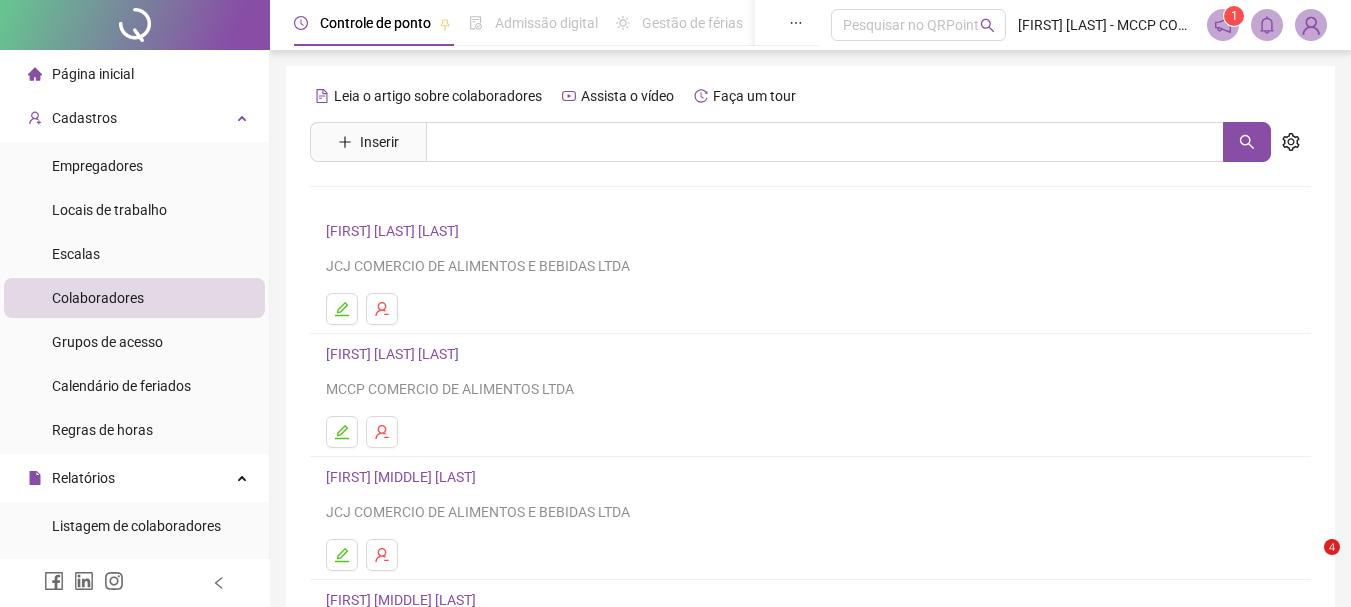 scroll, scrollTop: 0, scrollLeft: 0, axis: both 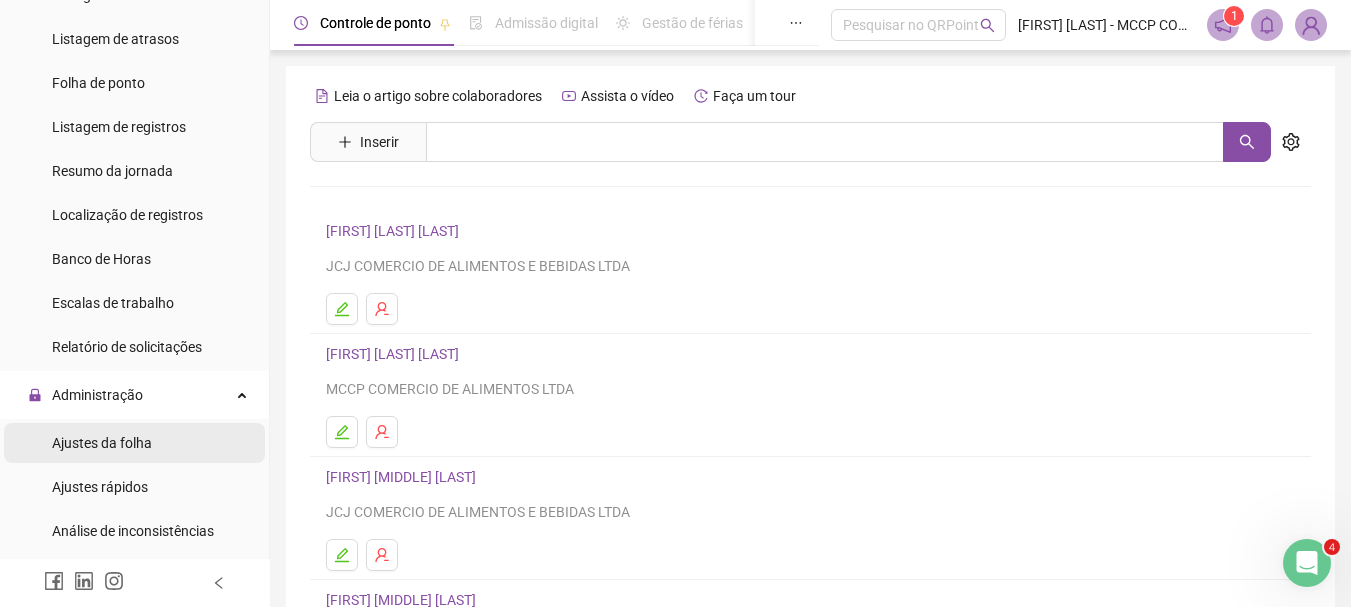 click on "Ajustes da folha" at bounding box center [102, 443] 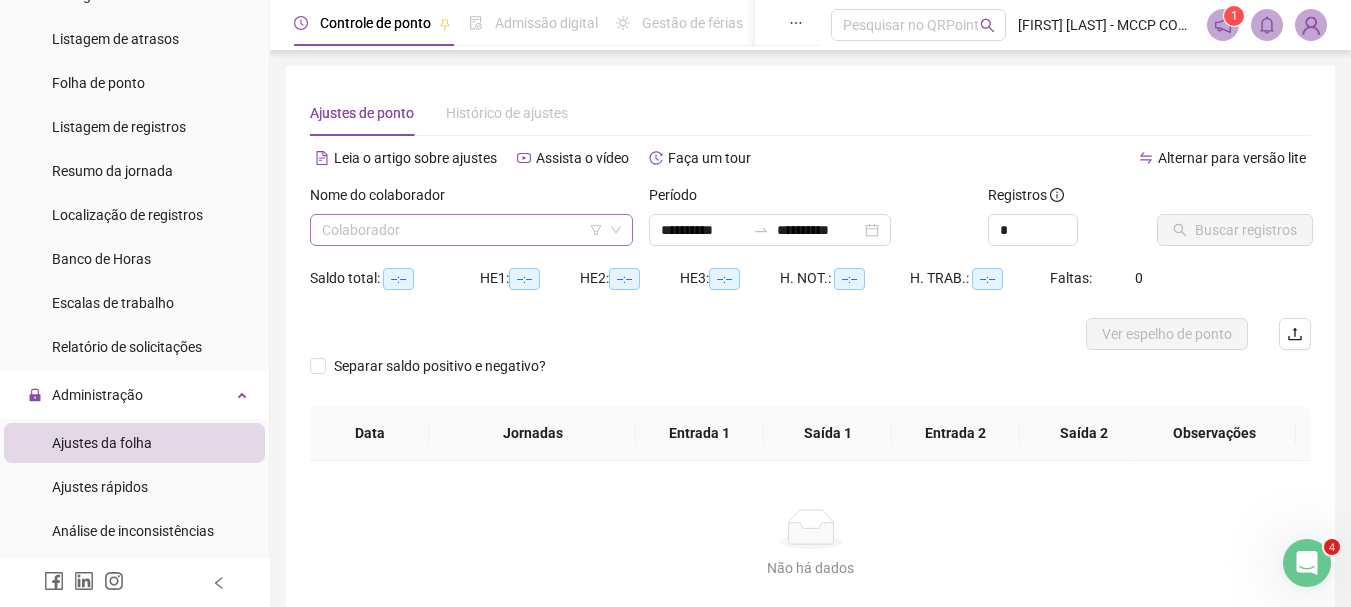 click at bounding box center (462, 230) 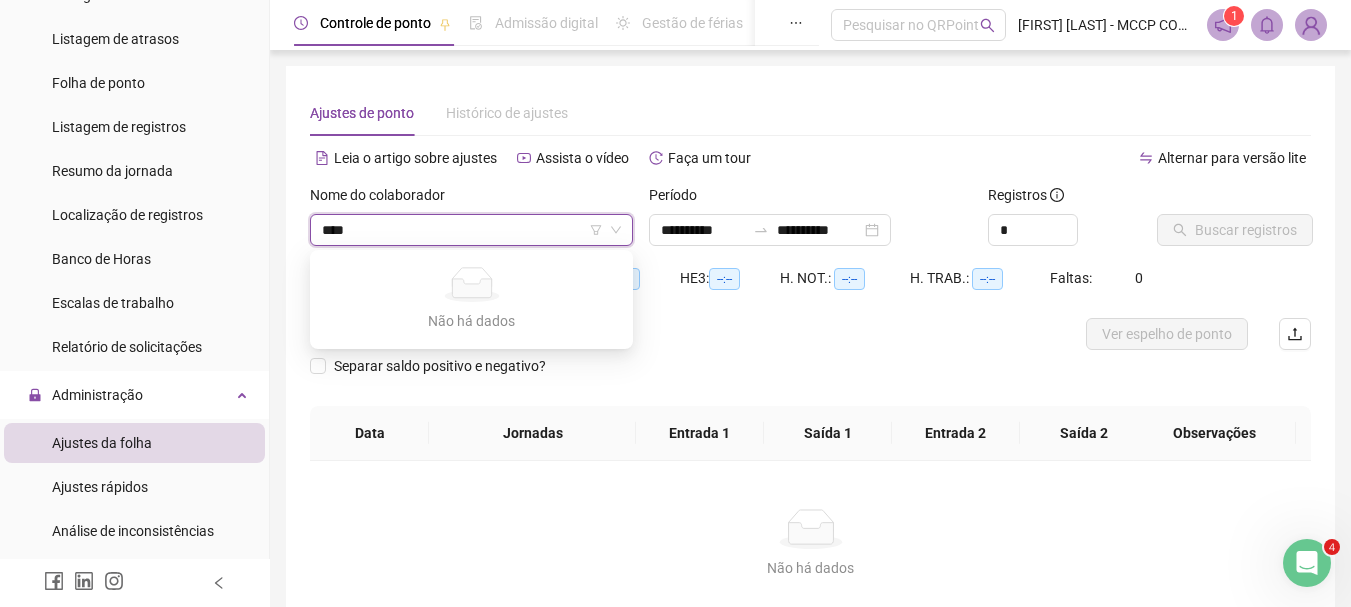 type on "*****" 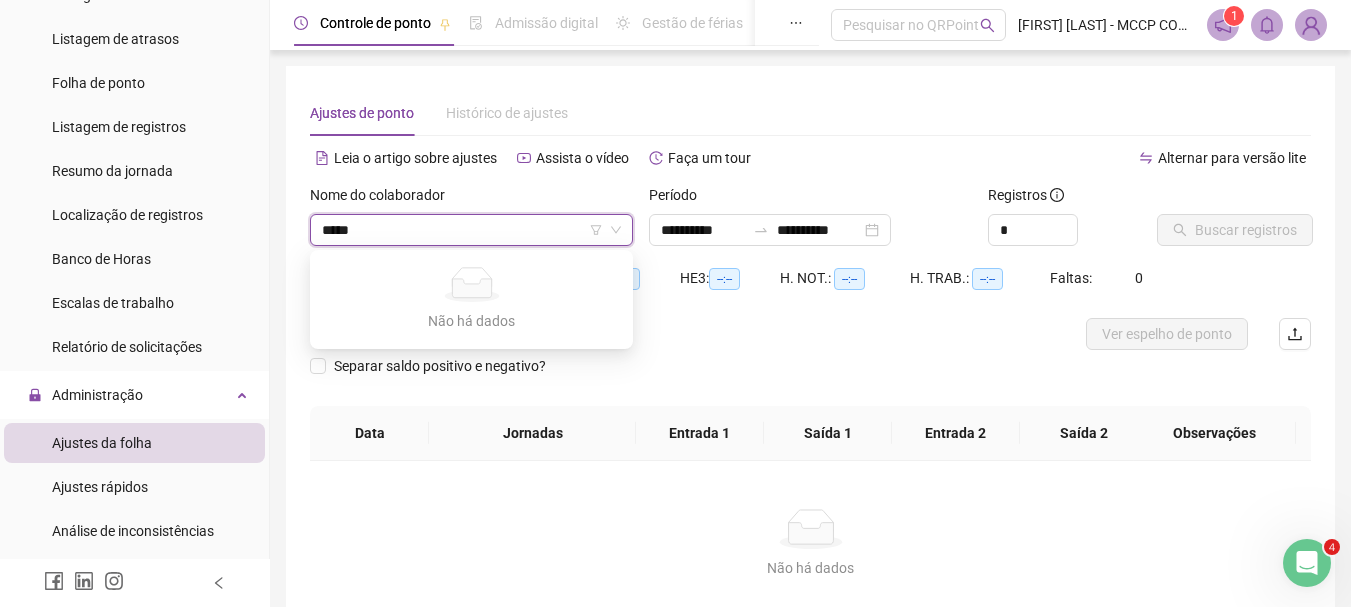 type 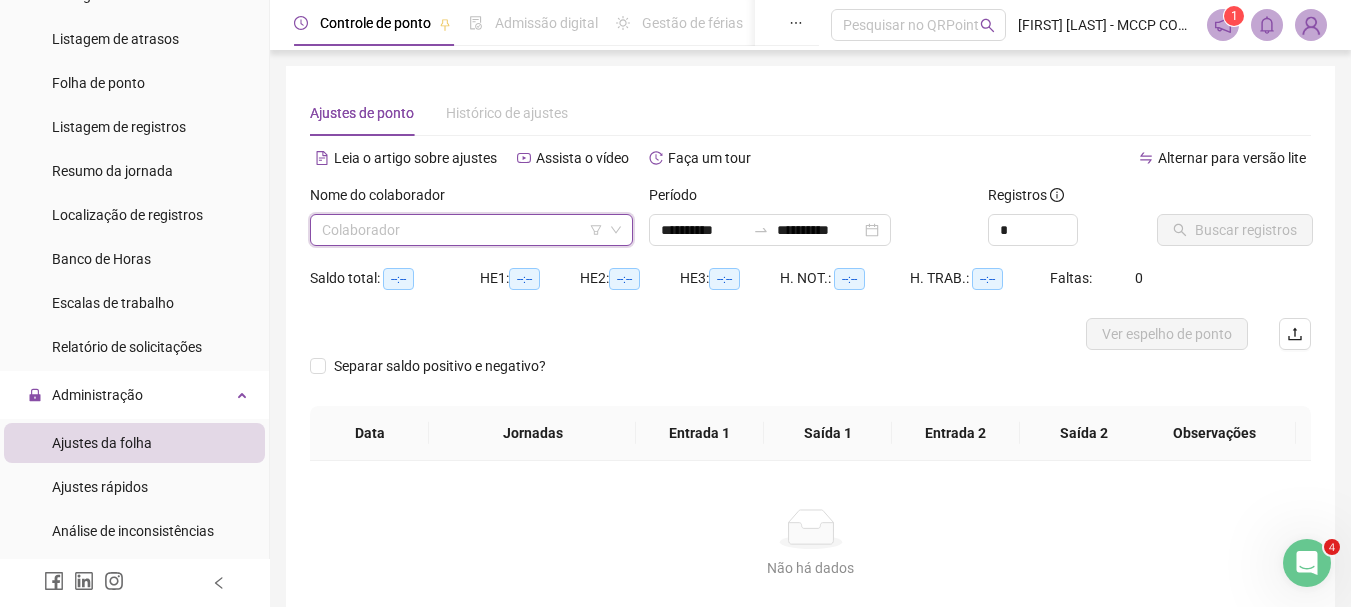 click on "Ajustes da folha" at bounding box center (102, 443) 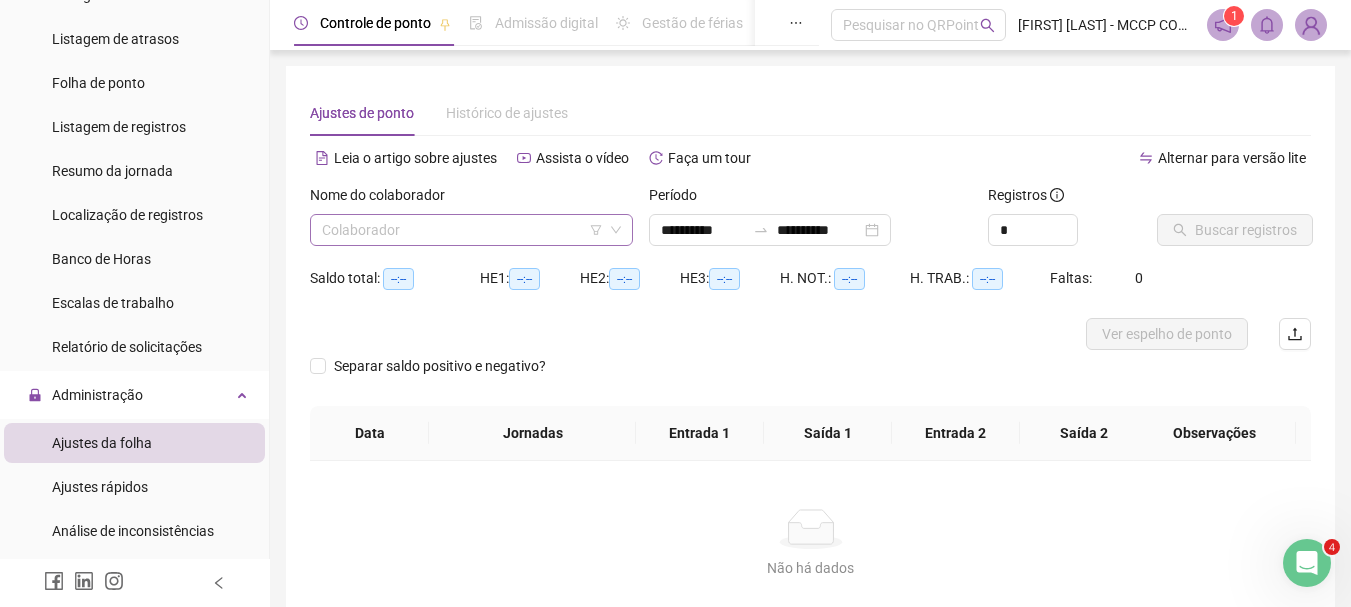 type 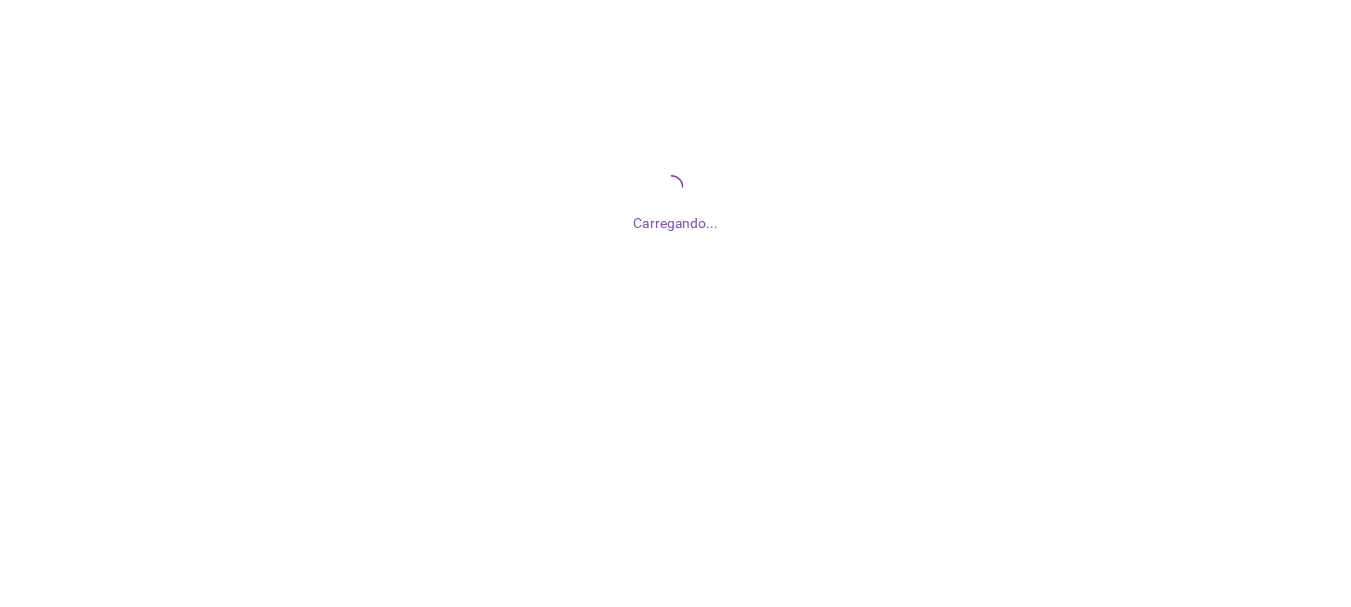 scroll, scrollTop: 0, scrollLeft: 0, axis: both 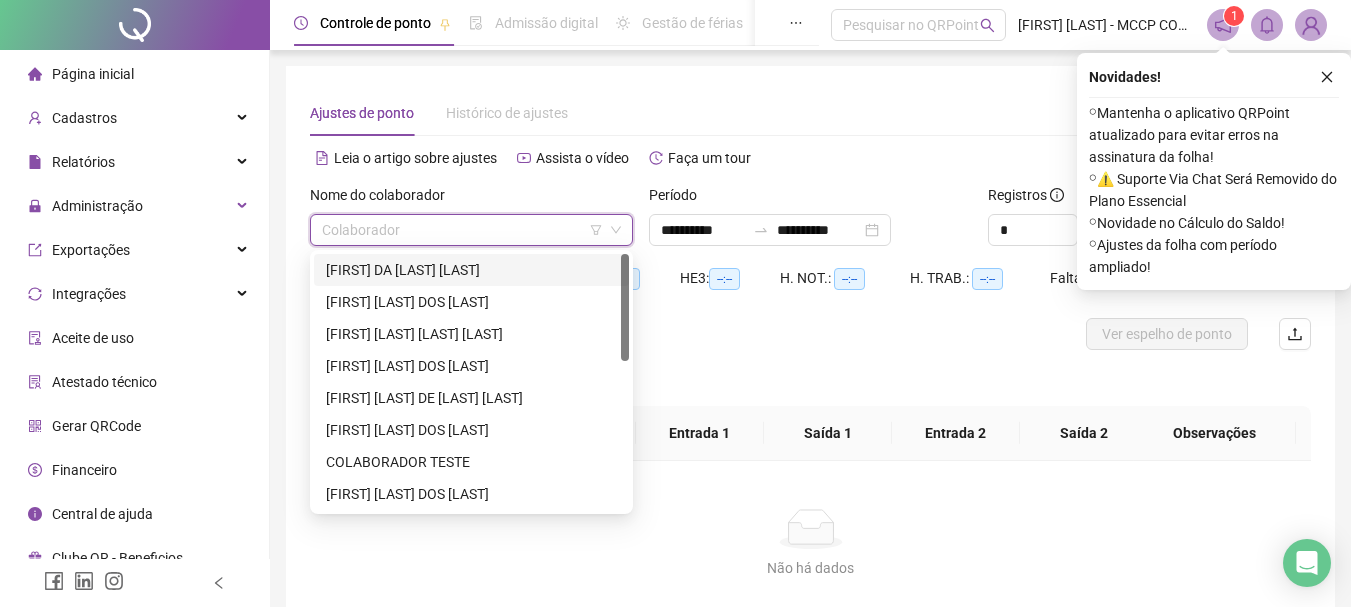 click at bounding box center [462, 230] 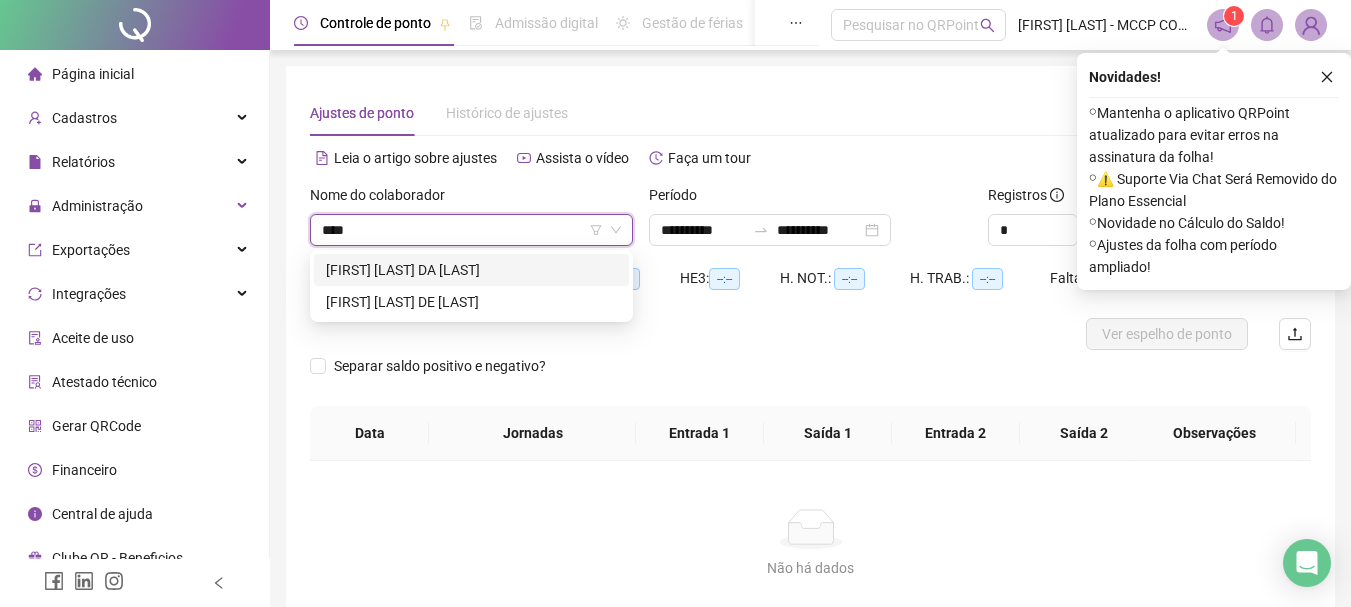 type on "*****" 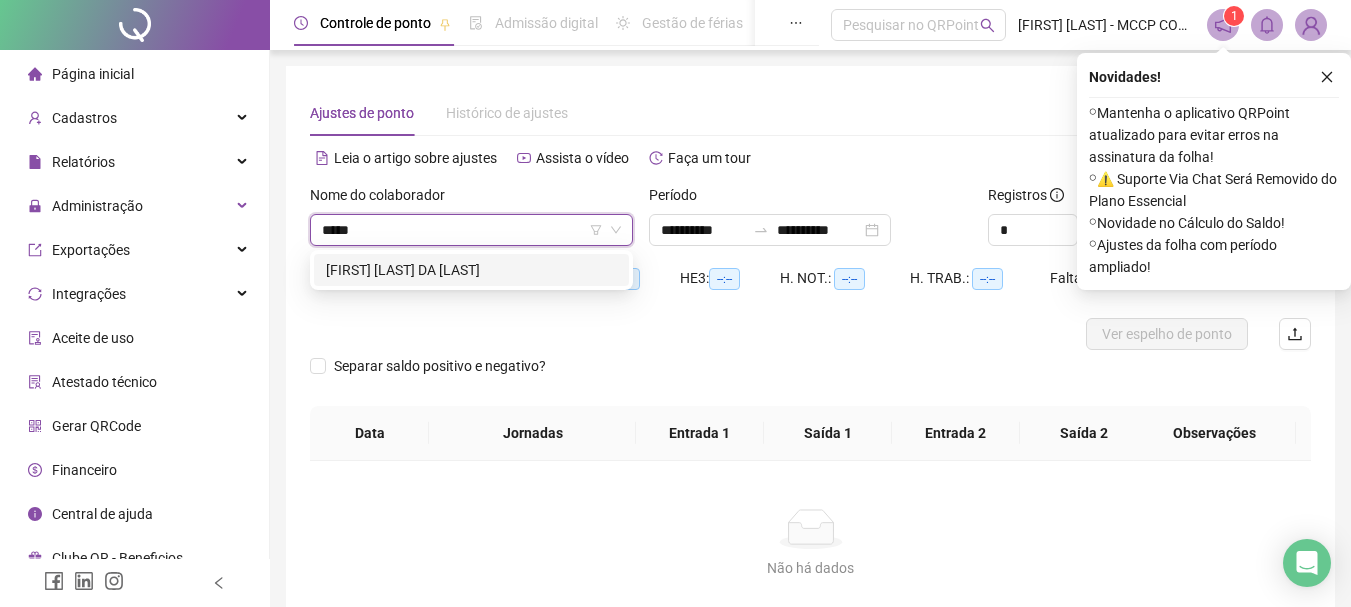 click on "[FIRST] [LAST] DA [LAST]" at bounding box center (471, 270) 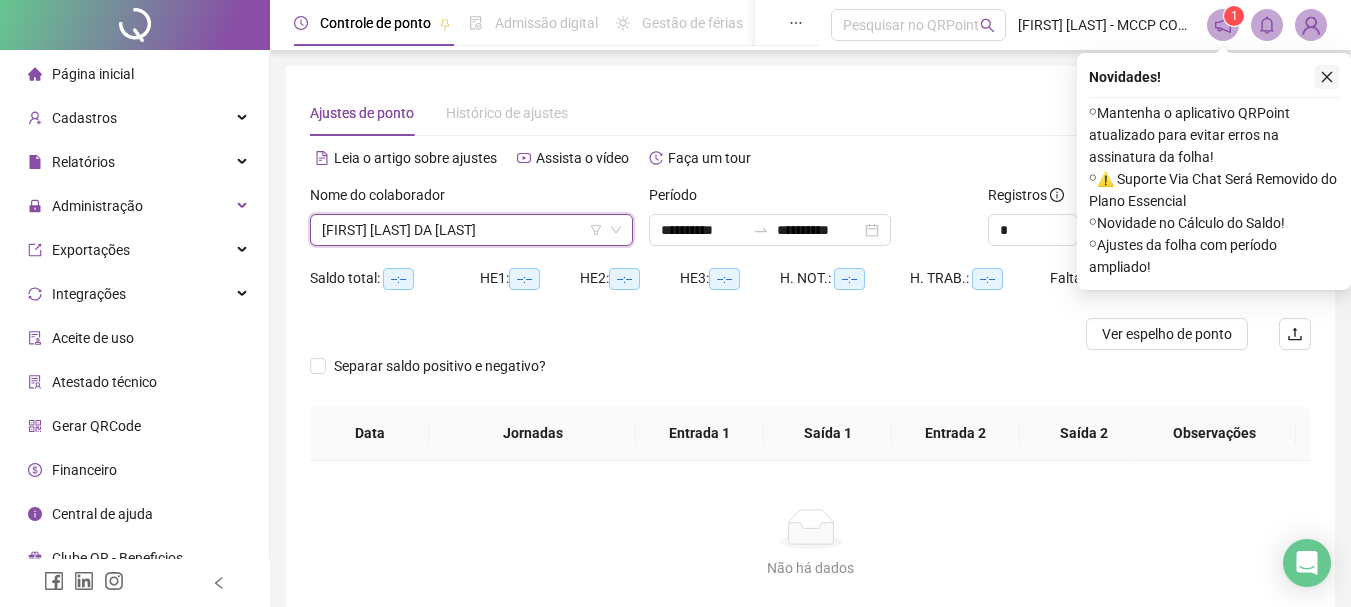 click 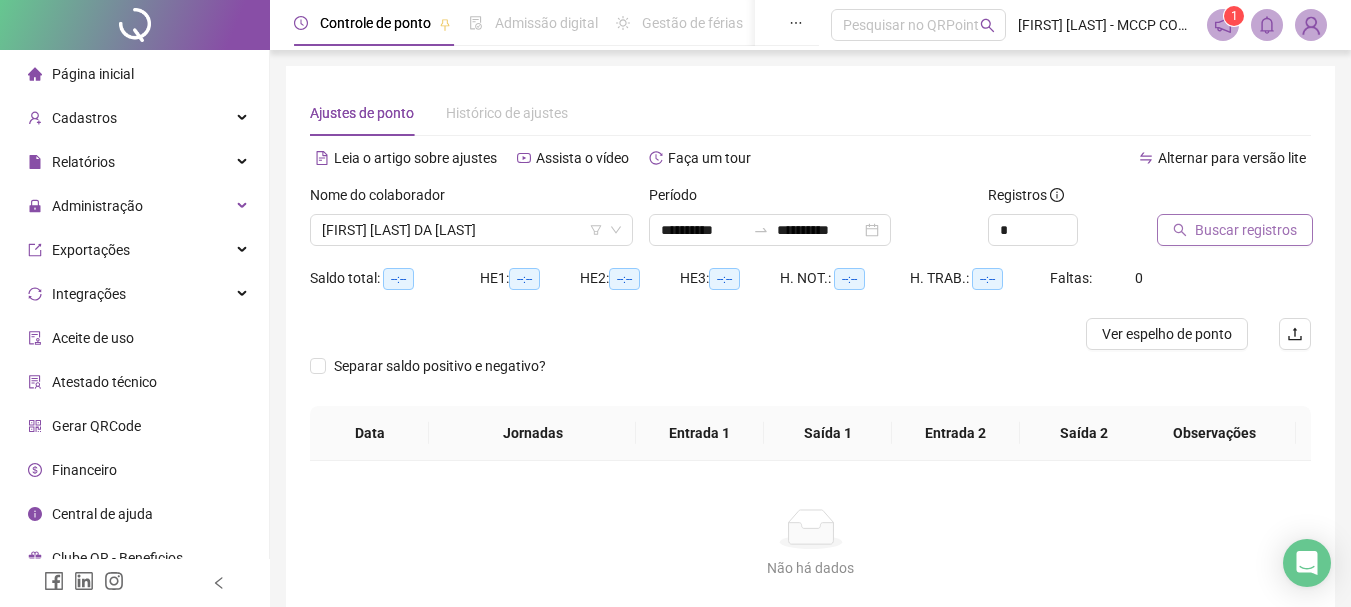 click on "Buscar registros" at bounding box center (1246, 230) 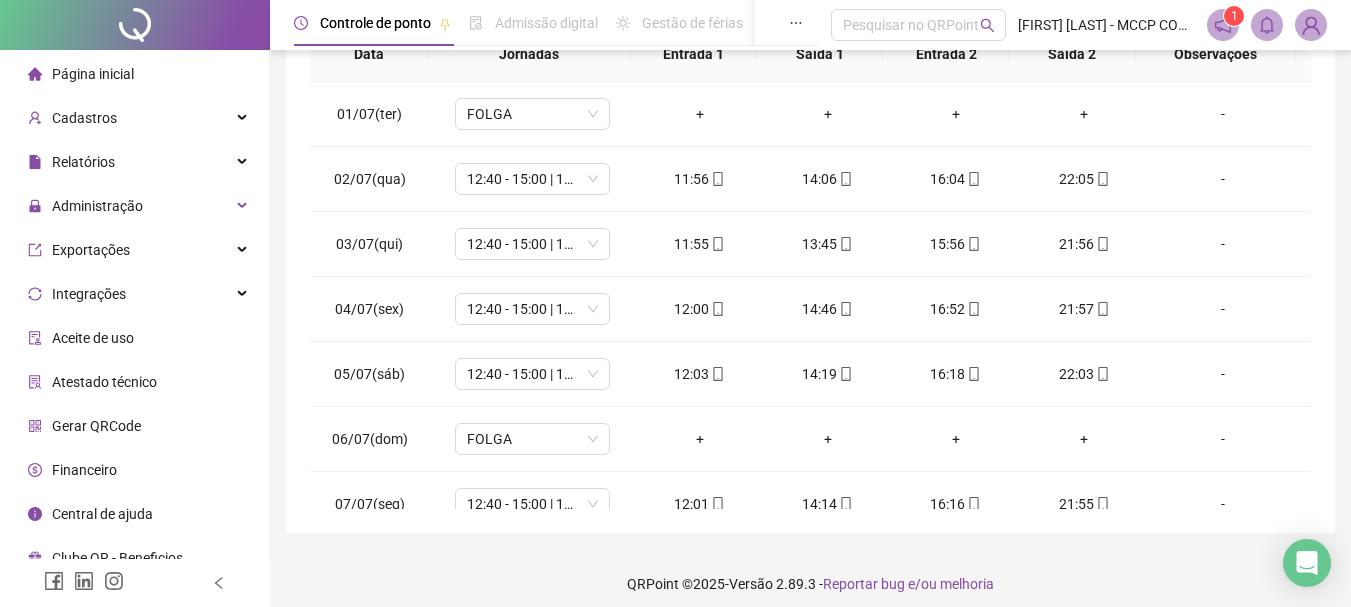 scroll, scrollTop: 391, scrollLeft: 0, axis: vertical 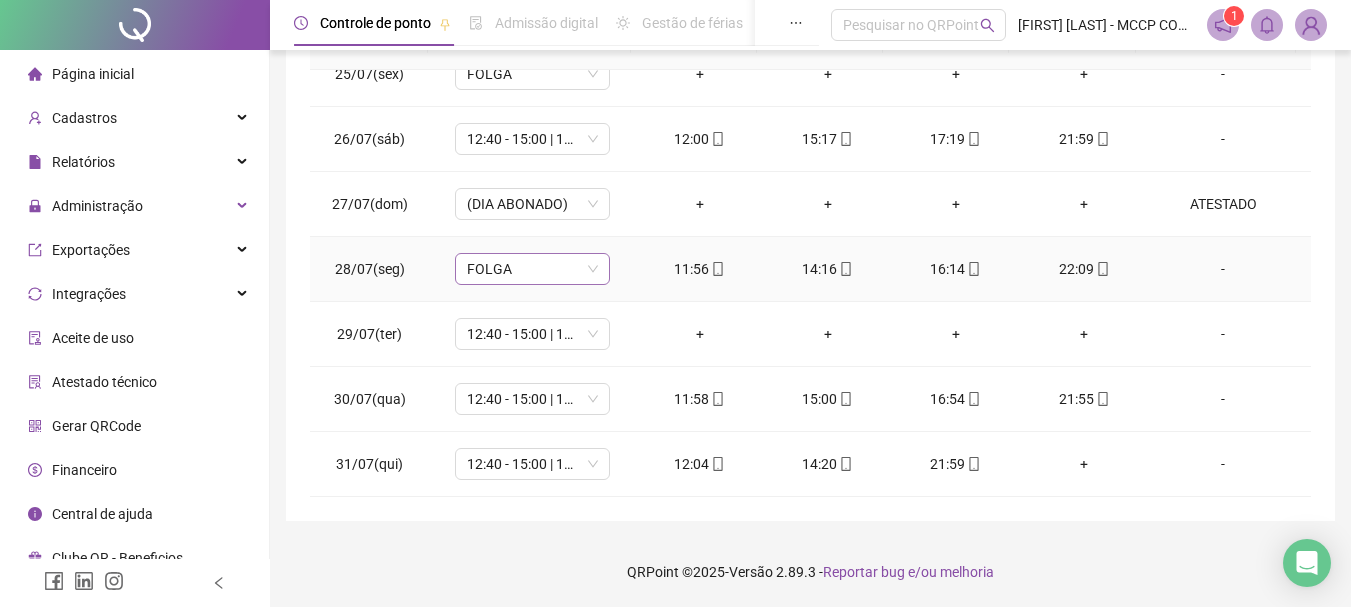 click on "FOLGA" at bounding box center [532, 269] 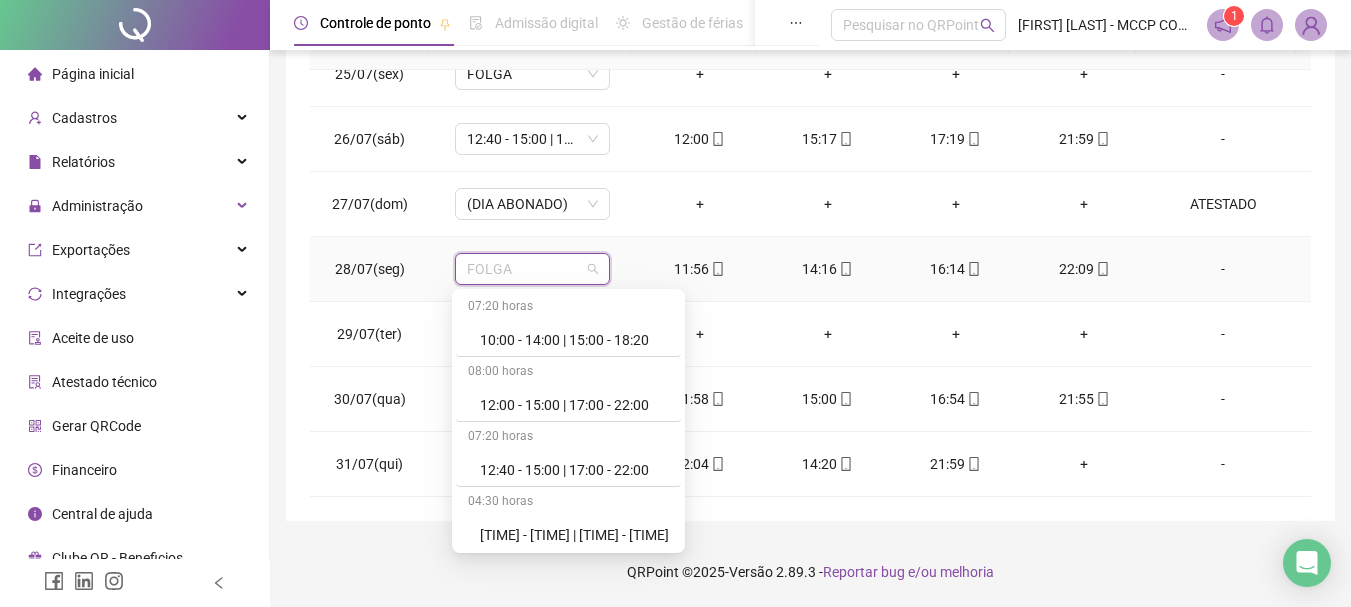 scroll, scrollTop: 224, scrollLeft: 0, axis: vertical 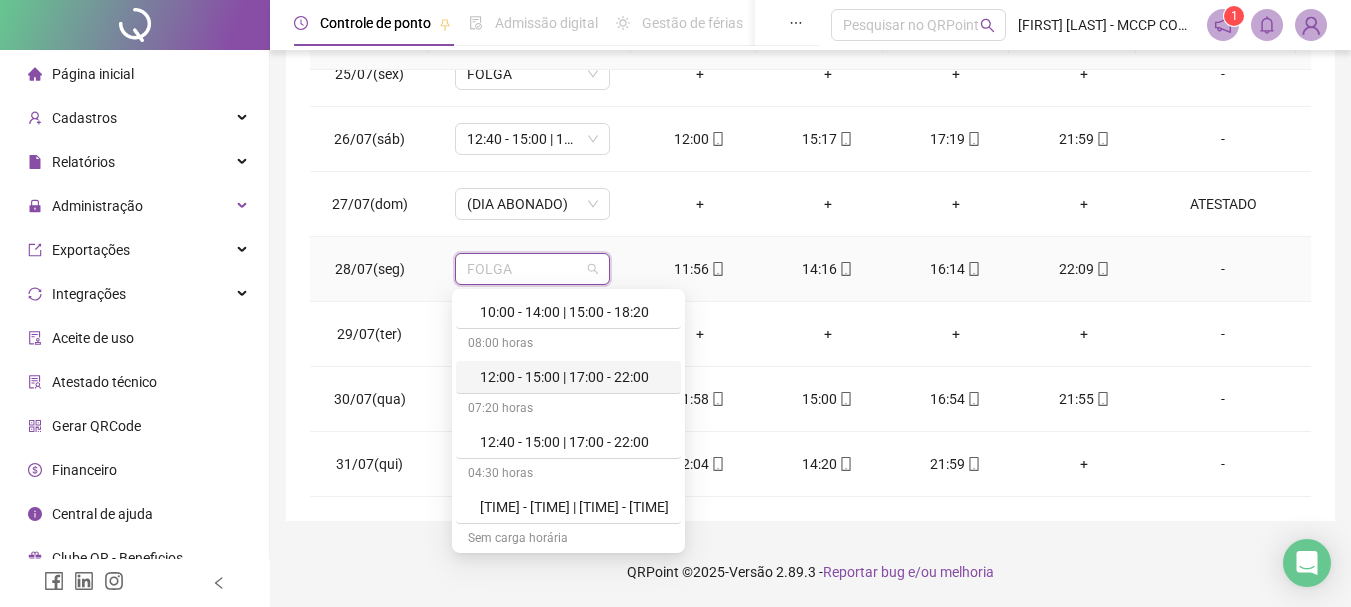click on "12:00 - 15:00 | 17:00 - 22:00" at bounding box center [574, 377] 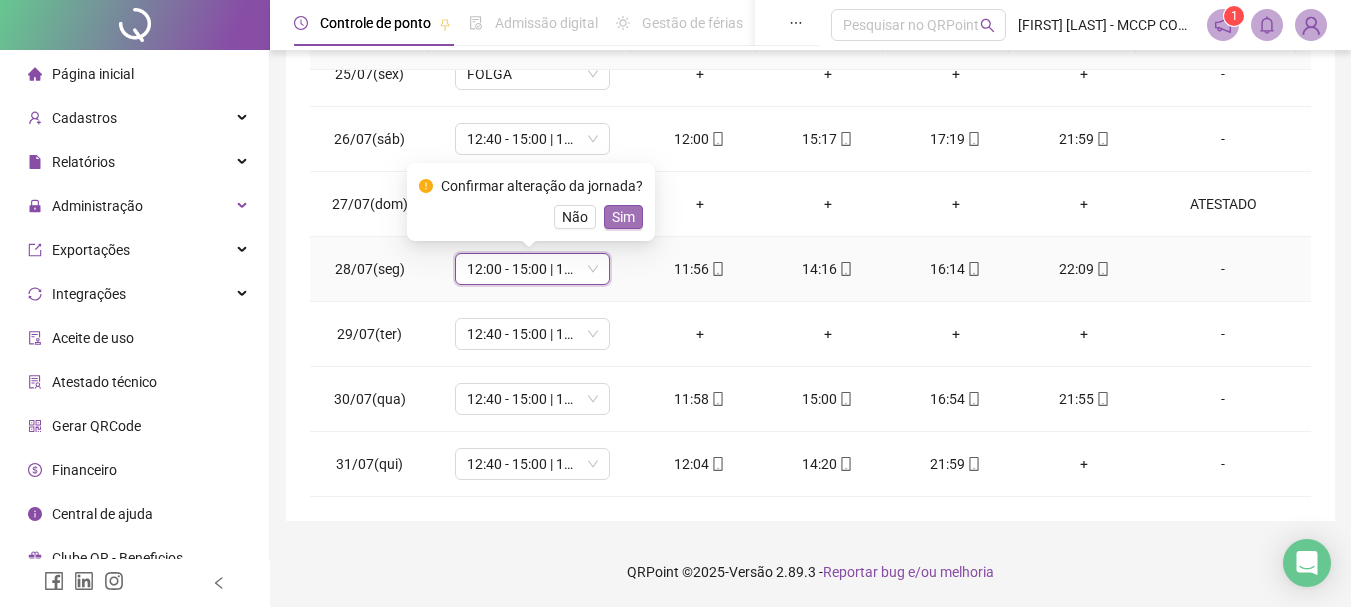 click on "Sim" at bounding box center [623, 217] 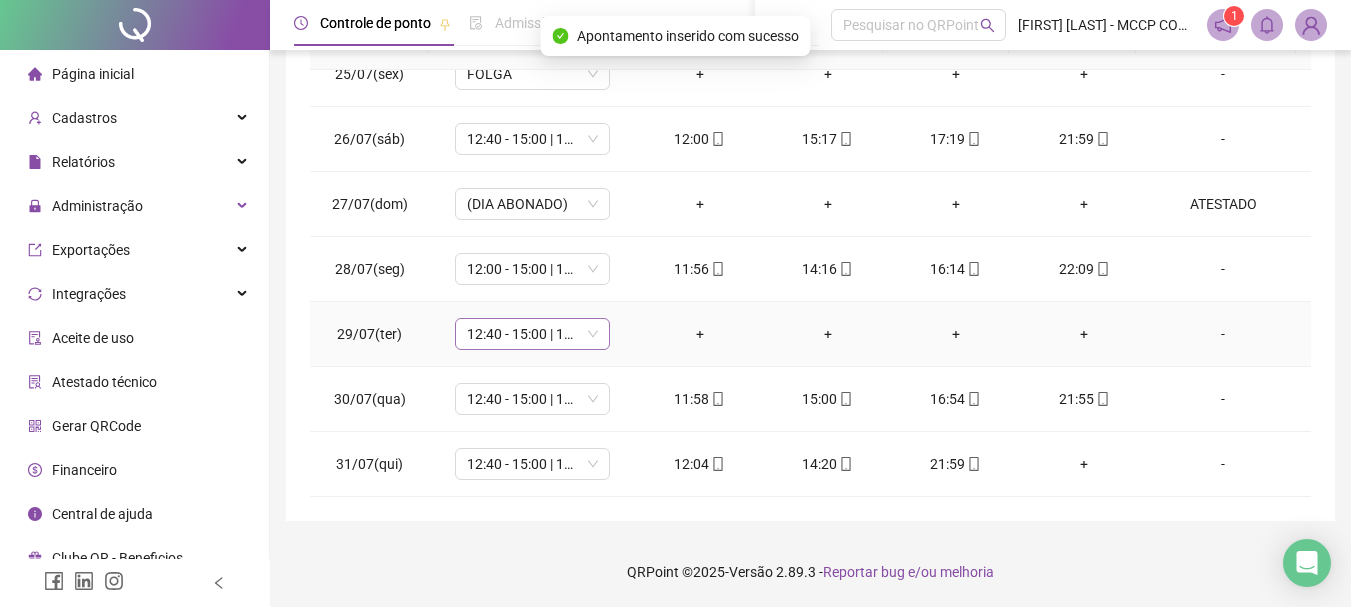click on "12:40 - 15:00 | 17:00 - 22:00" at bounding box center [532, 334] 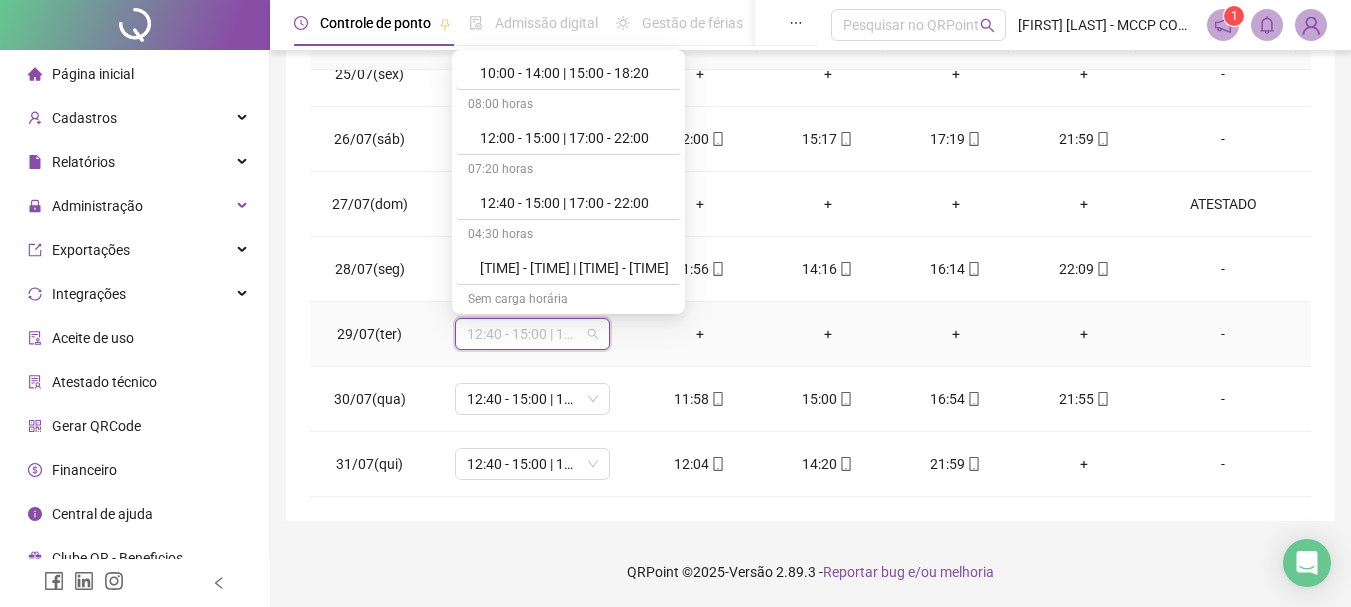 scroll, scrollTop: 448, scrollLeft: 0, axis: vertical 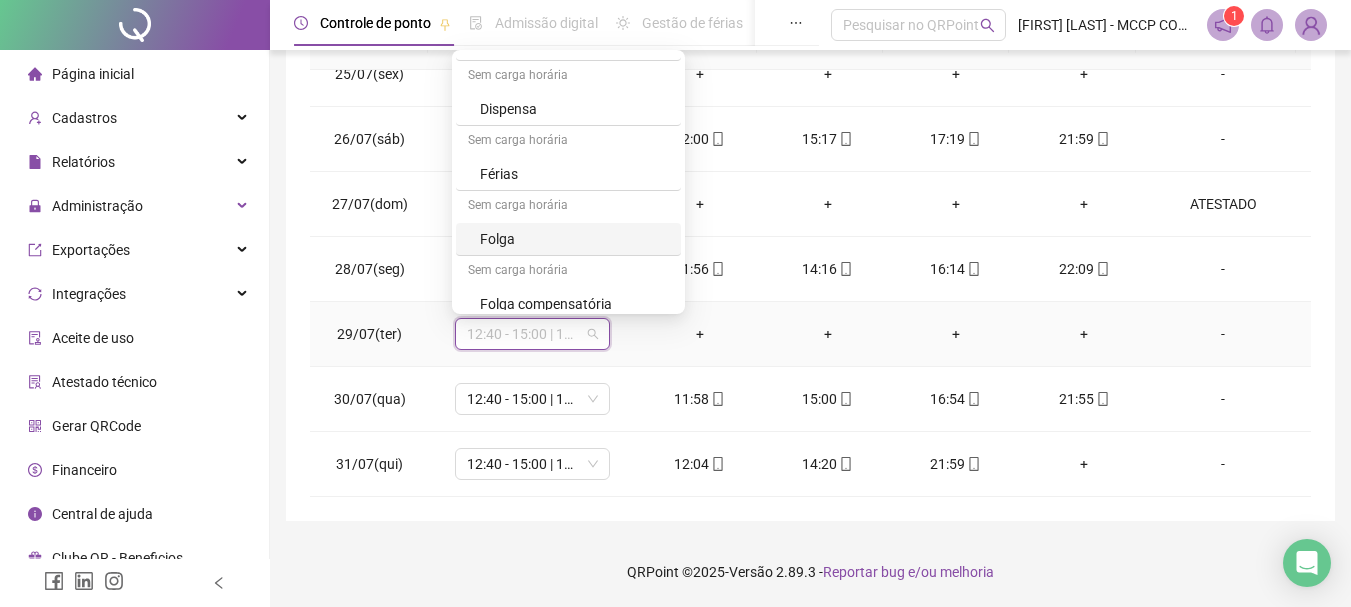 click on "Folga" at bounding box center (574, 239) 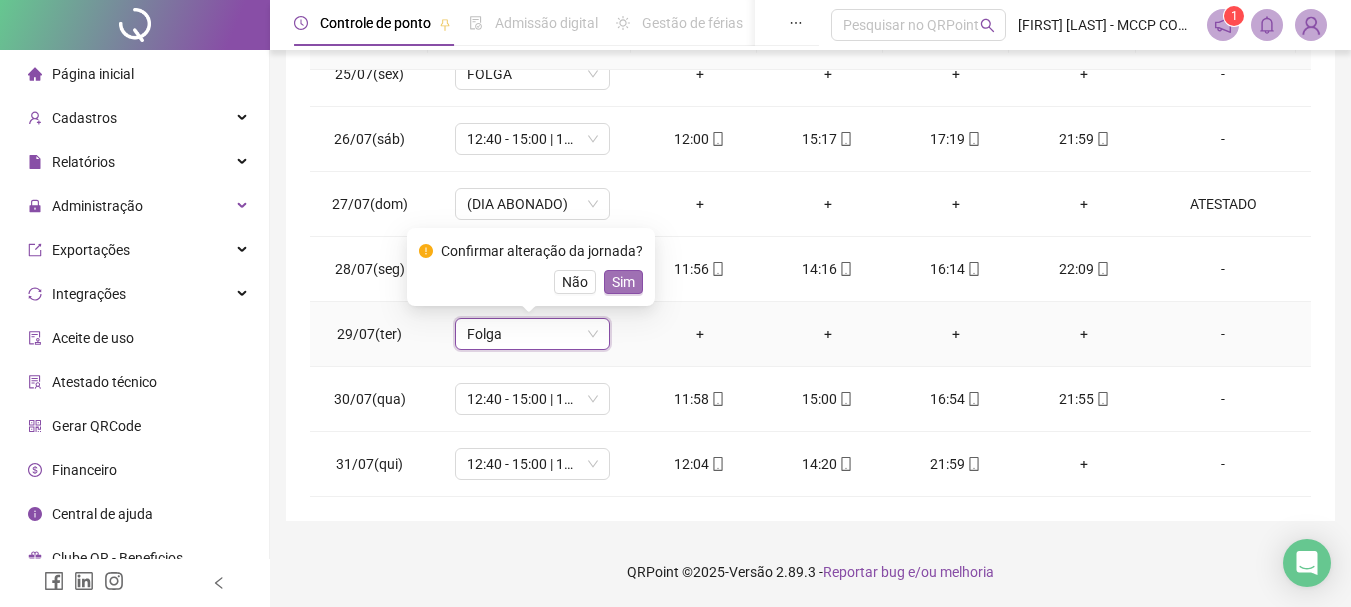 click on "Sim" at bounding box center (623, 282) 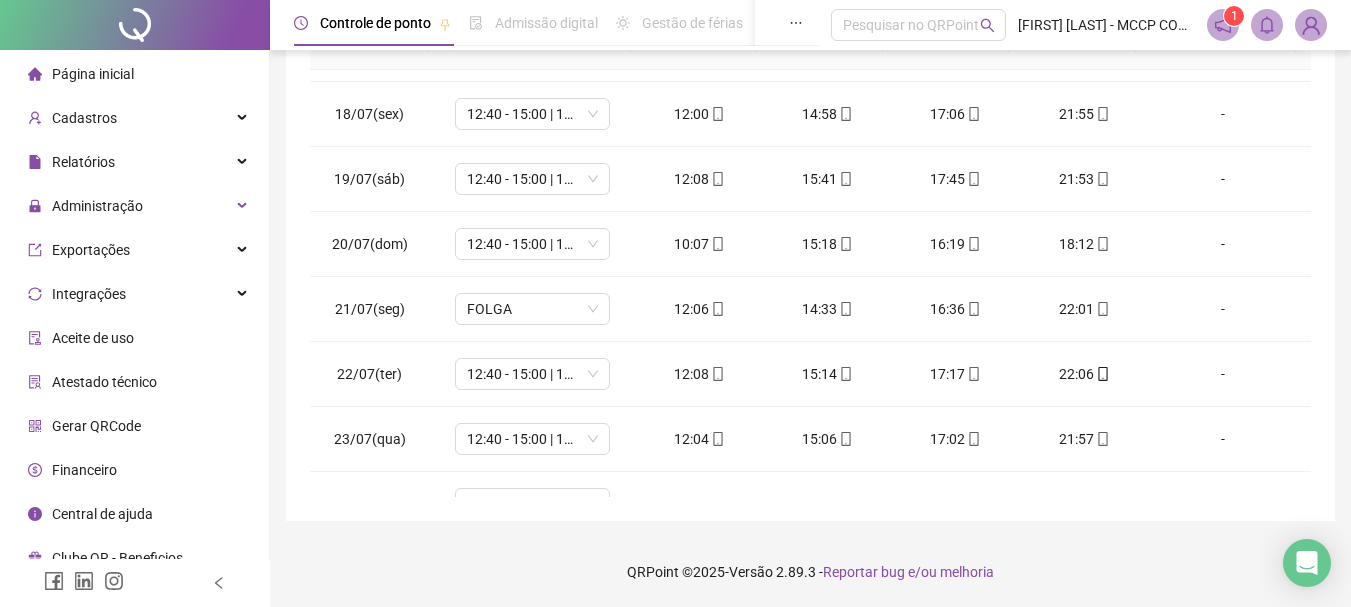 scroll, scrollTop: 1078, scrollLeft: 0, axis: vertical 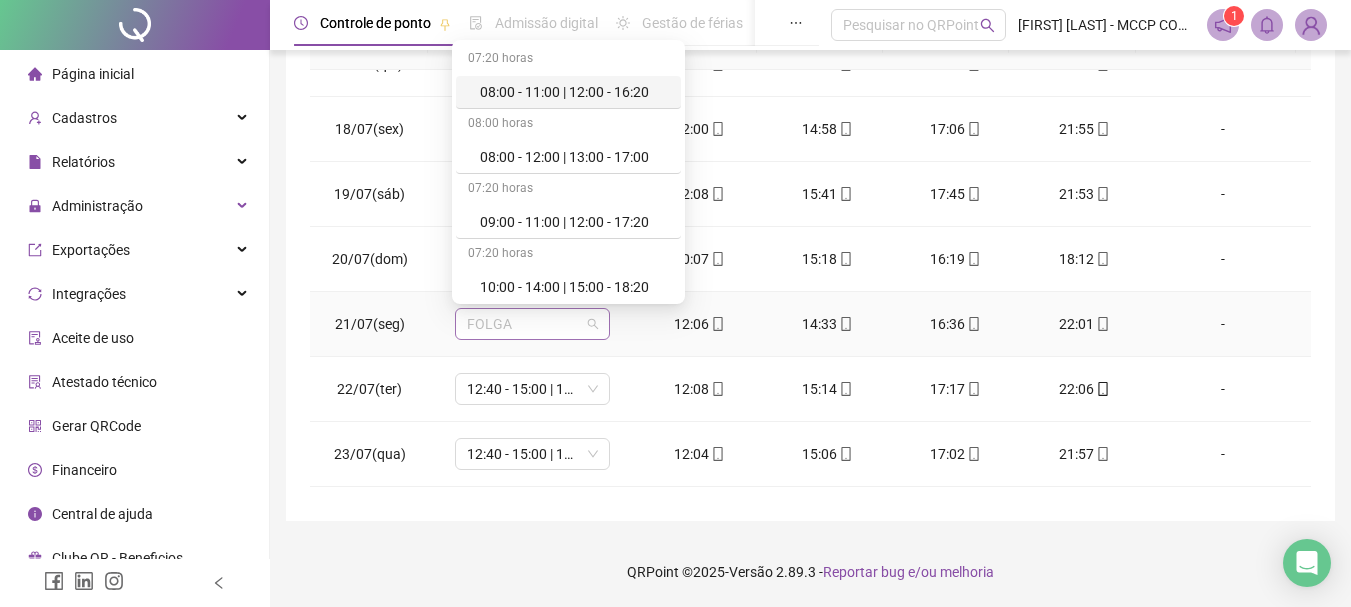 click on "FOLGA" at bounding box center [532, 324] 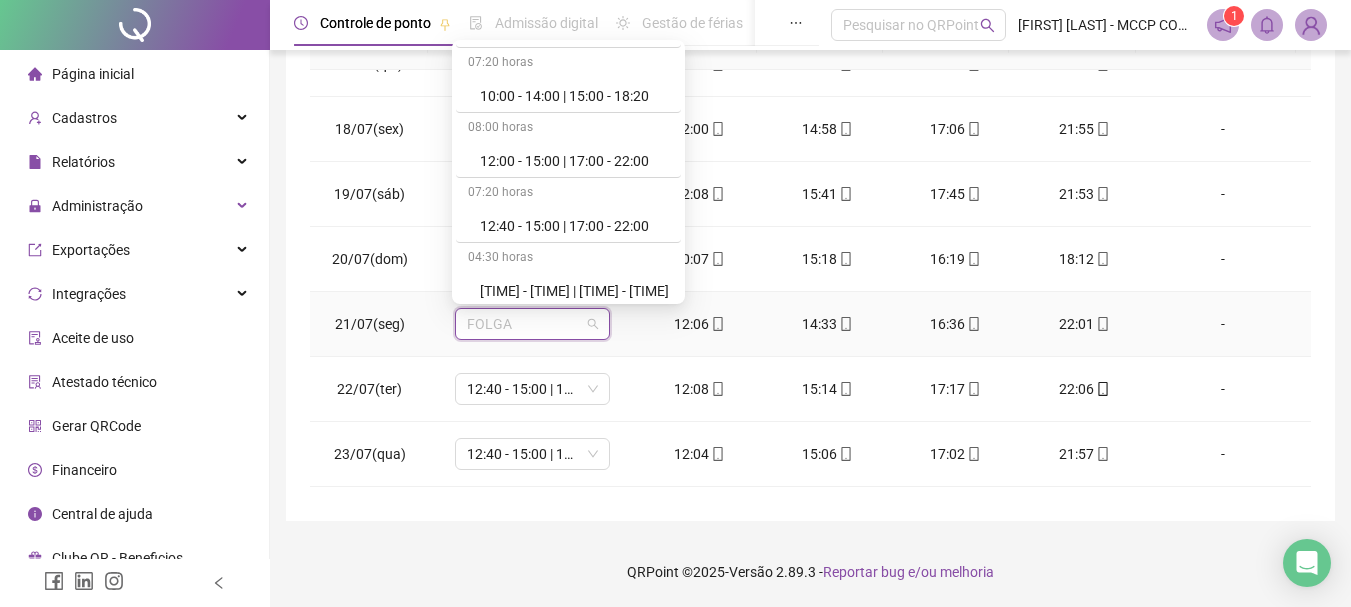 scroll, scrollTop: 156, scrollLeft: 0, axis: vertical 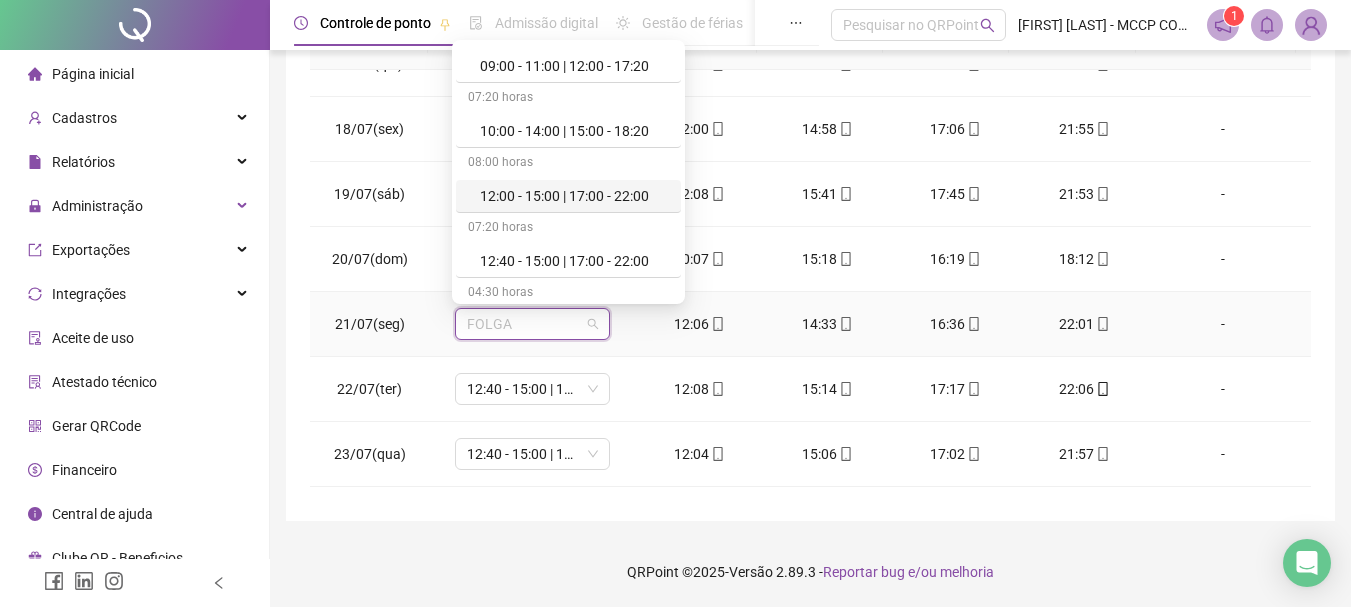 click on "12:00 - 15:00 | 17:00 - 22:00" at bounding box center (574, 196) 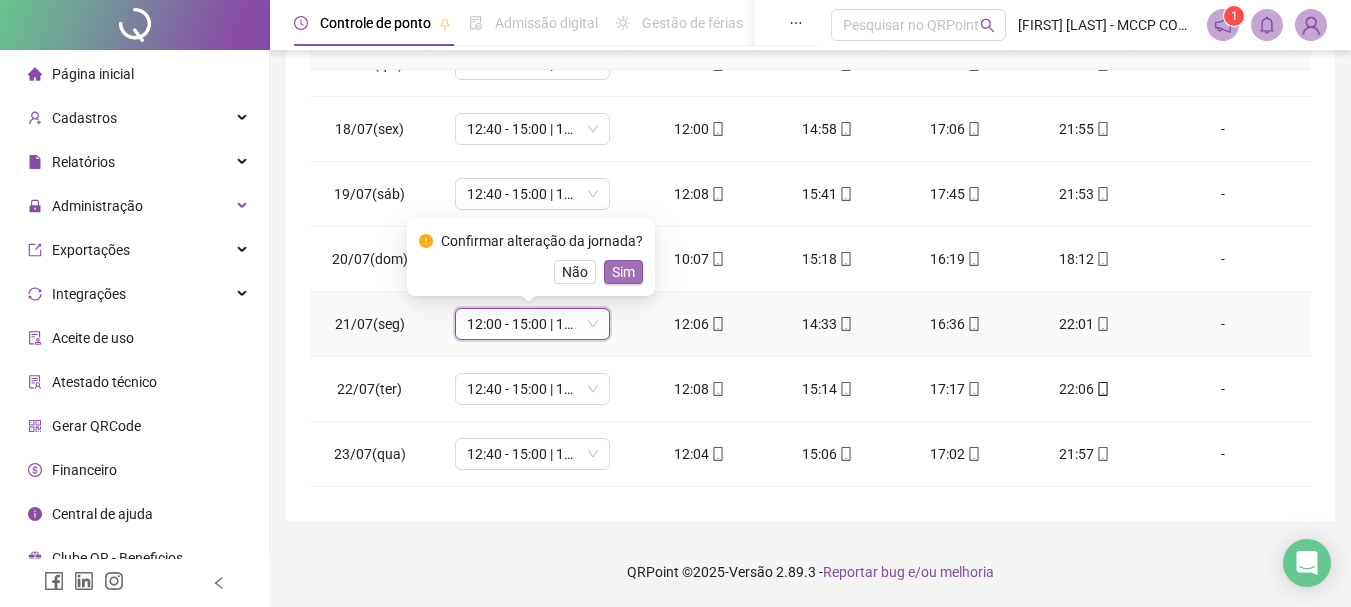 click on "Sim" at bounding box center [623, 272] 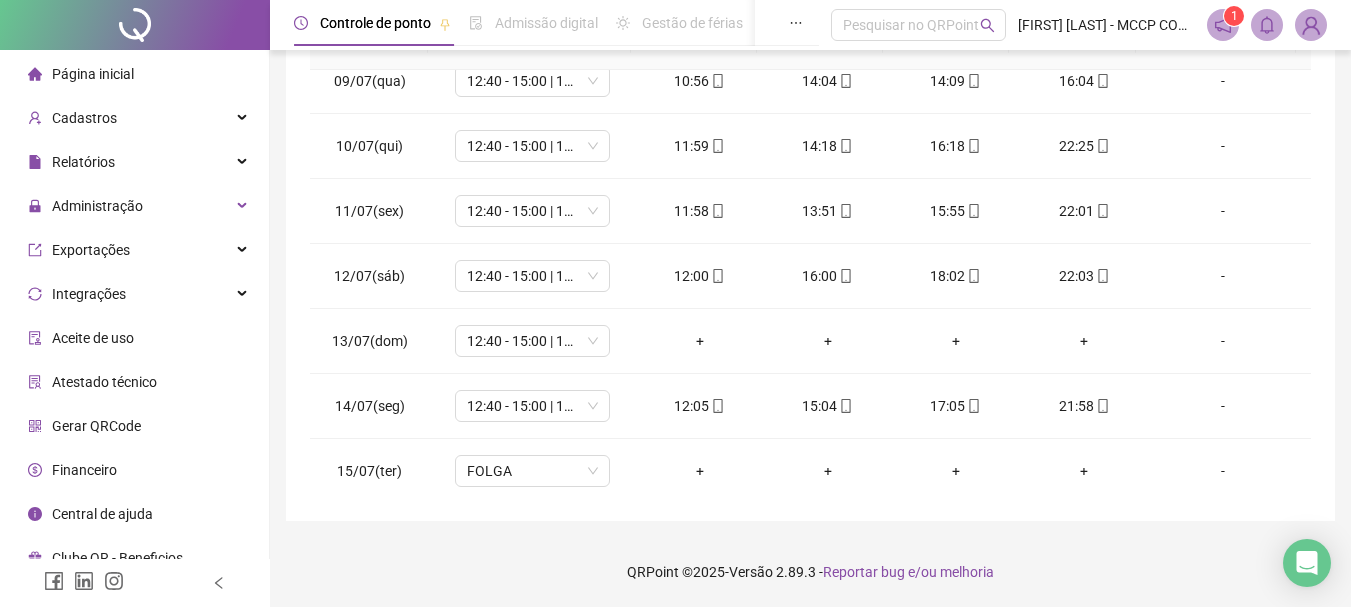 scroll, scrollTop: 536, scrollLeft: 0, axis: vertical 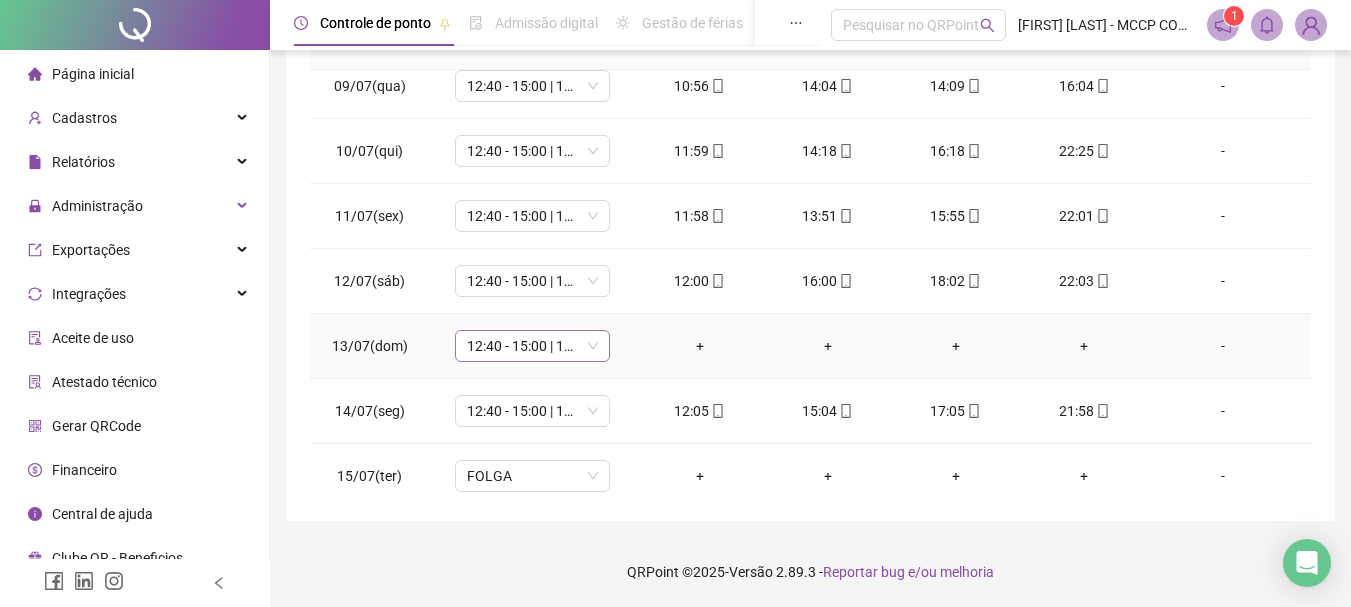 click on "12:40 - 15:00 | 17:00 - 22:00" at bounding box center [532, 346] 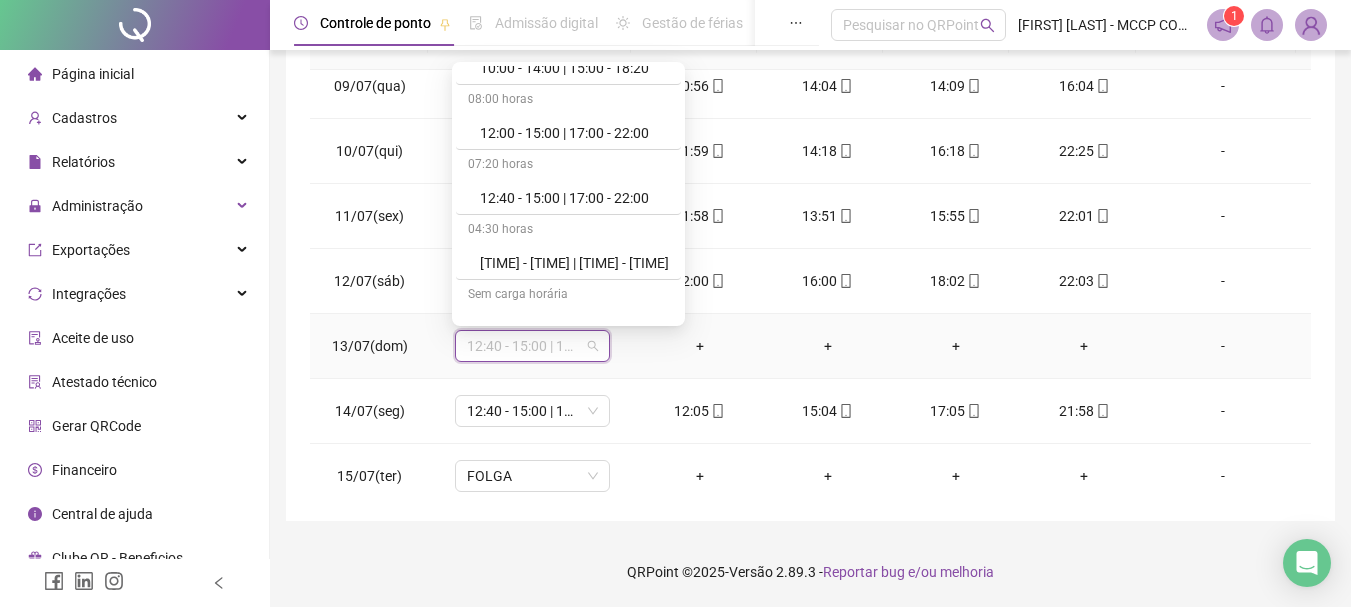 scroll, scrollTop: 198, scrollLeft: 0, axis: vertical 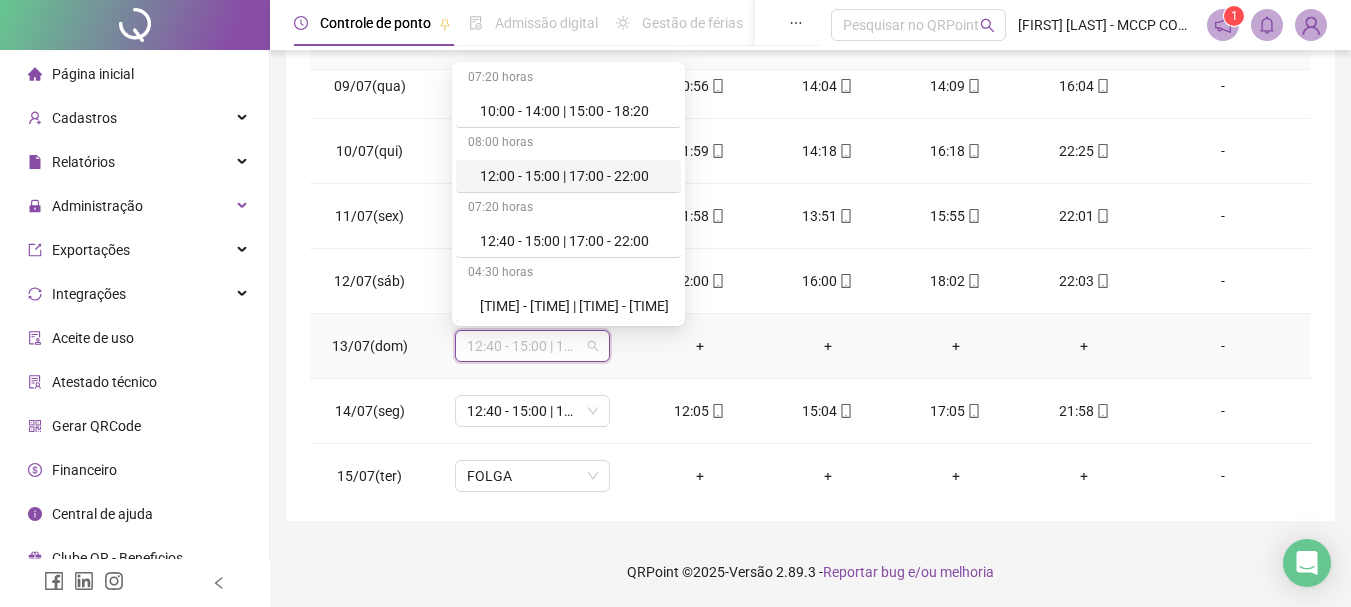 click on "12:00 - 15:00 | 17:00 - 22:00" at bounding box center (574, 176) 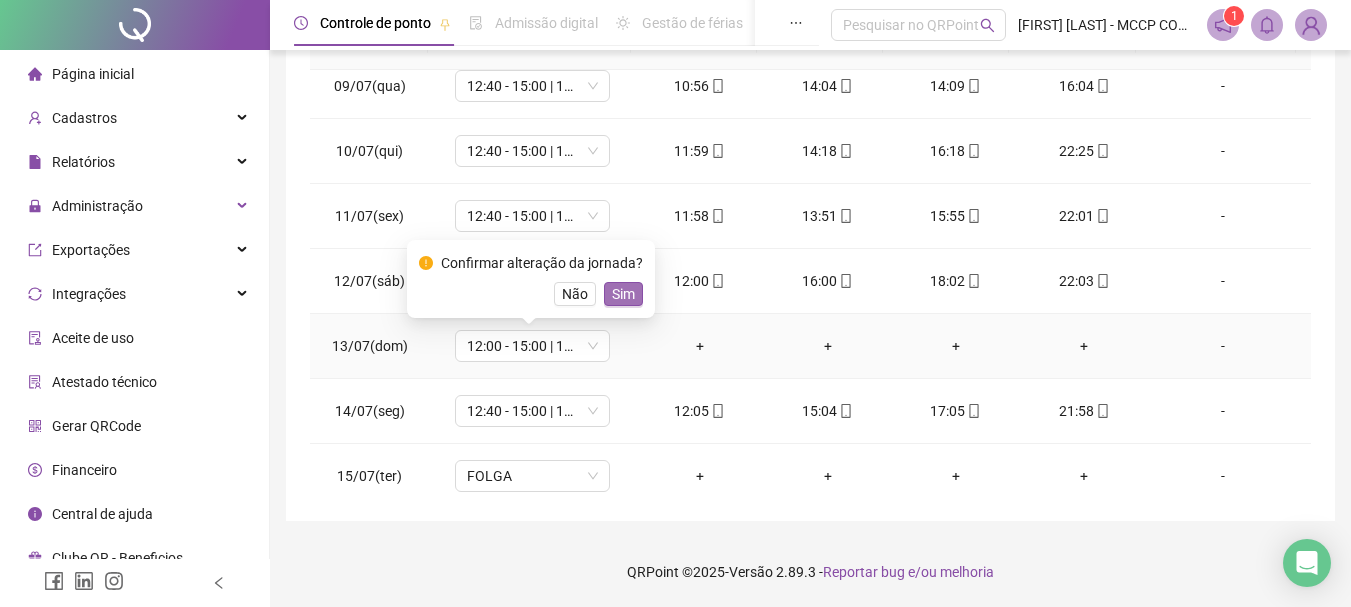 click on "Sim" at bounding box center [623, 294] 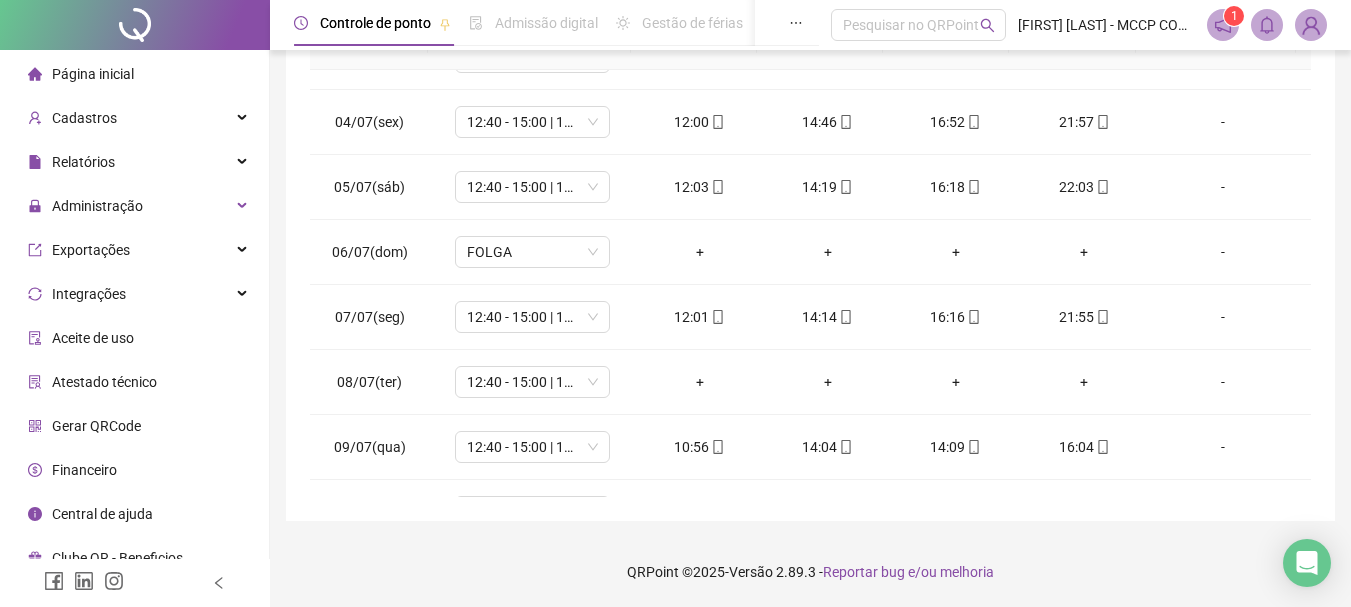 scroll, scrollTop: 160, scrollLeft: 0, axis: vertical 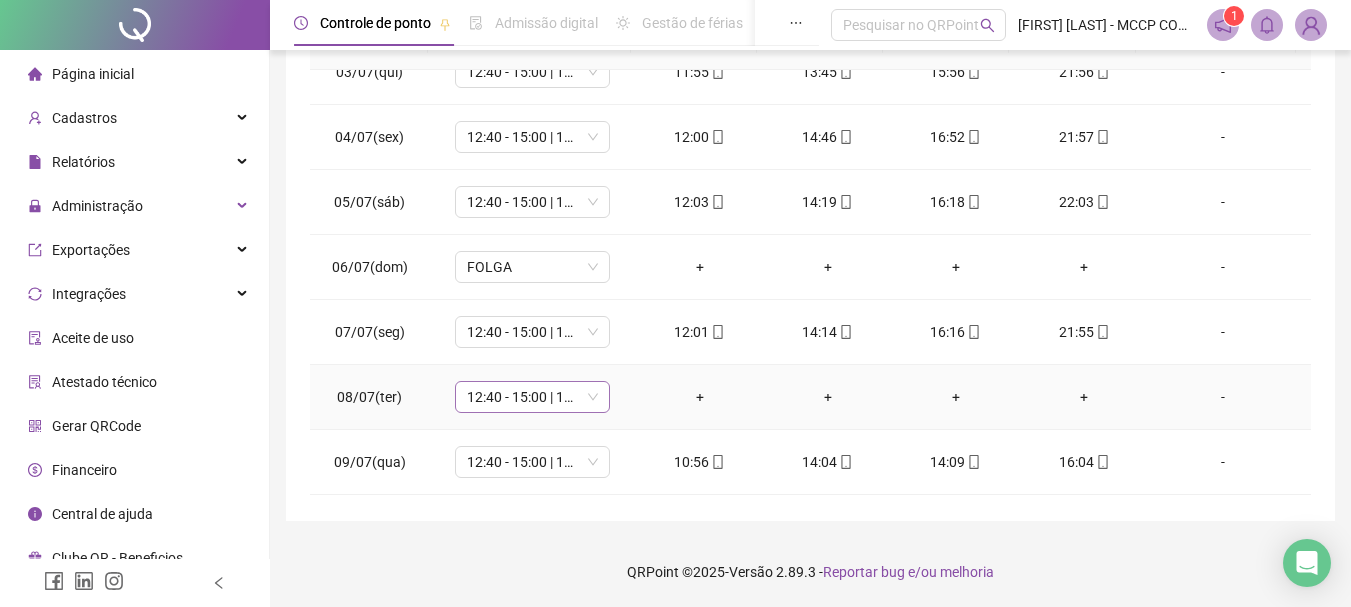 click on "12:40 - 15:00 | 17:00 - 22:00" at bounding box center [532, 397] 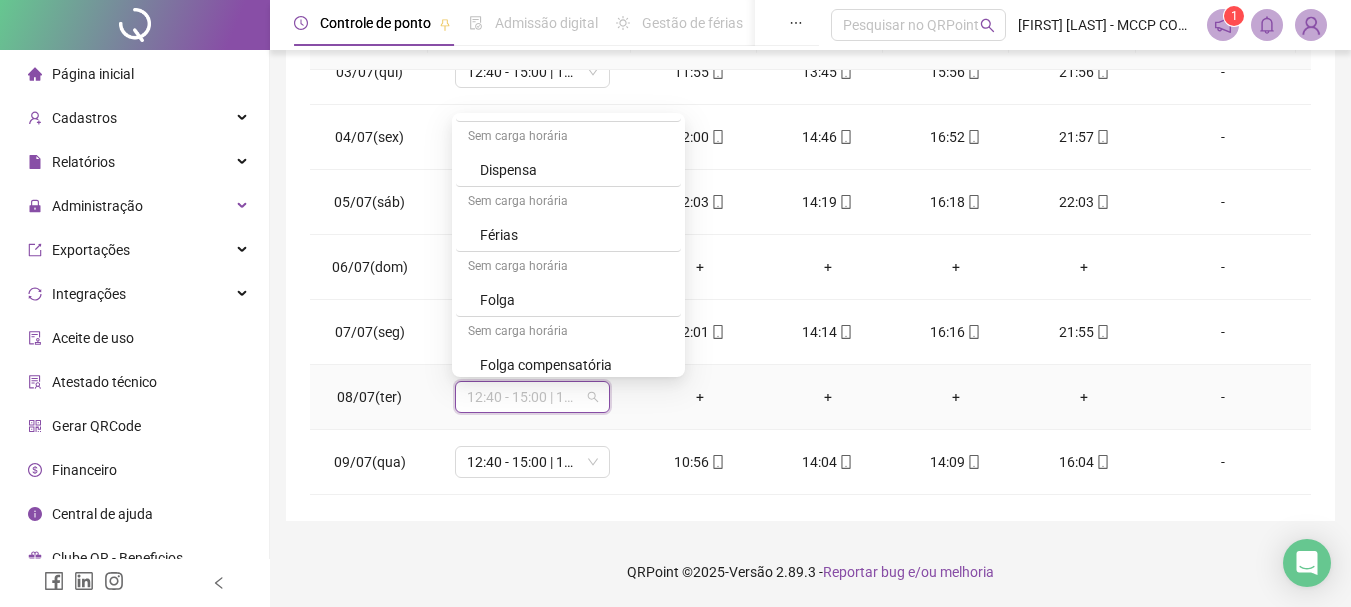 scroll, scrollTop: 457, scrollLeft: 0, axis: vertical 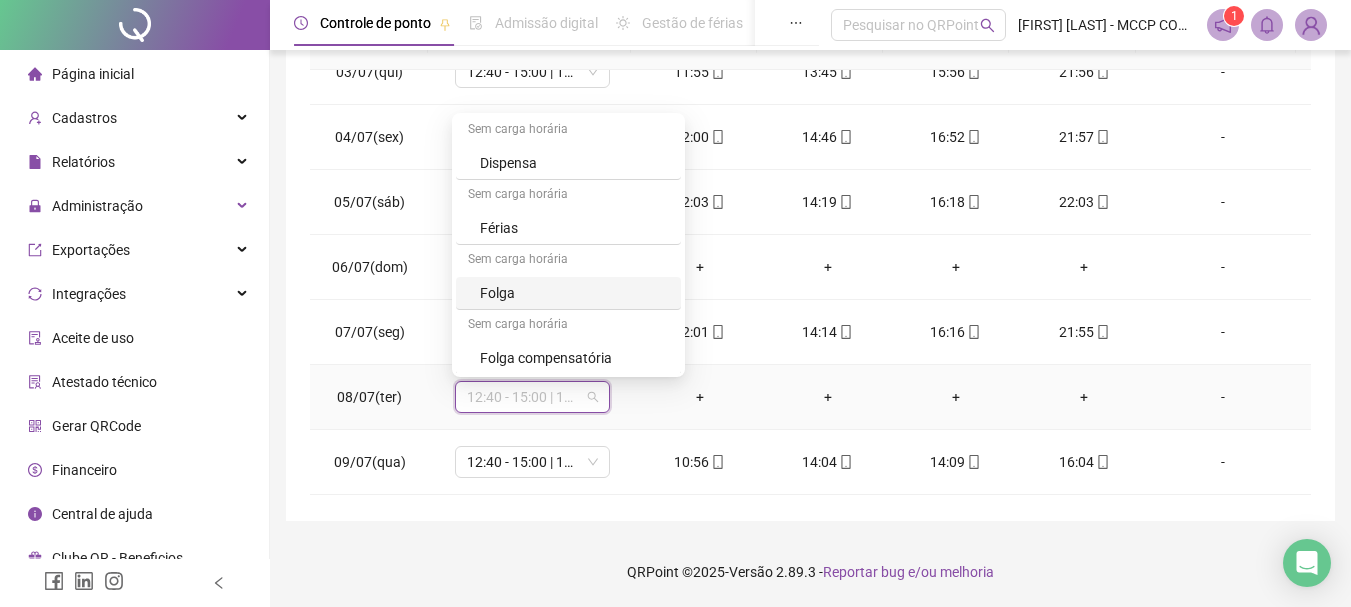 click on "Folga" at bounding box center (574, 293) 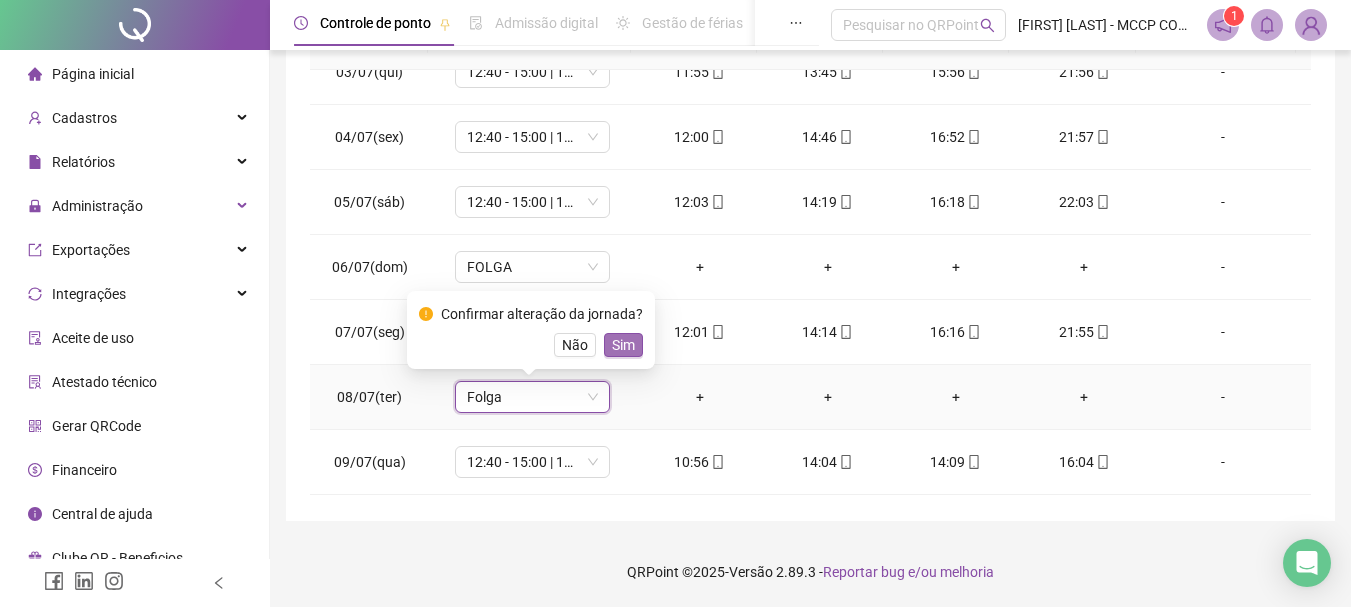 click on "Sim" at bounding box center (623, 345) 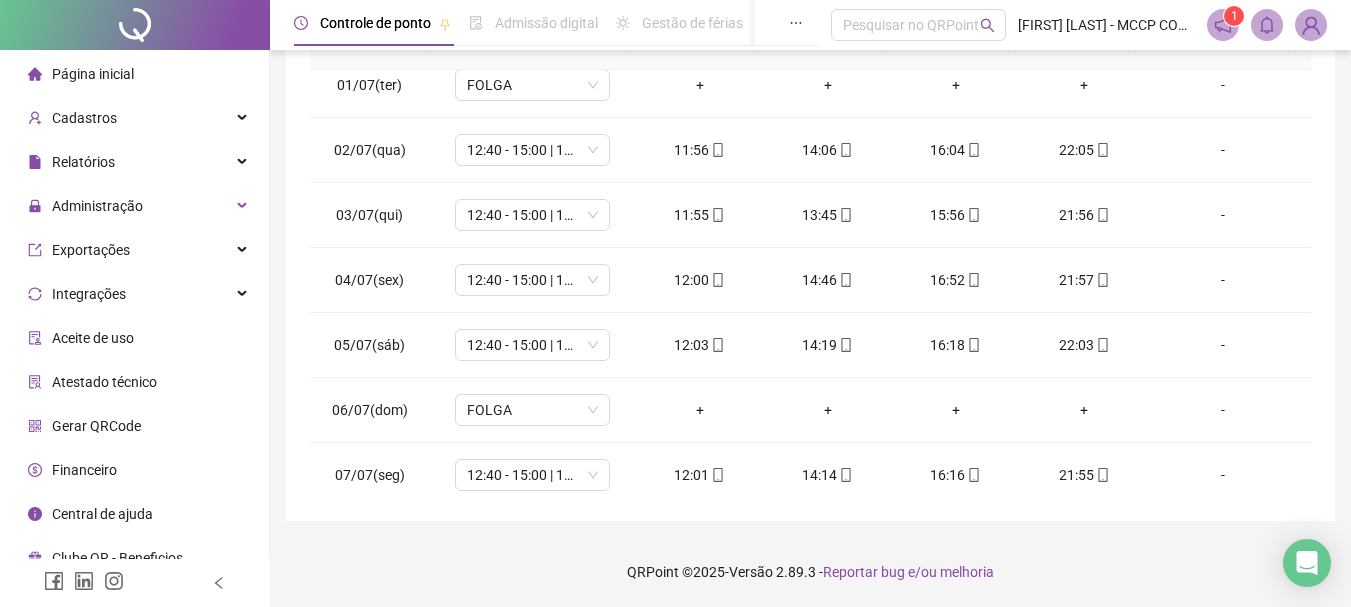 scroll, scrollTop: 0, scrollLeft: 0, axis: both 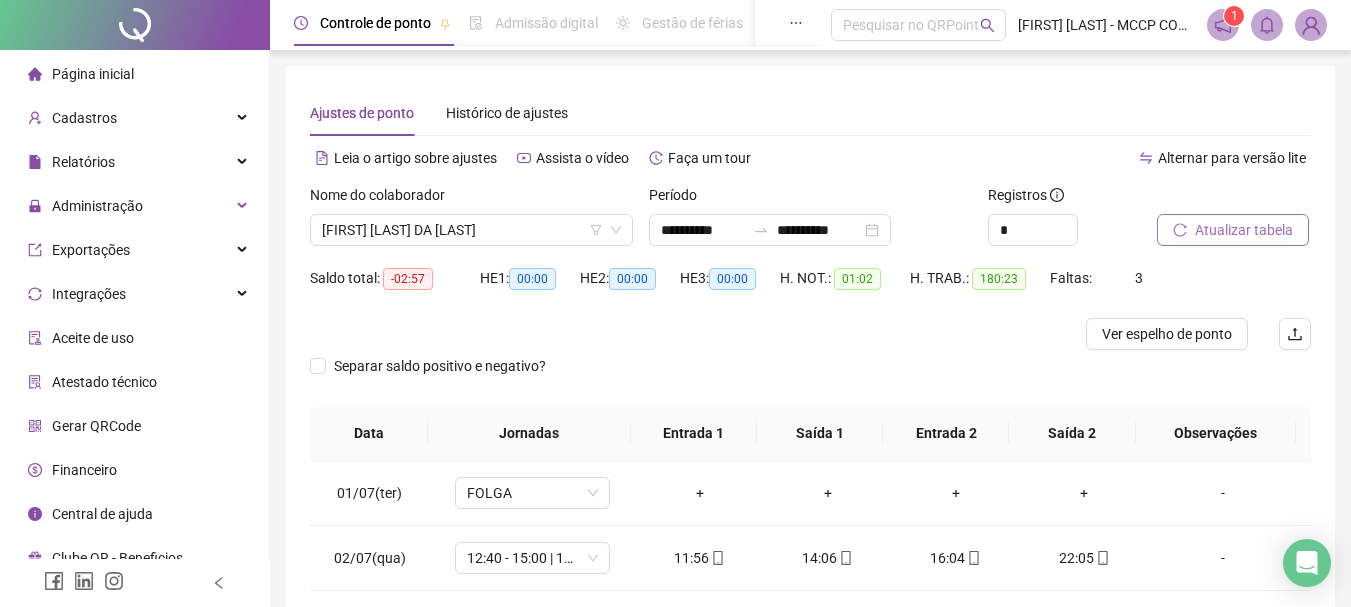 click on "Atualizar tabela" at bounding box center (1244, 230) 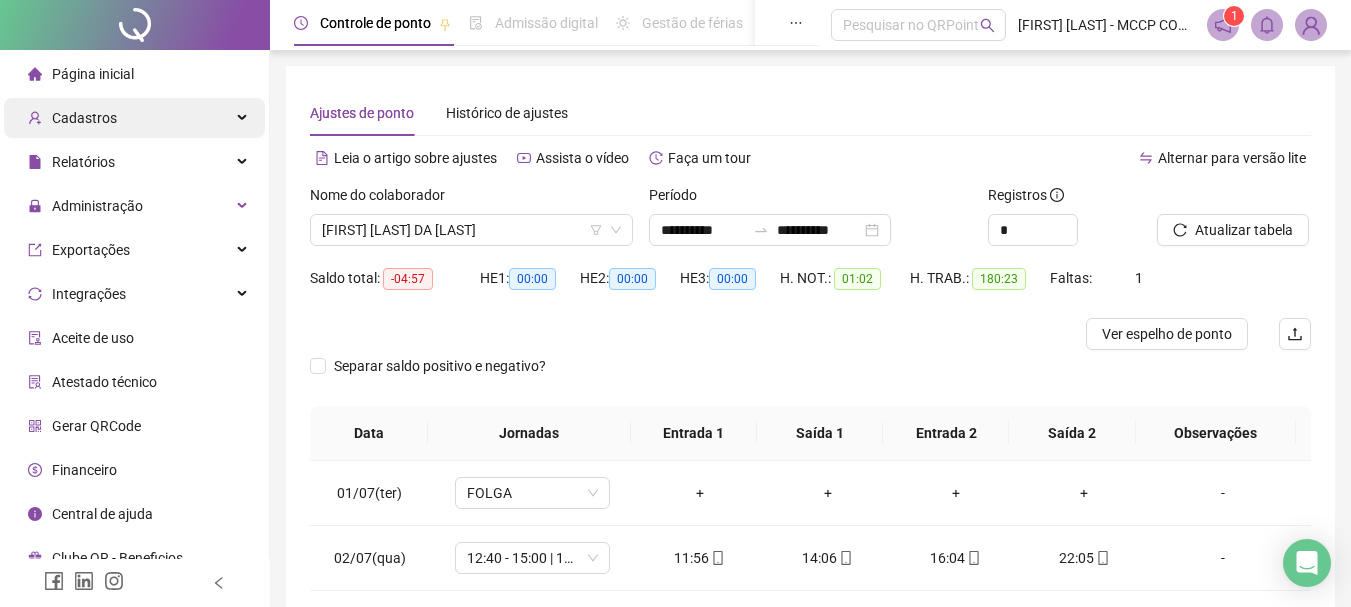 click on "Cadastros" at bounding box center [134, 118] 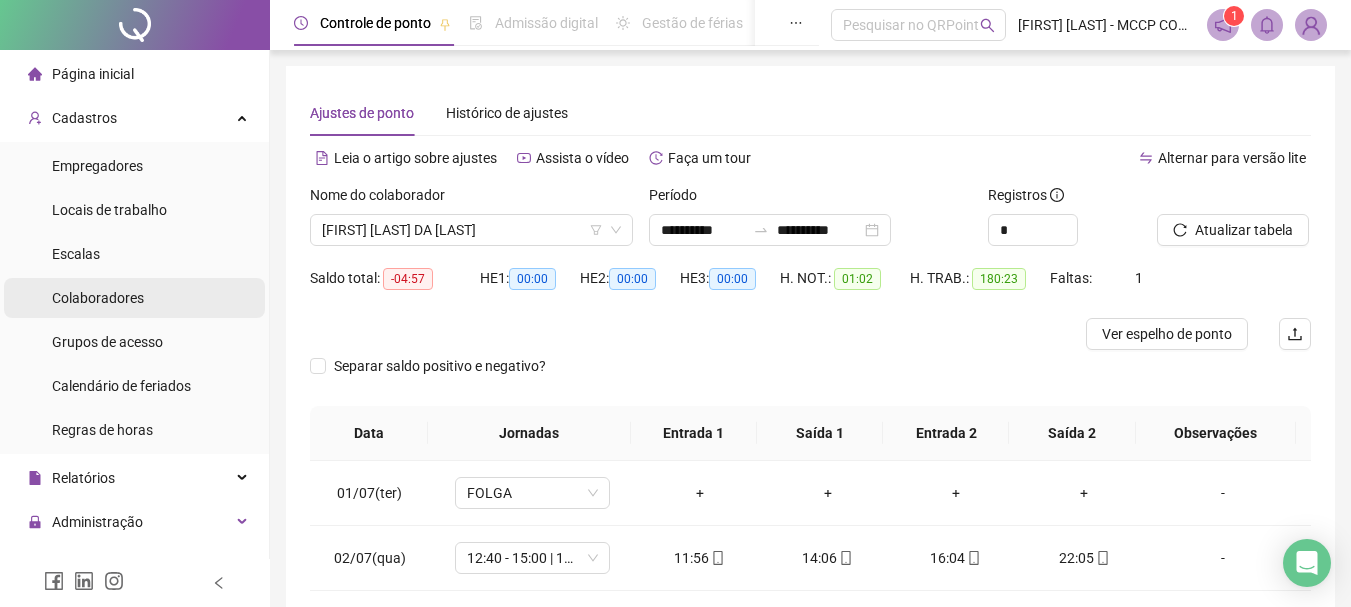 click on "Colaboradores" at bounding box center (98, 298) 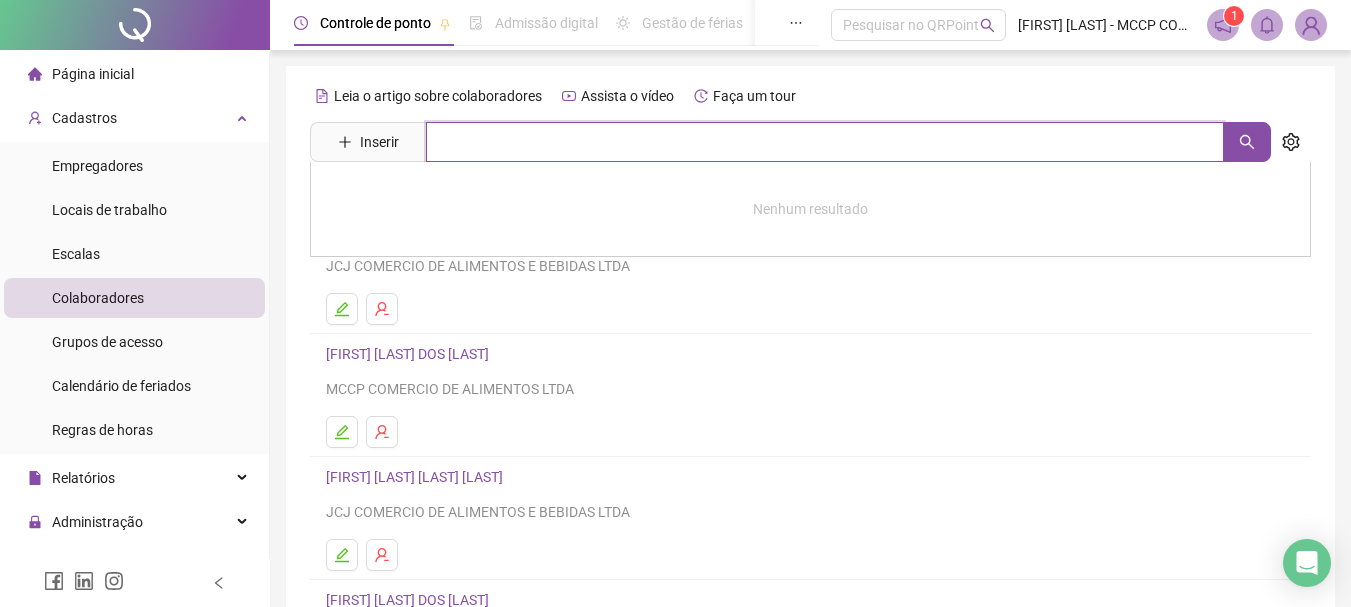 click at bounding box center [825, 142] 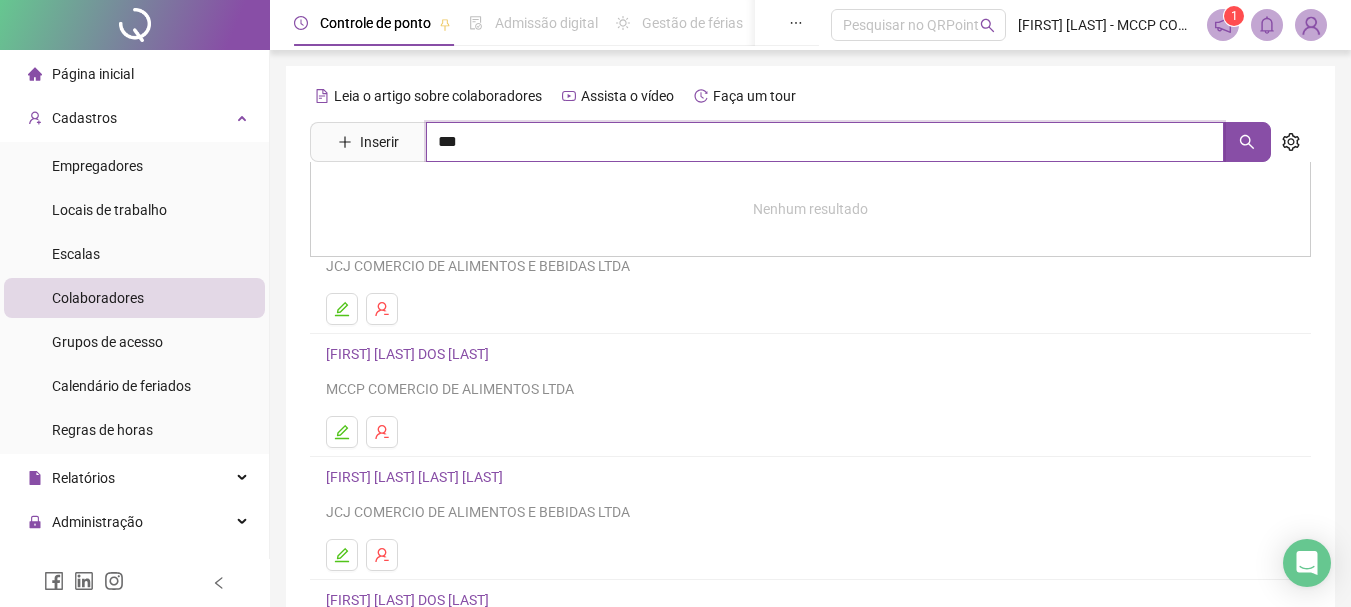 drag, startPoint x: 594, startPoint y: 145, endPoint x: 800, endPoint y: 207, distance: 215.12787 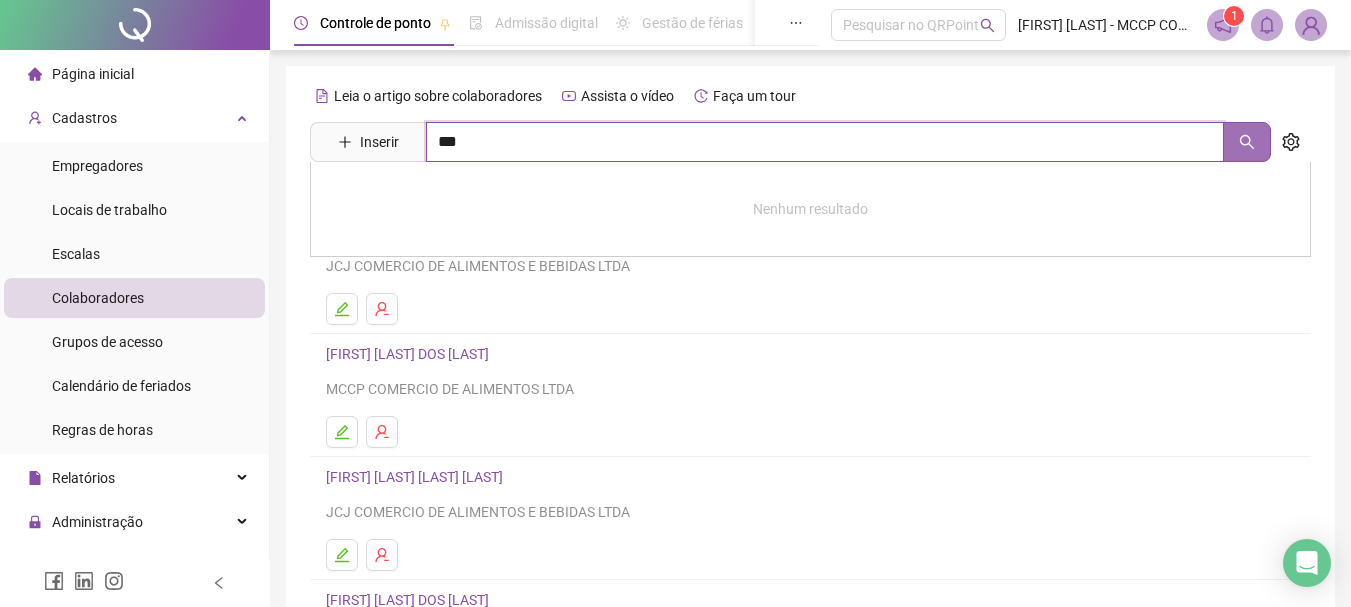 click at bounding box center (1247, 142) 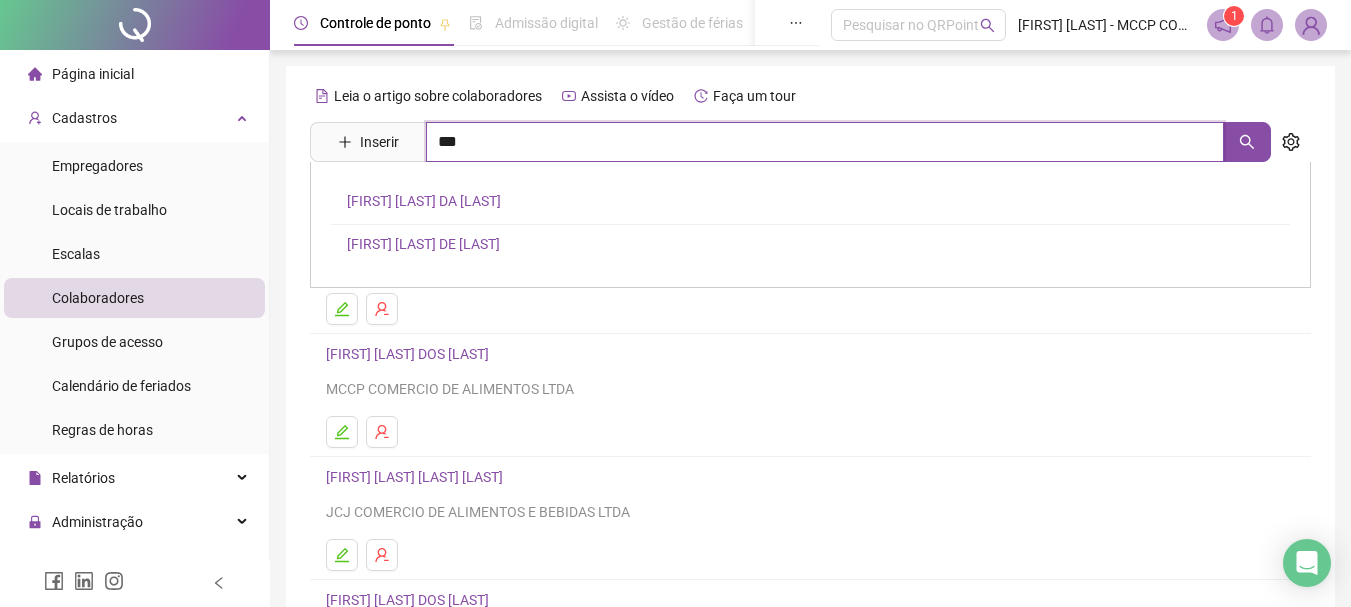type on "***" 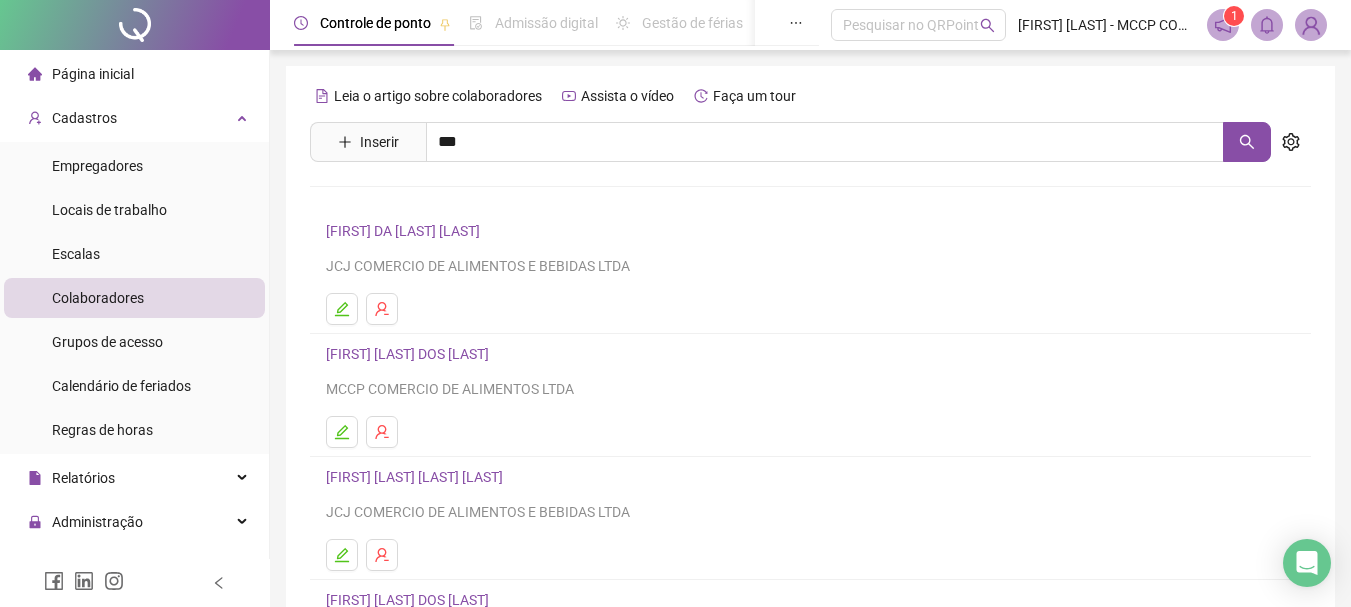 click on "[FIRST] [LAST] DA [LAST]" at bounding box center (424, 201) 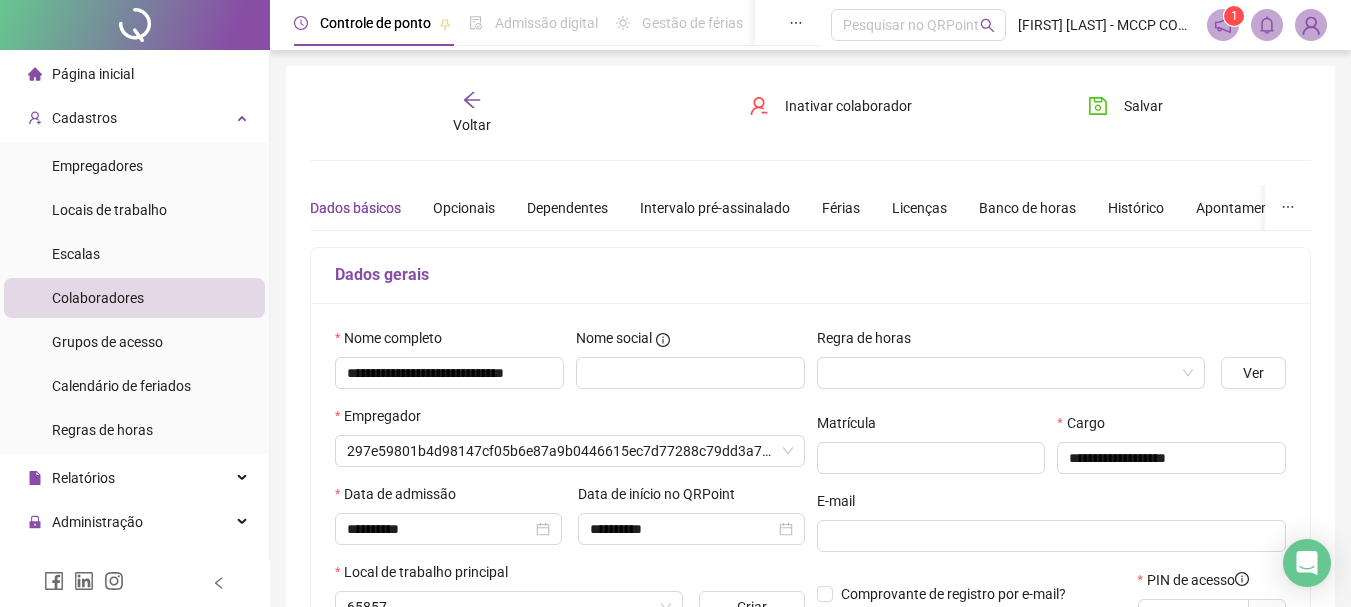 type on "**********" 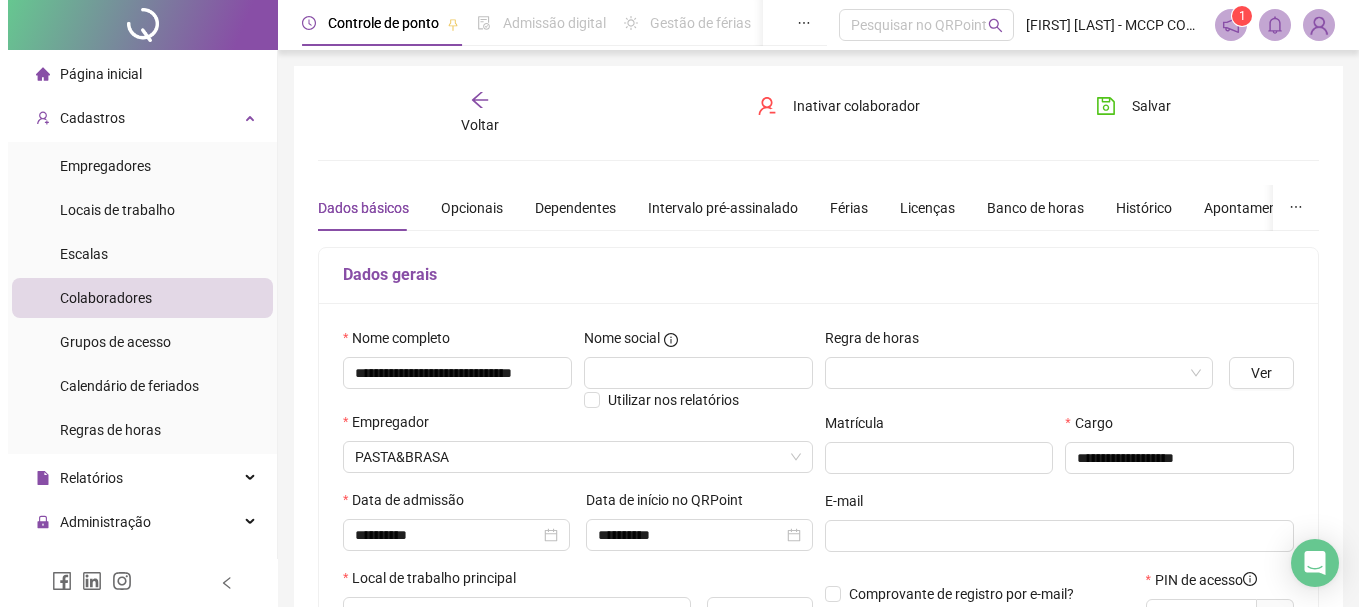 scroll, scrollTop: 531, scrollLeft: 0, axis: vertical 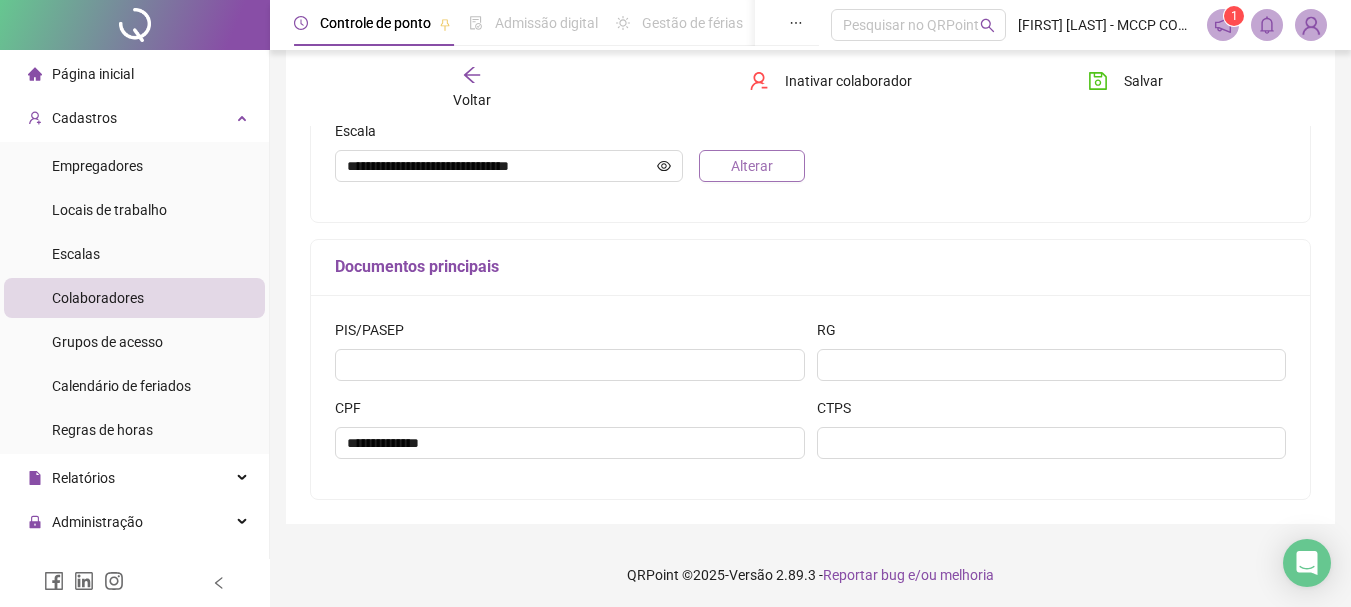 click on "Alterar" at bounding box center (752, 166) 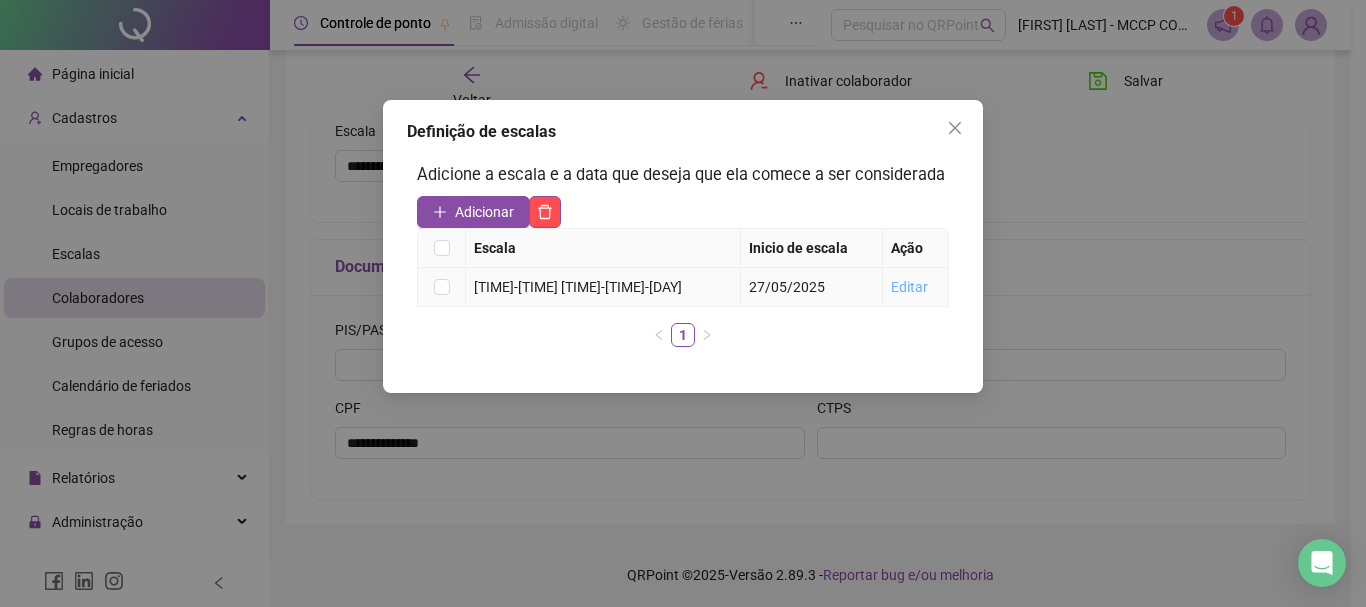 click on "Editar" at bounding box center (909, 287) 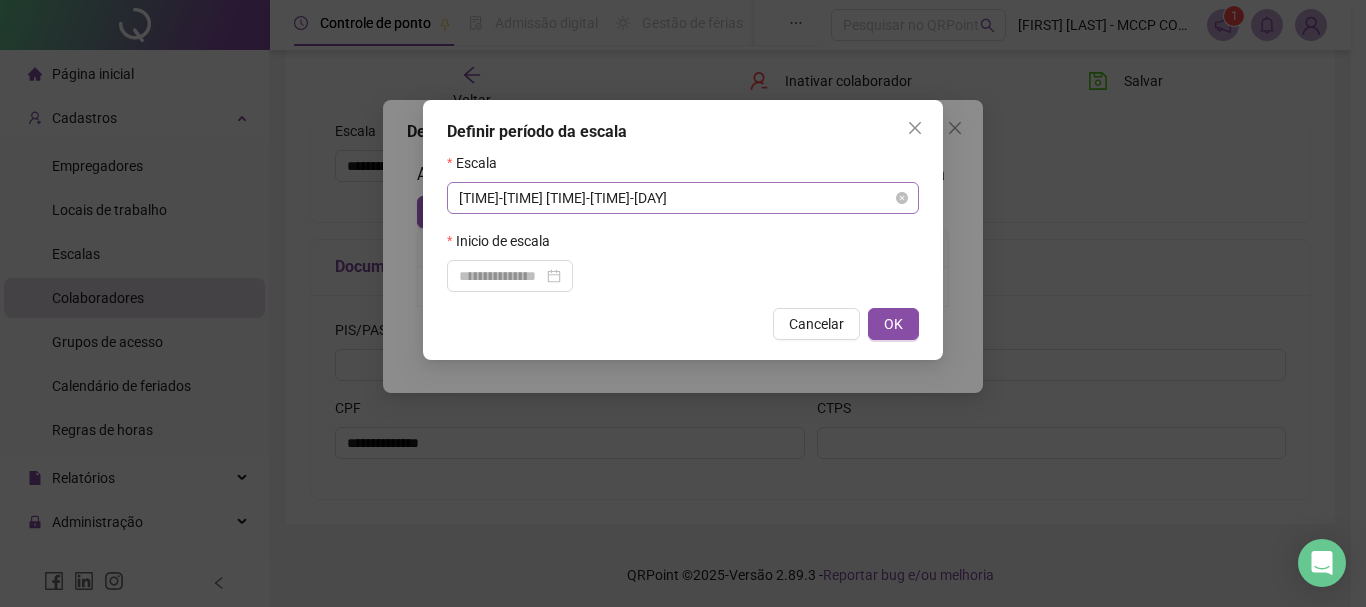 click on "[TIME]-[TIME] [TIME]-[TIME]-[DAY]" at bounding box center (683, 198) 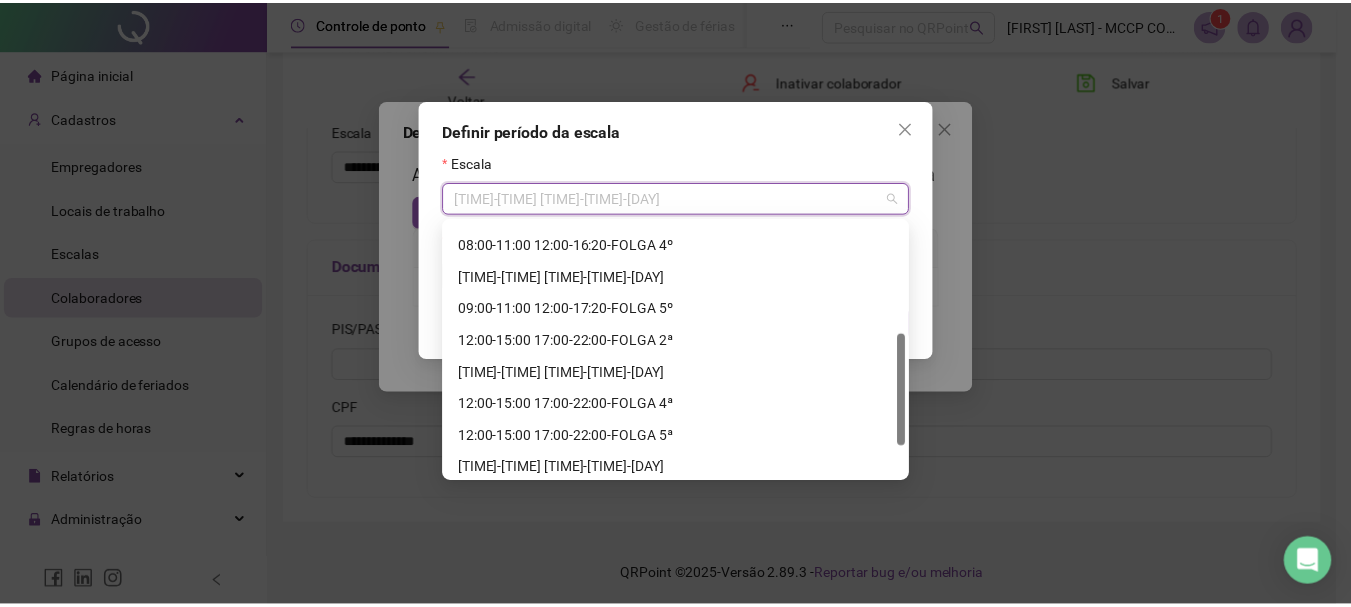 scroll, scrollTop: 251, scrollLeft: 0, axis: vertical 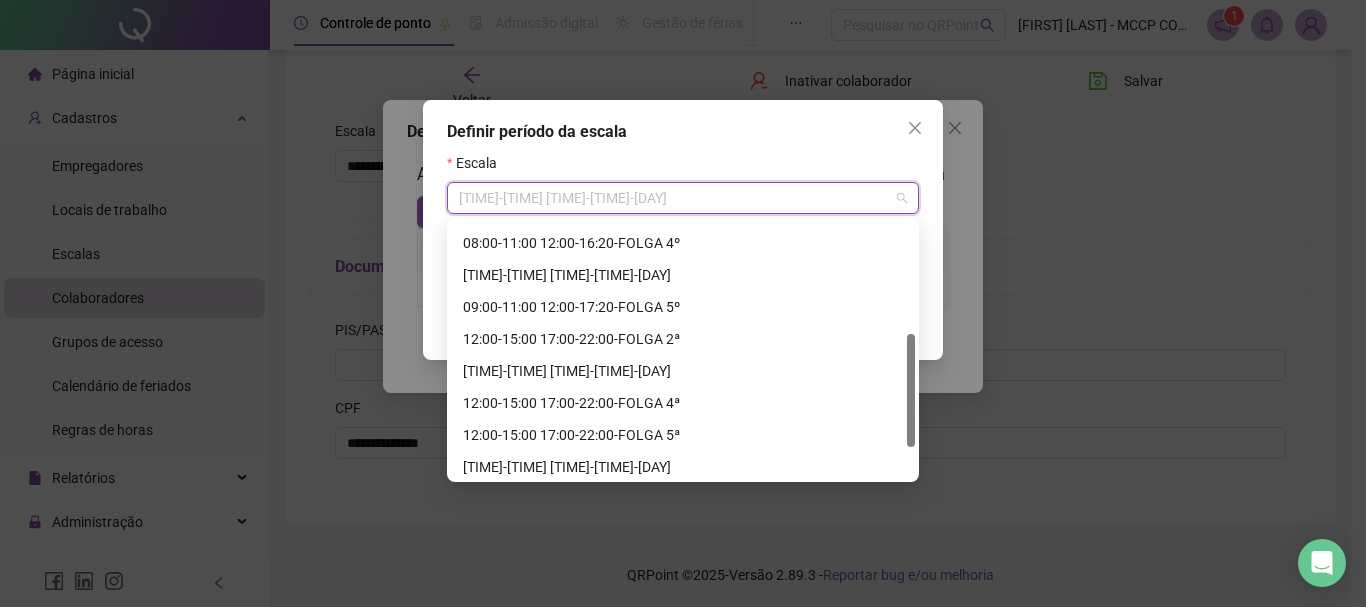 drag, startPoint x: 910, startPoint y: 310, endPoint x: 924, endPoint y: 422, distance: 112.871605 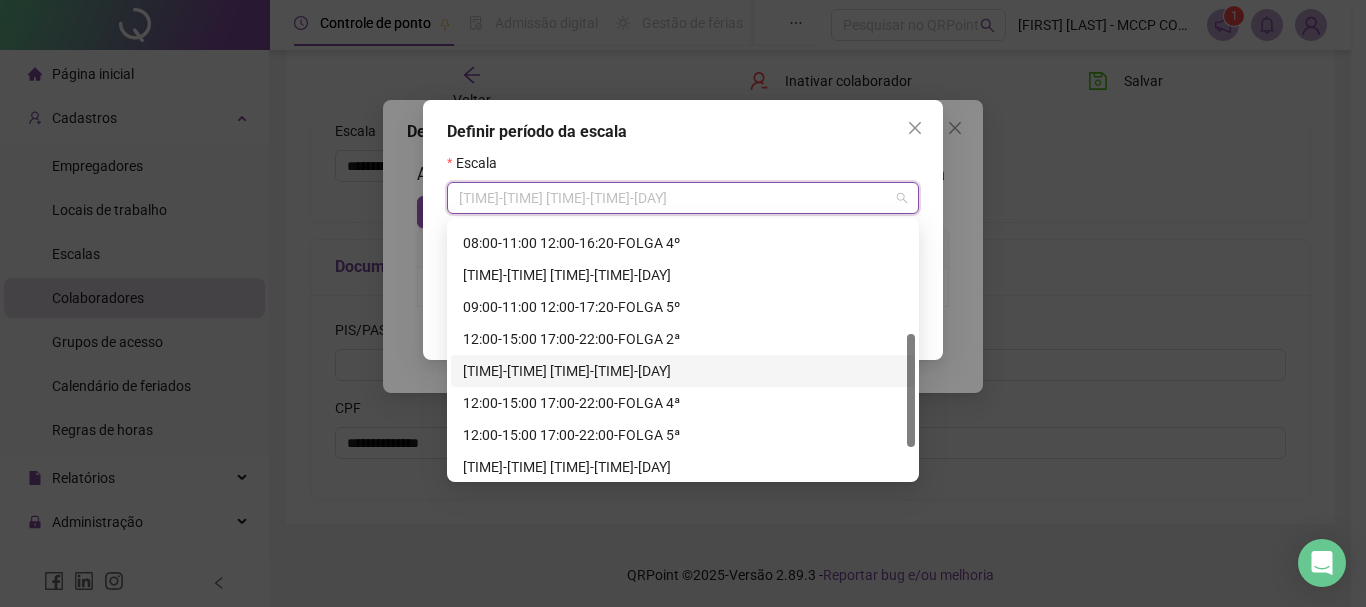 click on "[TIME]-[TIME] [TIME]-[TIME]-[DAY]" at bounding box center [683, 371] 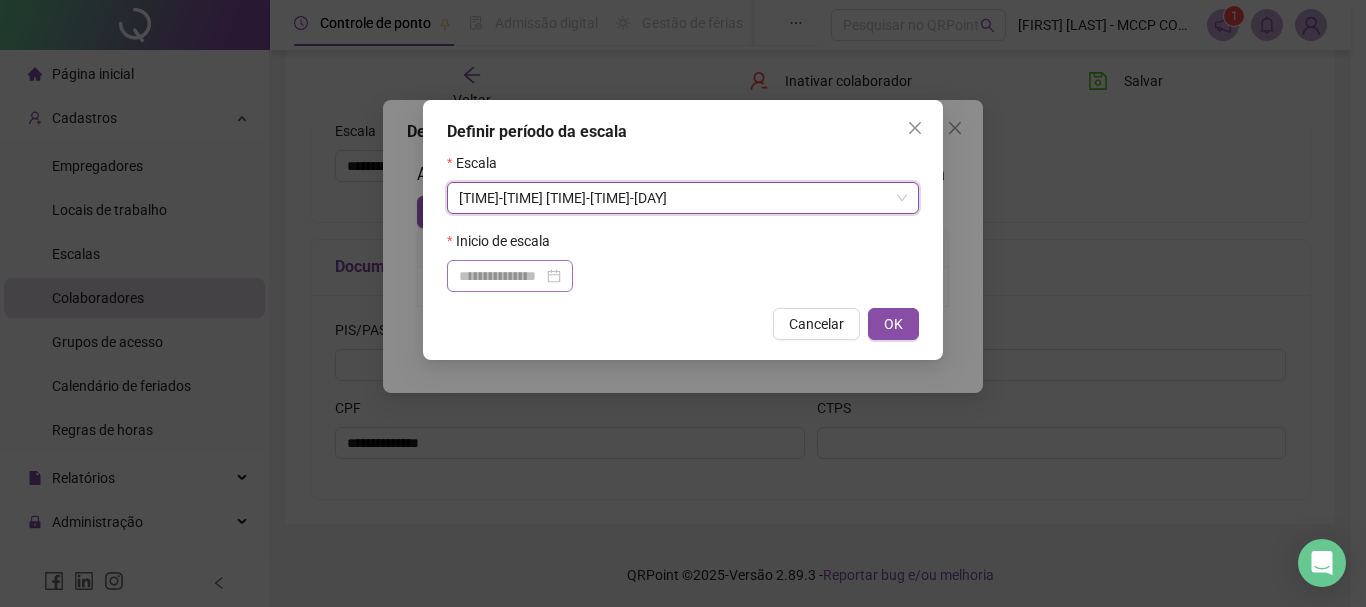 click at bounding box center [510, 276] 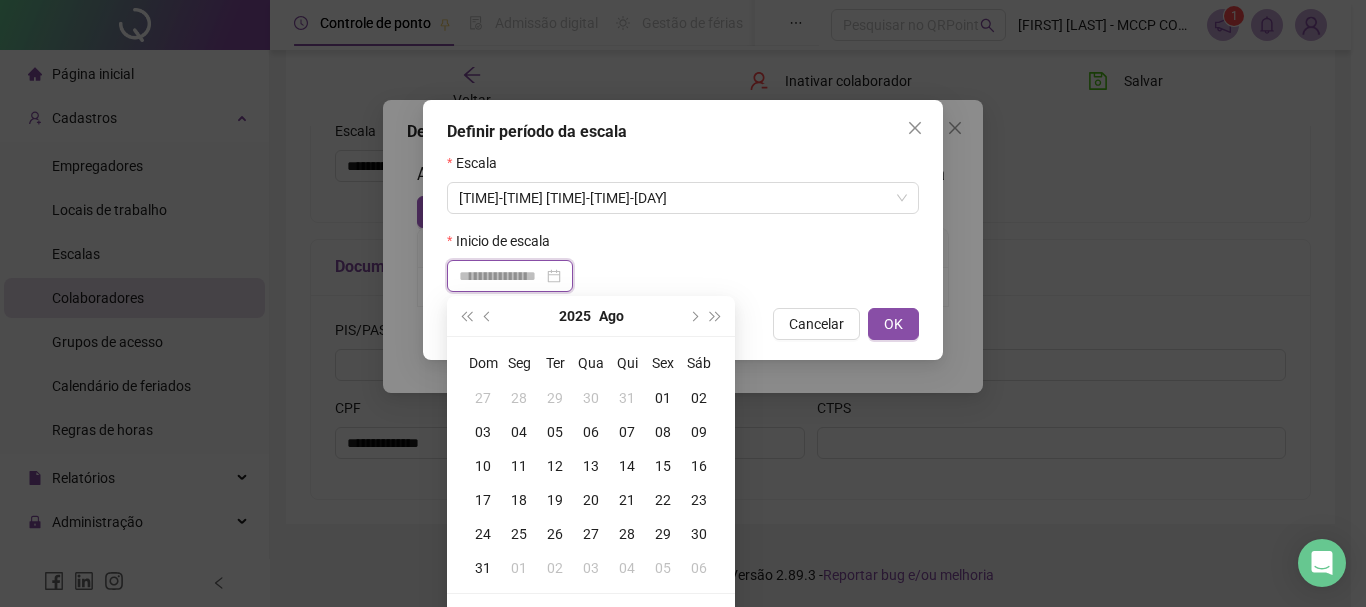 type on "**********" 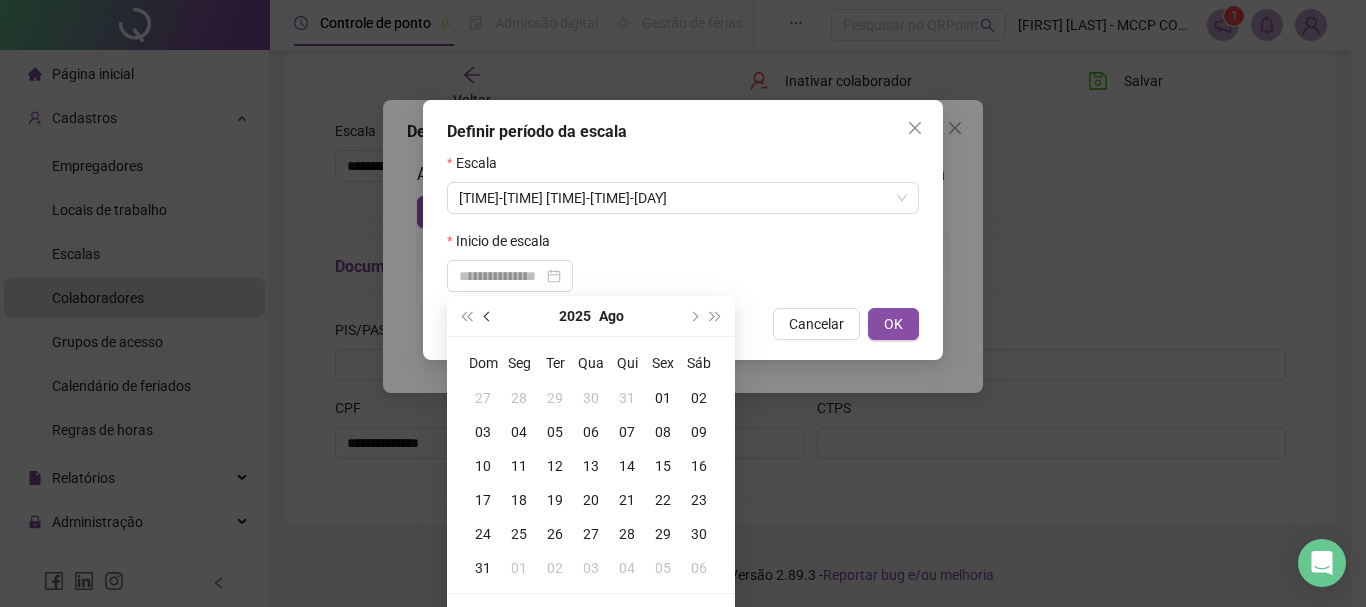 click at bounding box center [489, 316] 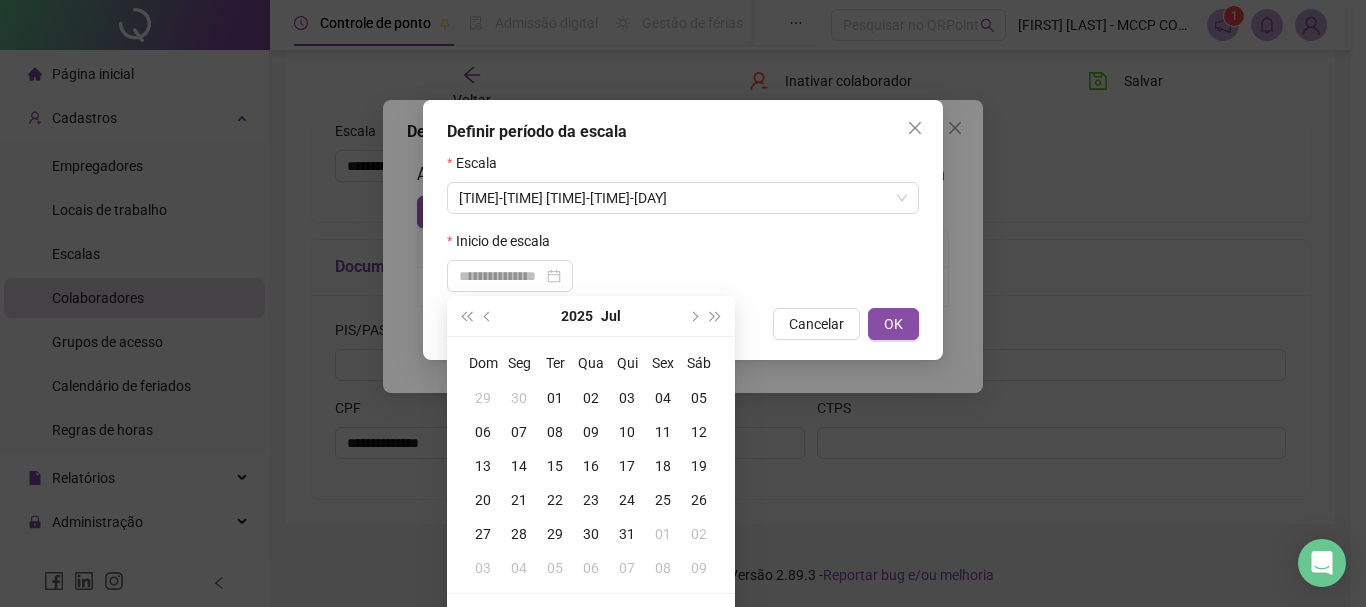 type on "**********" 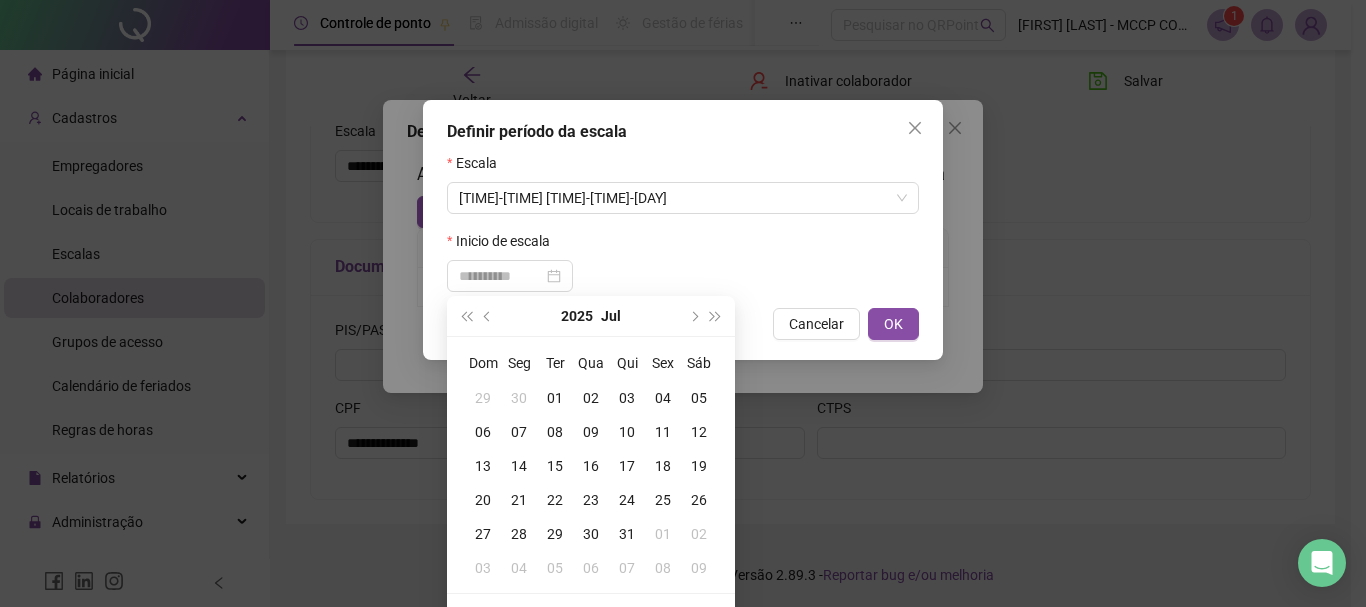 click on "01" at bounding box center (555, 398) 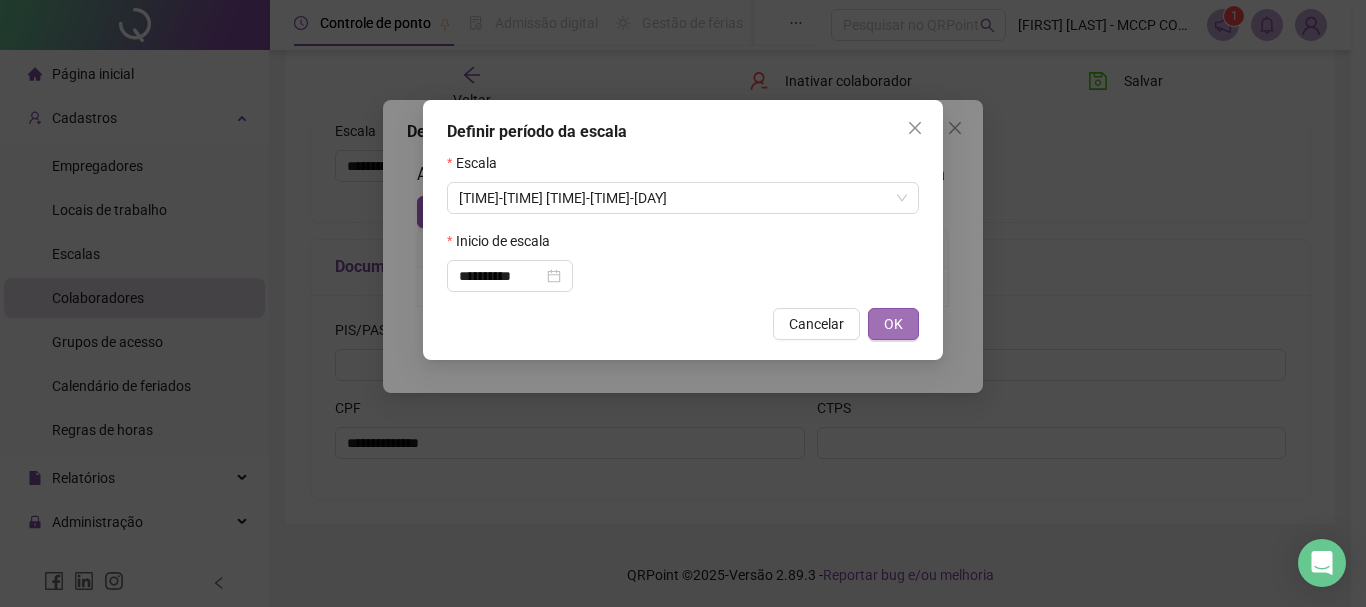 click on "OK" at bounding box center (893, 324) 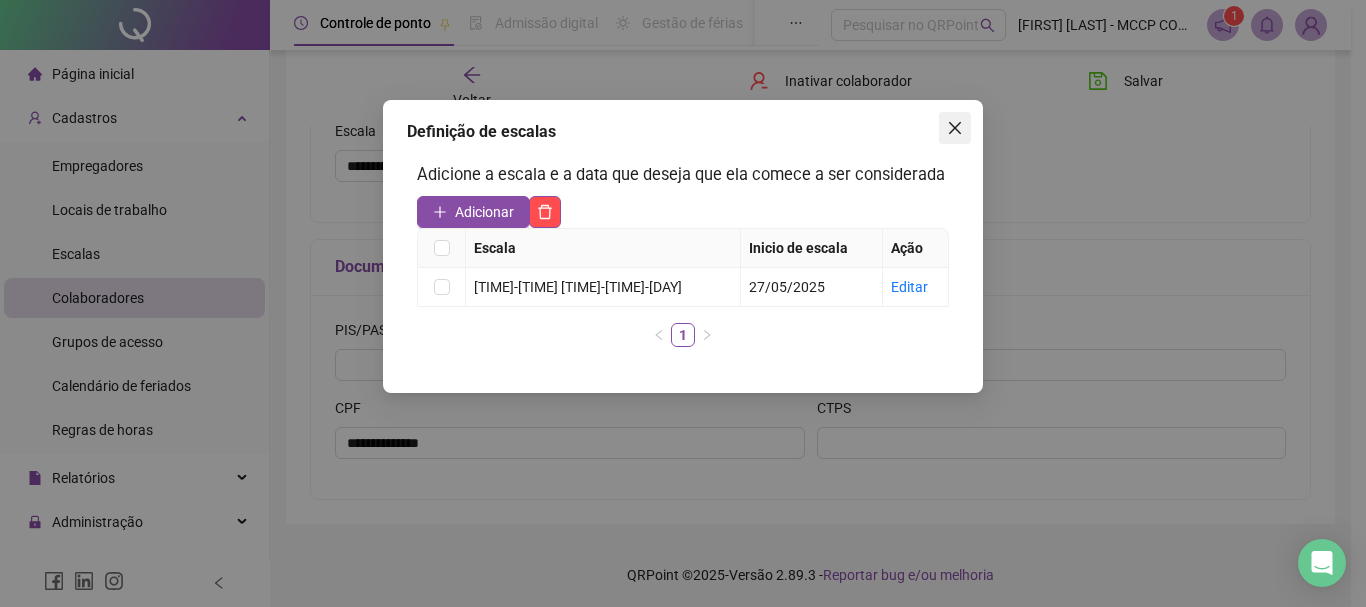 click 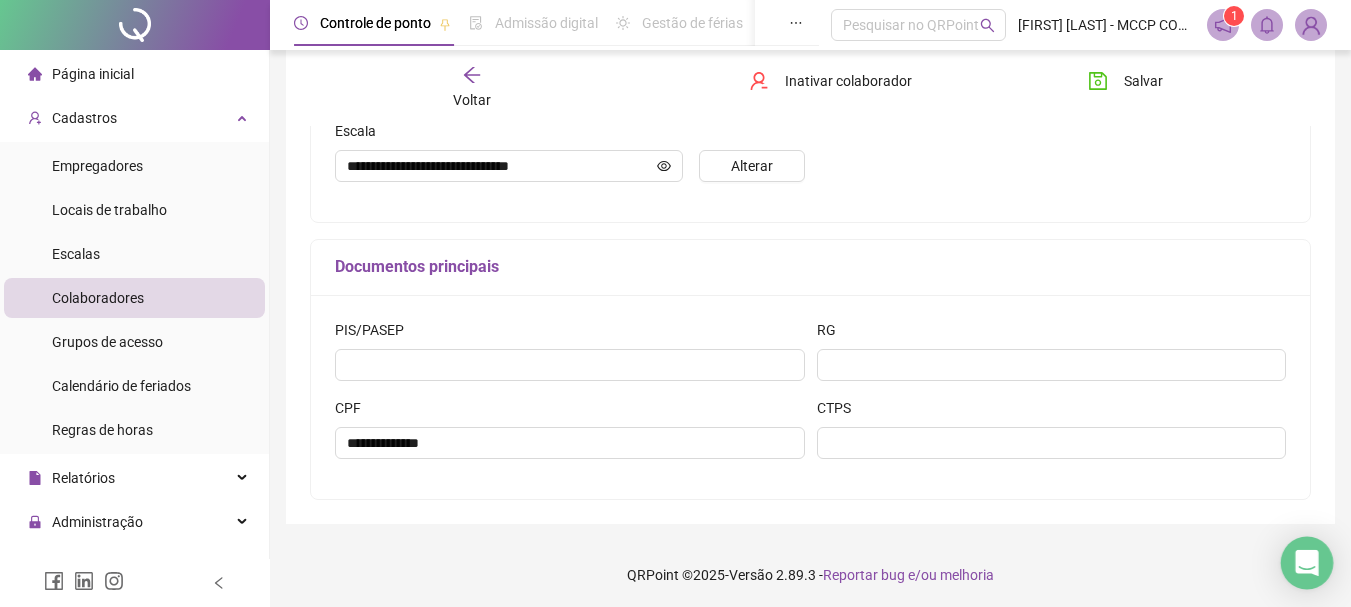 click 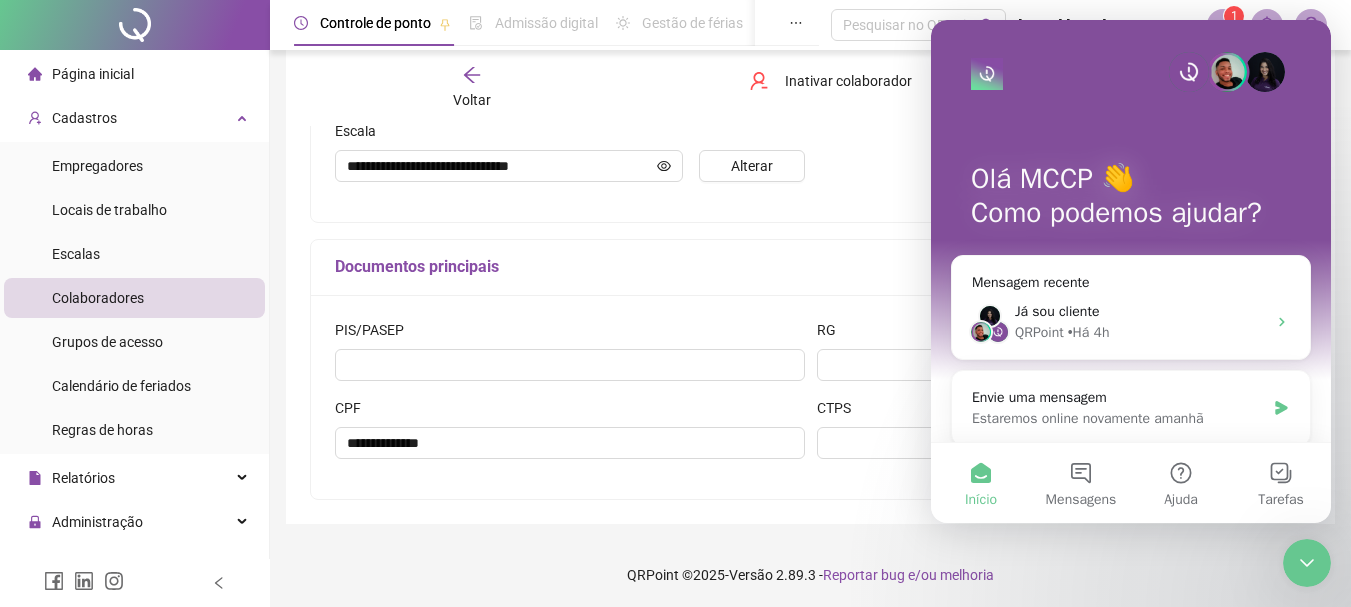 scroll, scrollTop: 0, scrollLeft: 0, axis: both 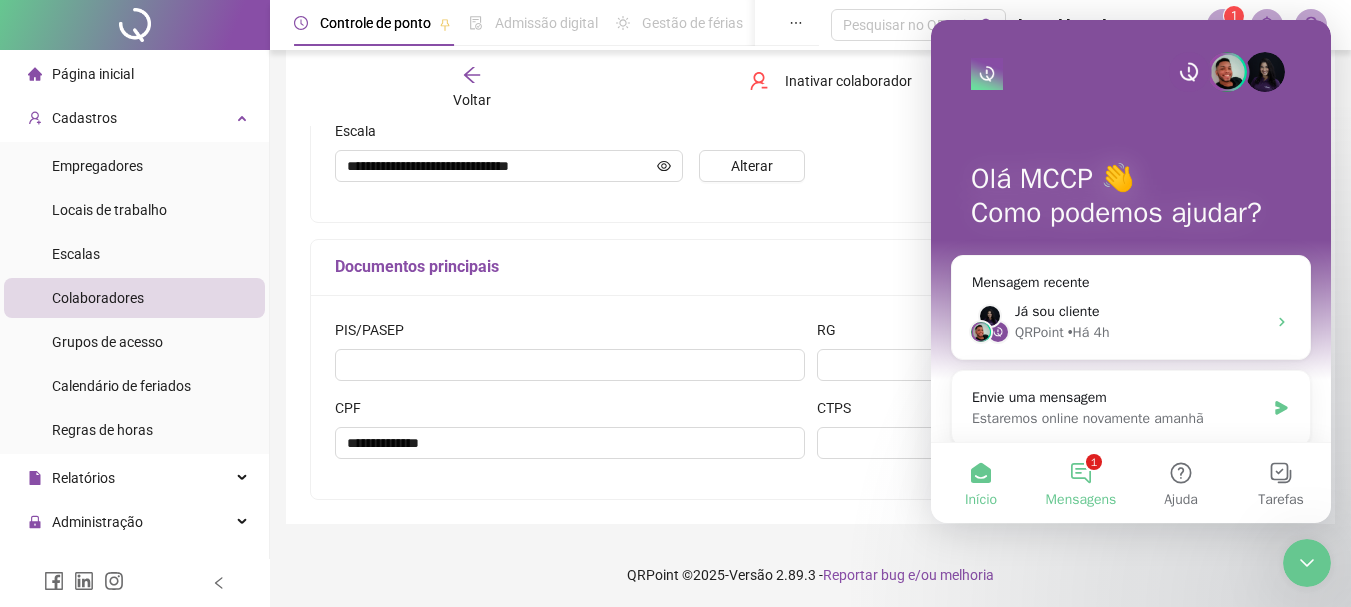 click on "1 Mensagens" at bounding box center (1081, 483) 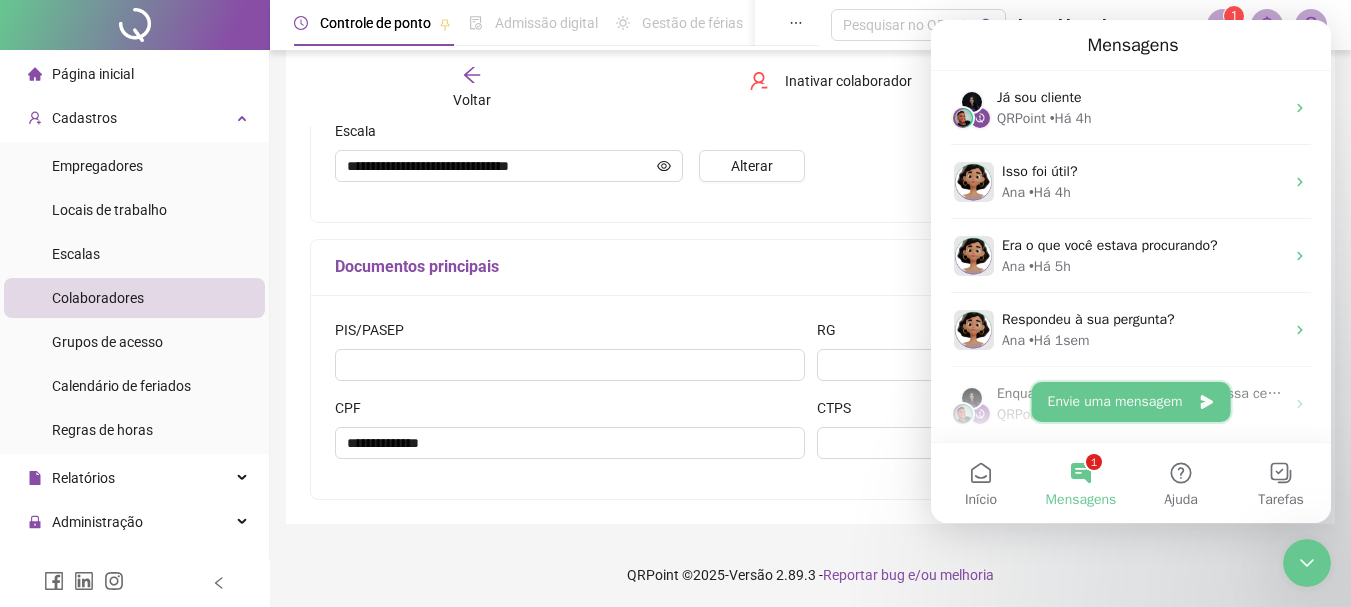 click on "Envie uma mensagem" at bounding box center (1131, 402) 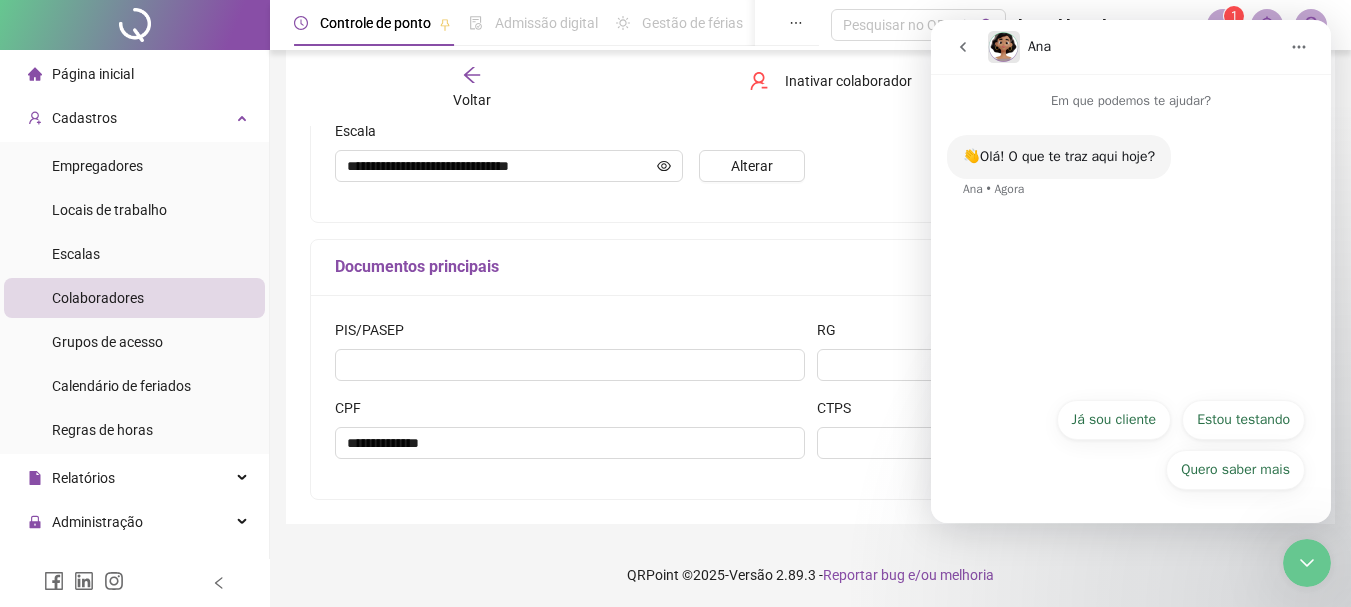 click on "👋Olá! O que te traz aqui hoje? [NAME]    •   Agora" at bounding box center [1131, 167] 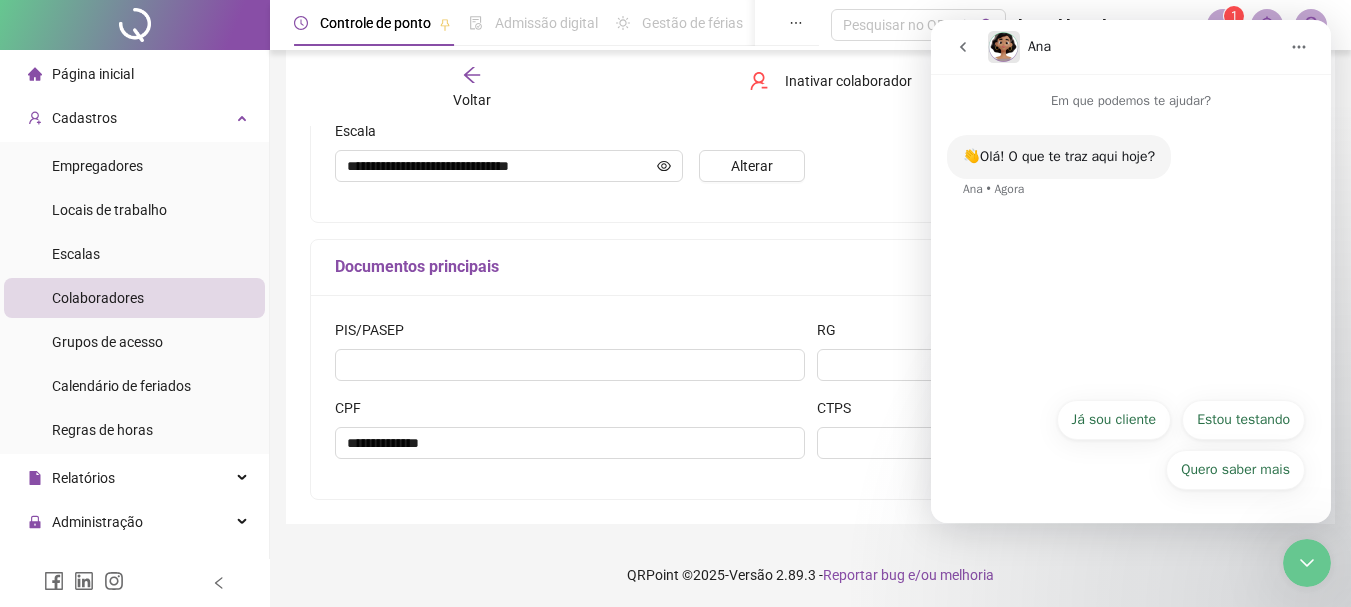 click on "👋Olá! O que te traz aqui hoje? [NAME]    •   Agora" at bounding box center (1131, 167) 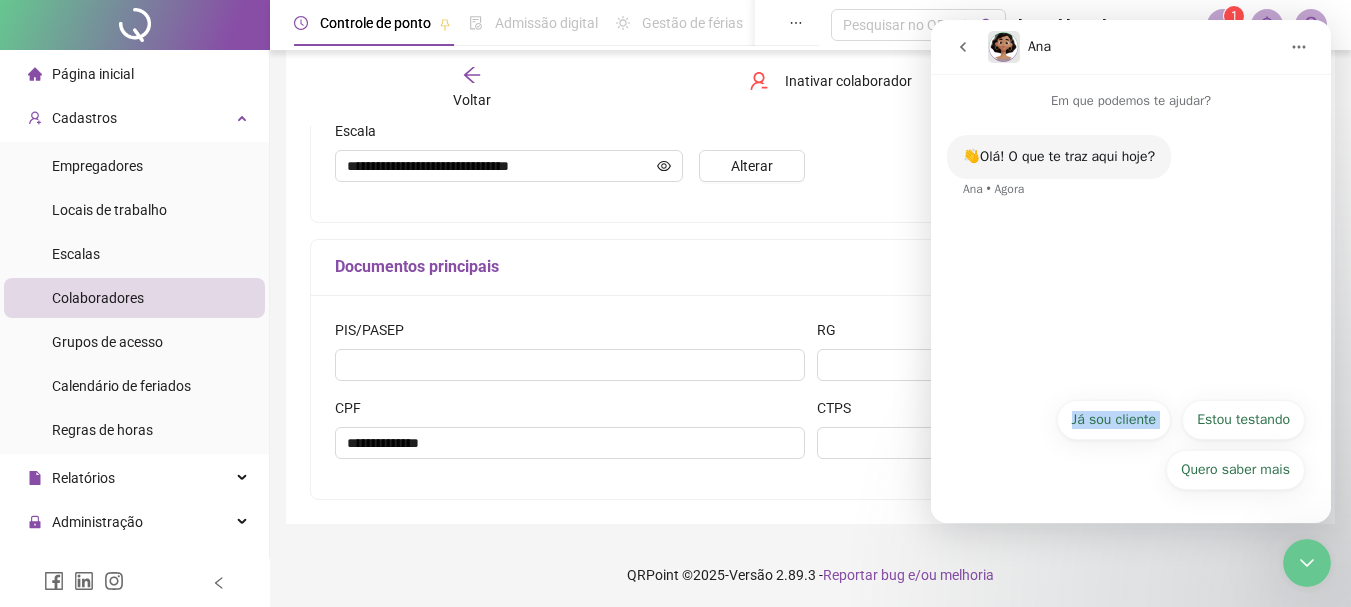 click on "👋Olá! O que te traz aqui hoje? [NAME]    •   Agora" at bounding box center (1131, 167) 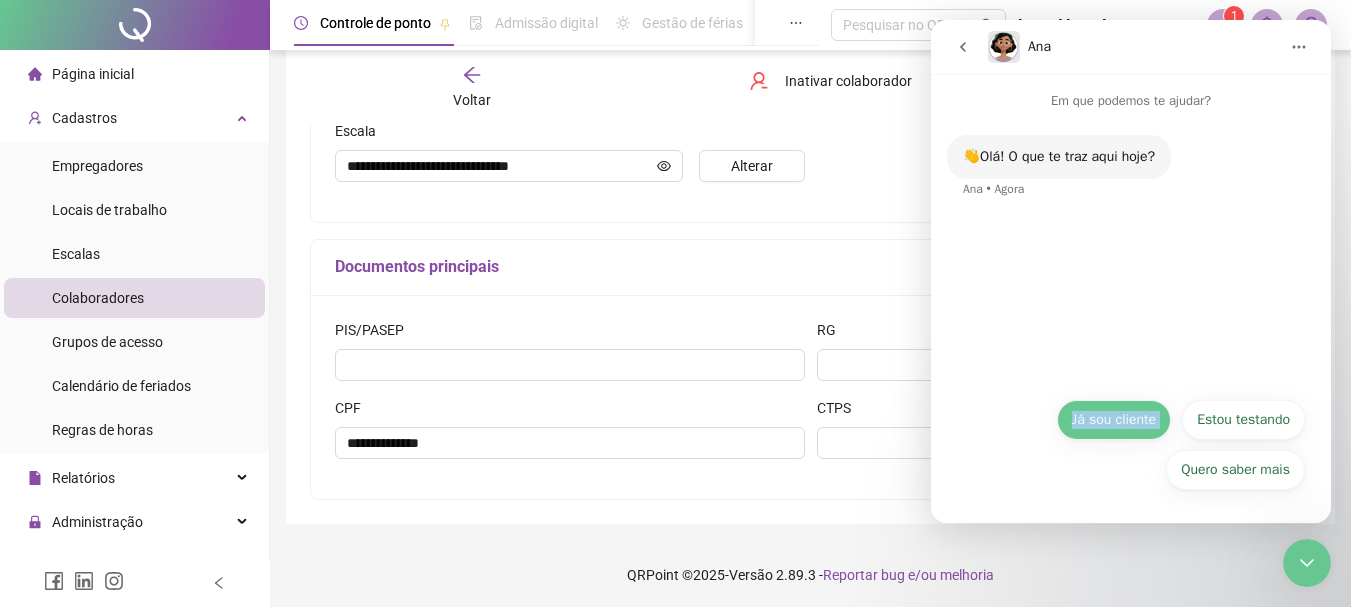 click on "Já sou cliente" at bounding box center [1114, 420] 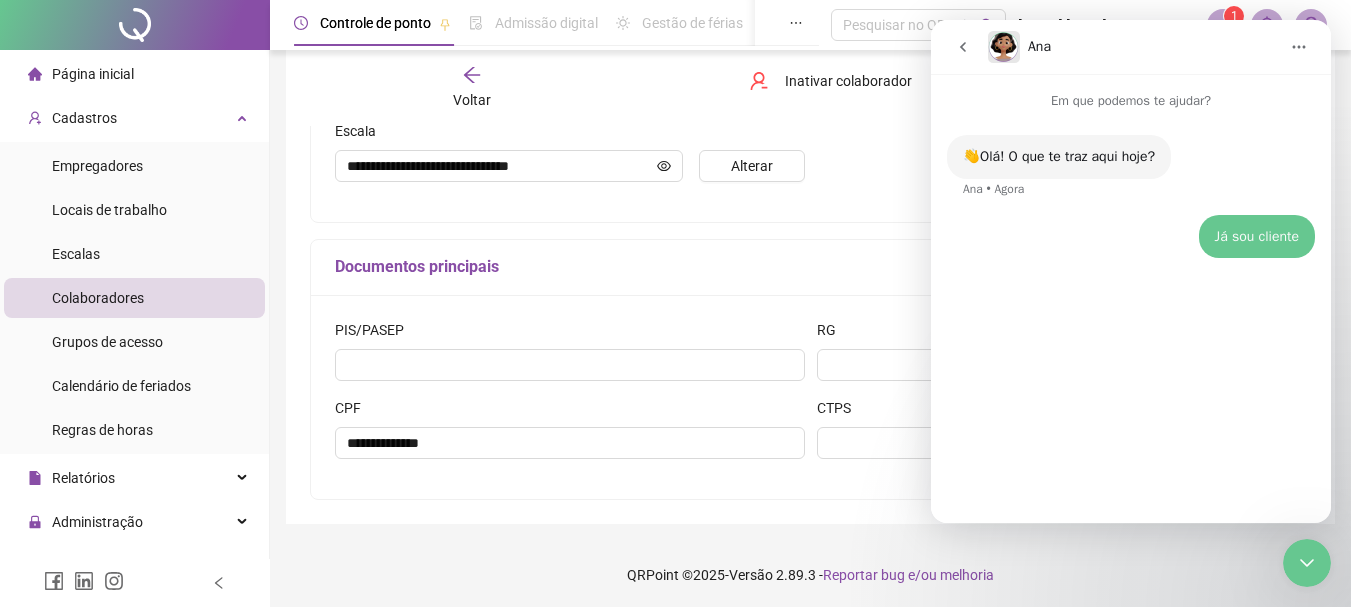 click 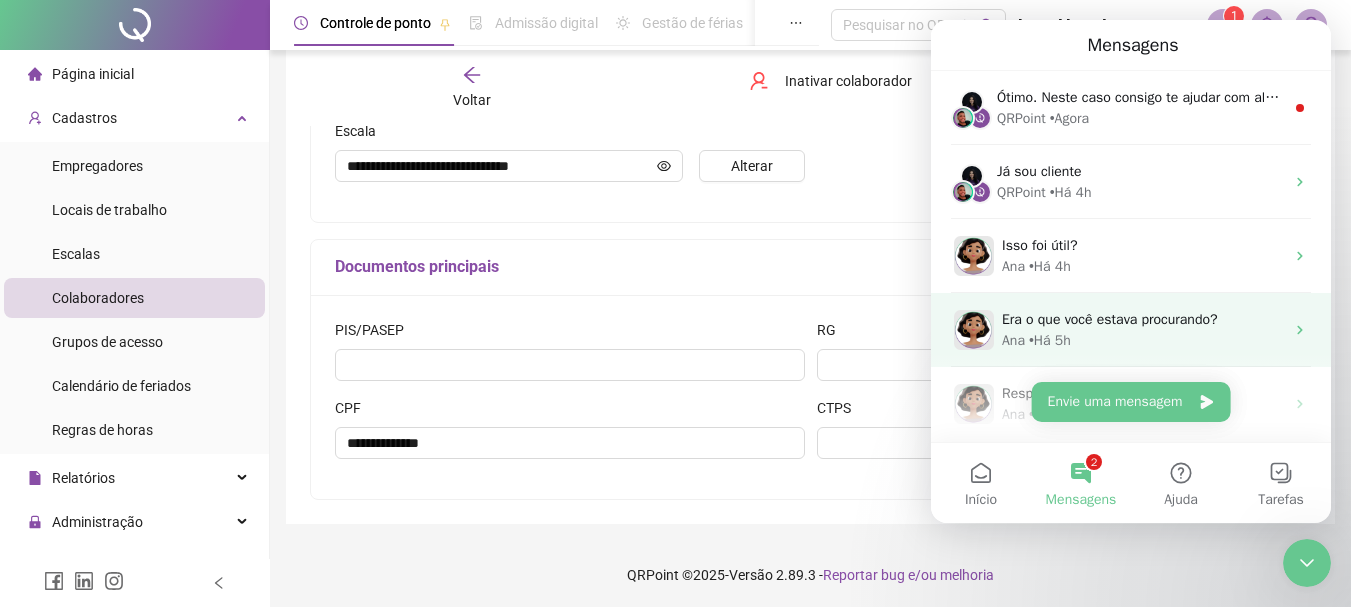 click on "[NAME] •  Há 5h" at bounding box center [1143, 340] 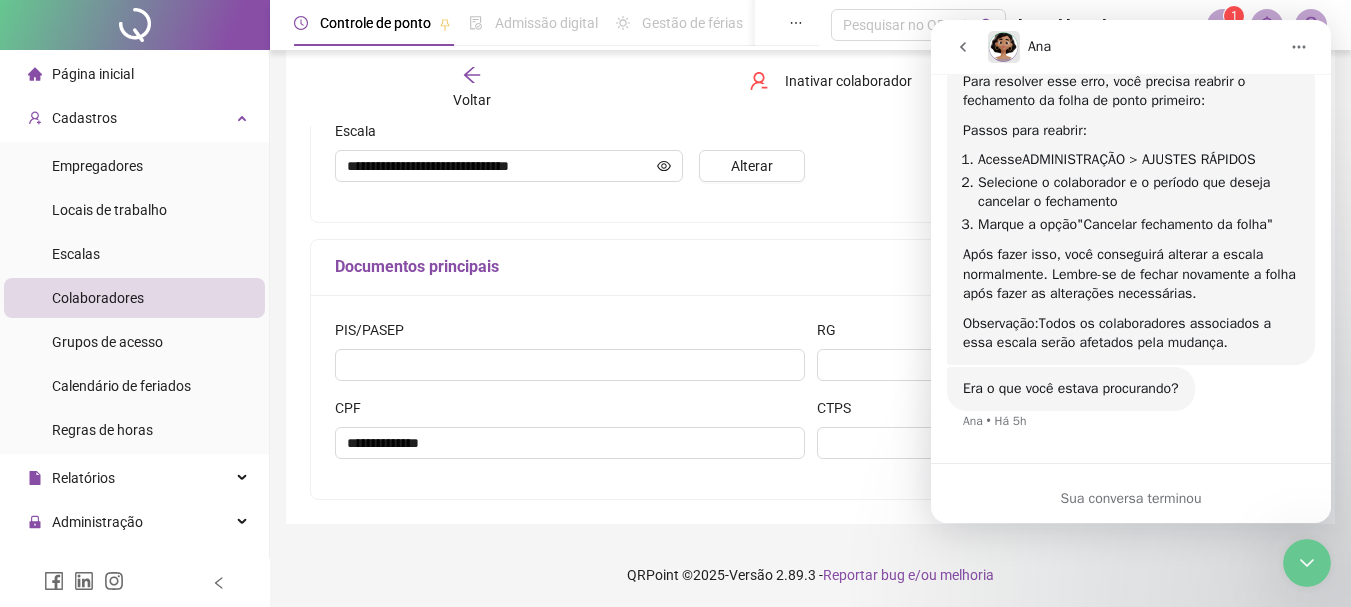 scroll, scrollTop: 1888, scrollLeft: 0, axis: vertical 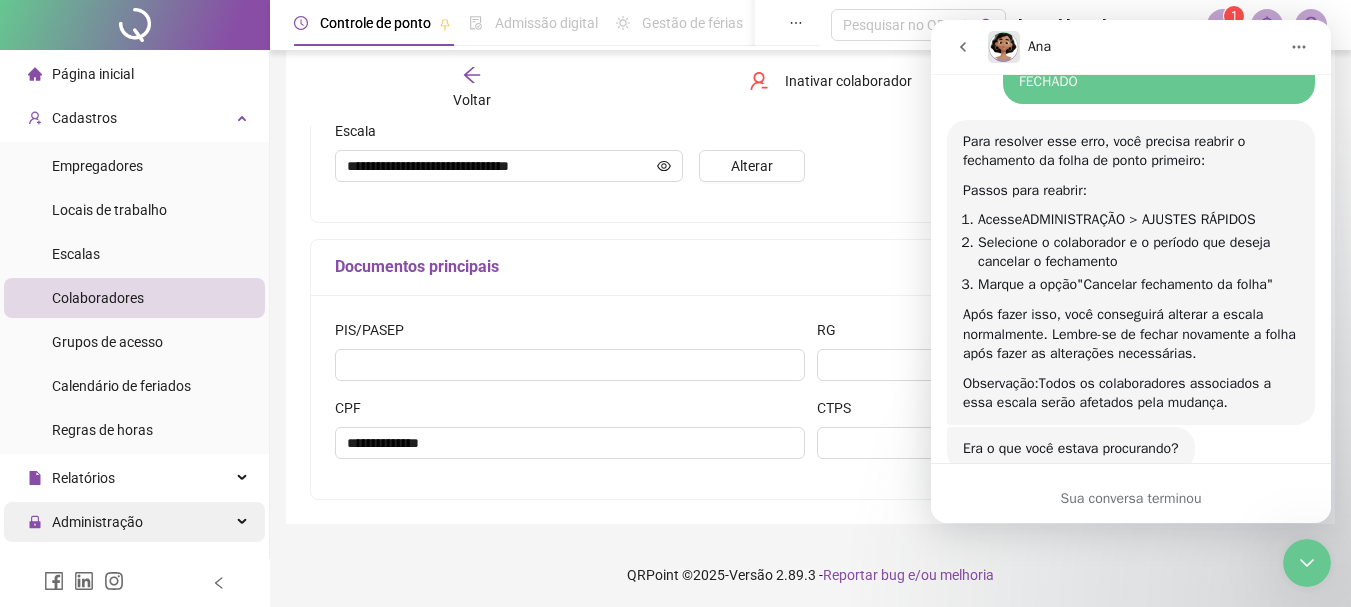 click on "Administração" at bounding box center [134, 522] 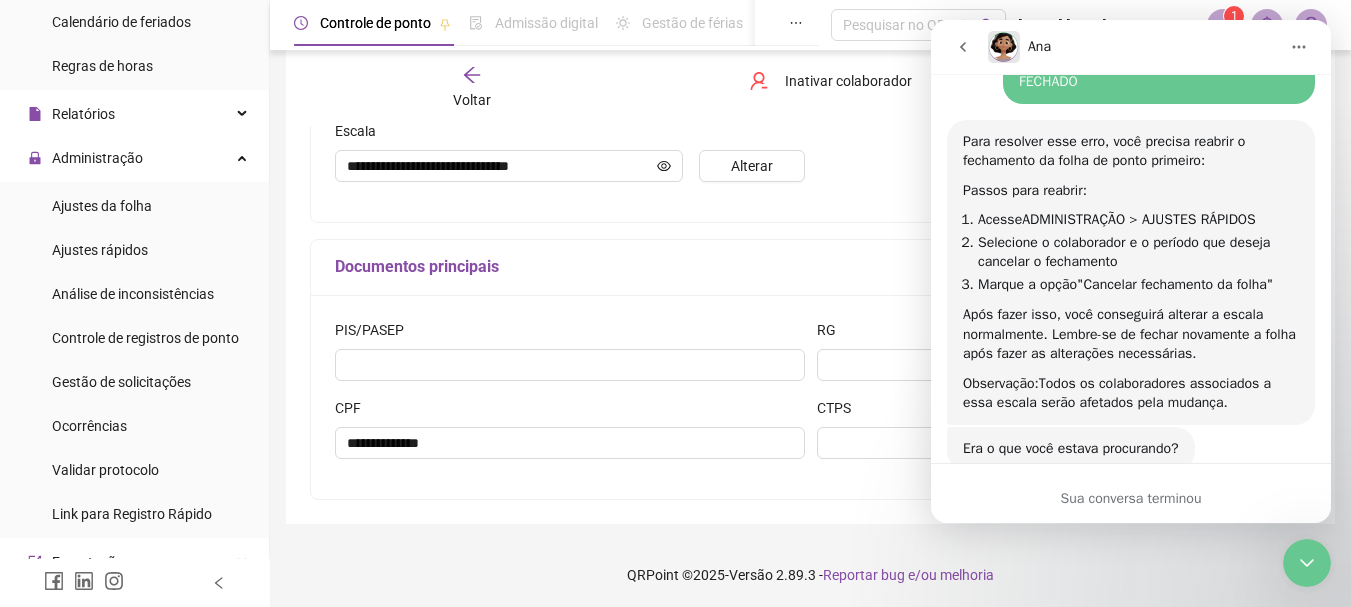 scroll, scrollTop: 543, scrollLeft: 0, axis: vertical 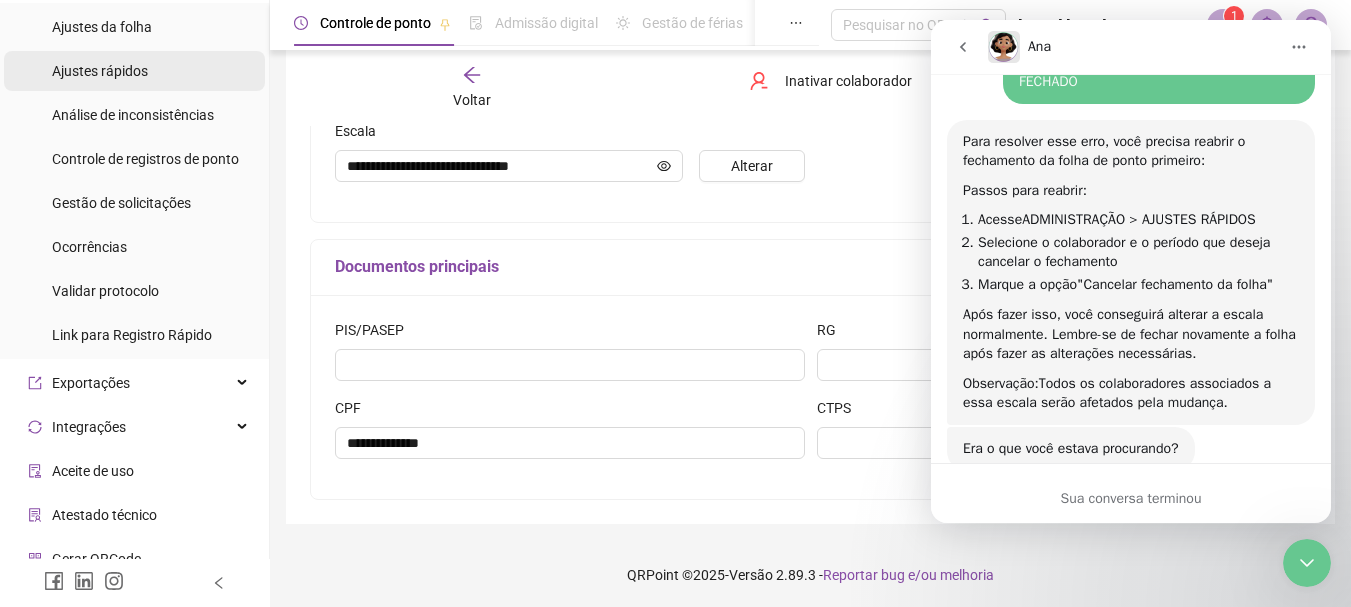 click on "Ajustes rápidos" at bounding box center (100, 71) 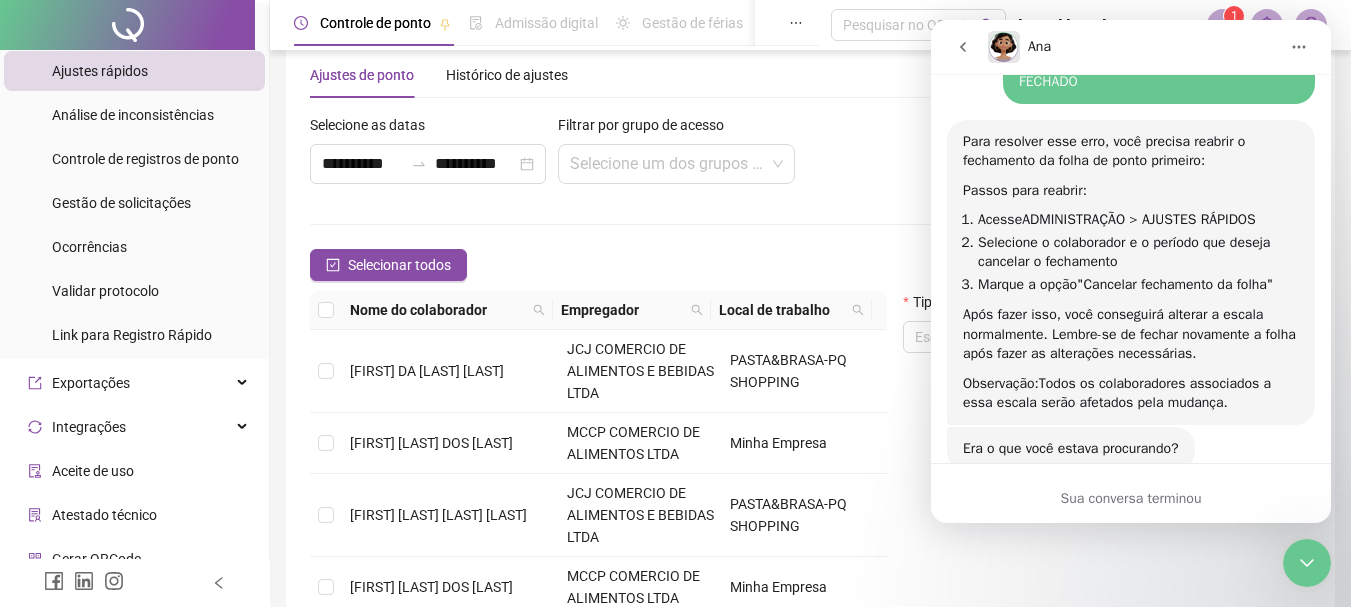 scroll, scrollTop: 227, scrollLeft: 0, axis: vertical 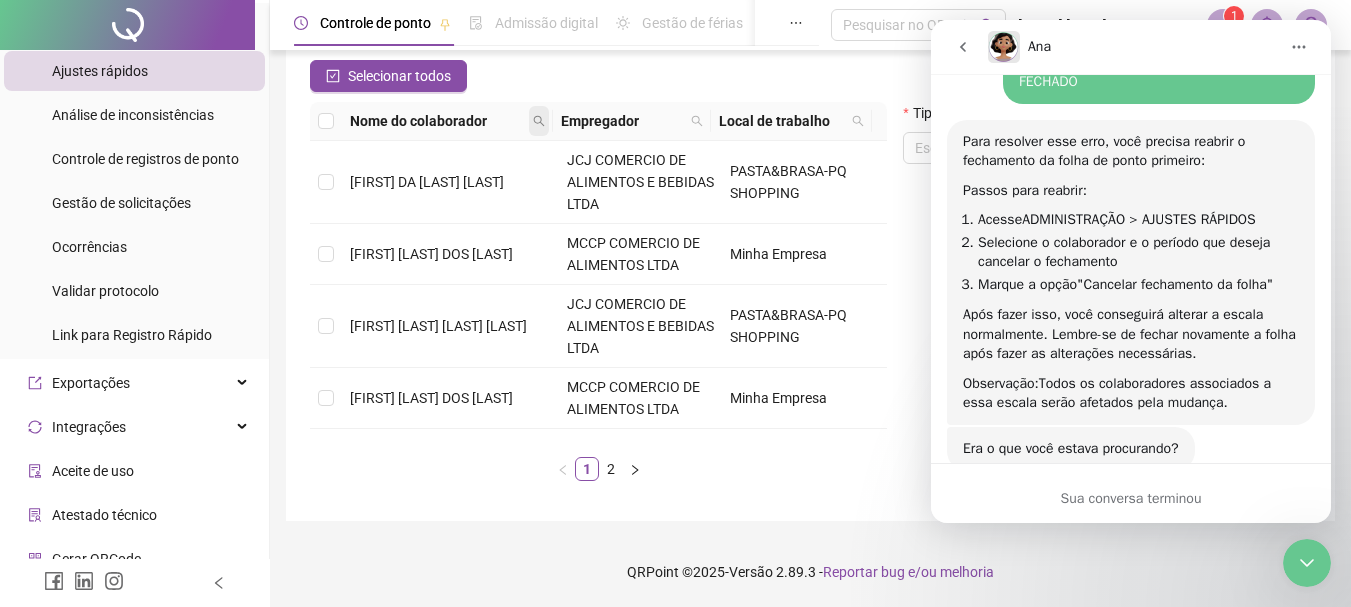 click 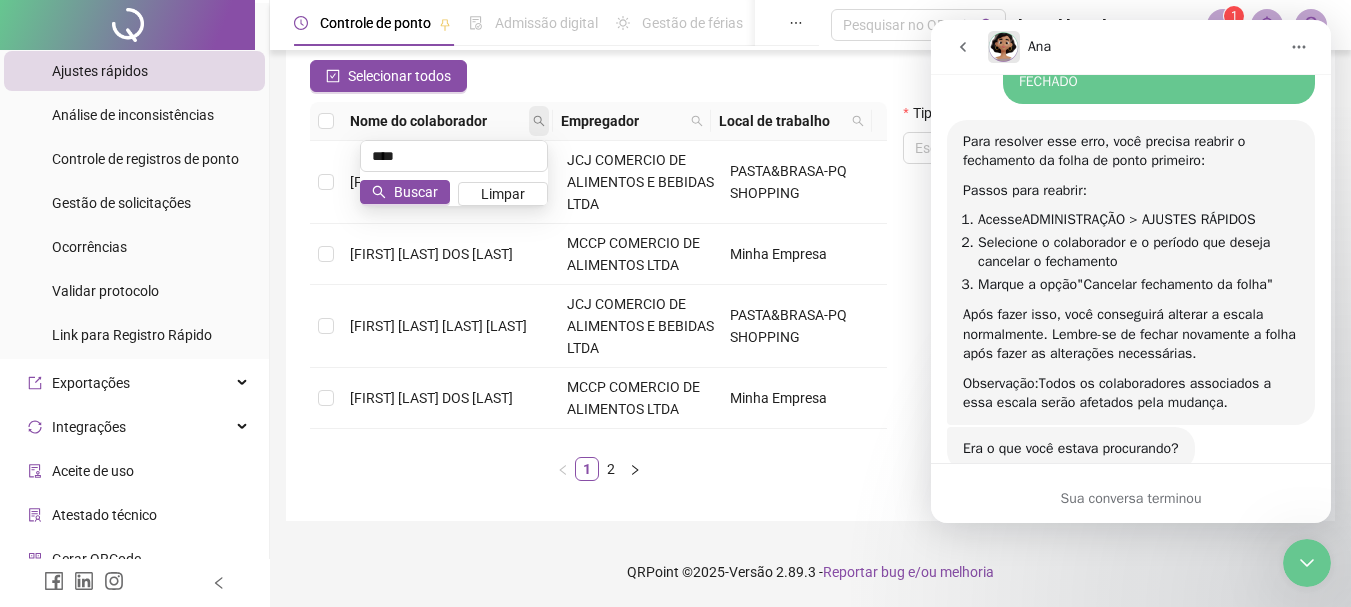 type on "****" 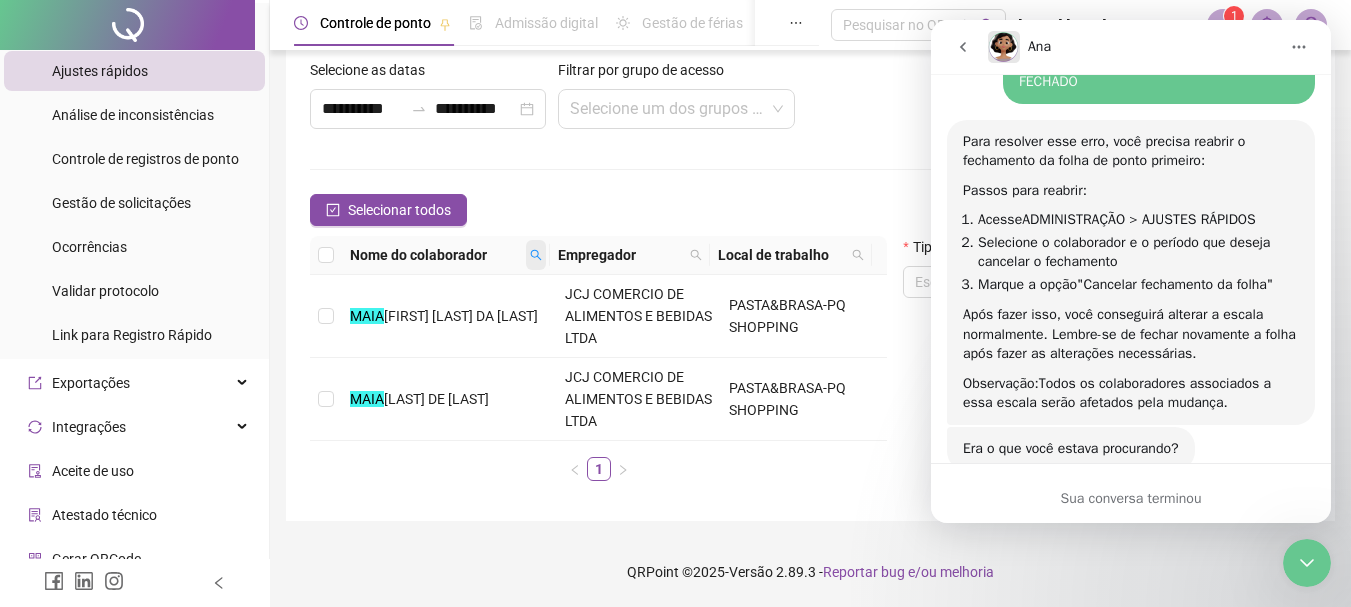 scroll, scrollTop: 93, scrollLeft: 0, axis: vertical 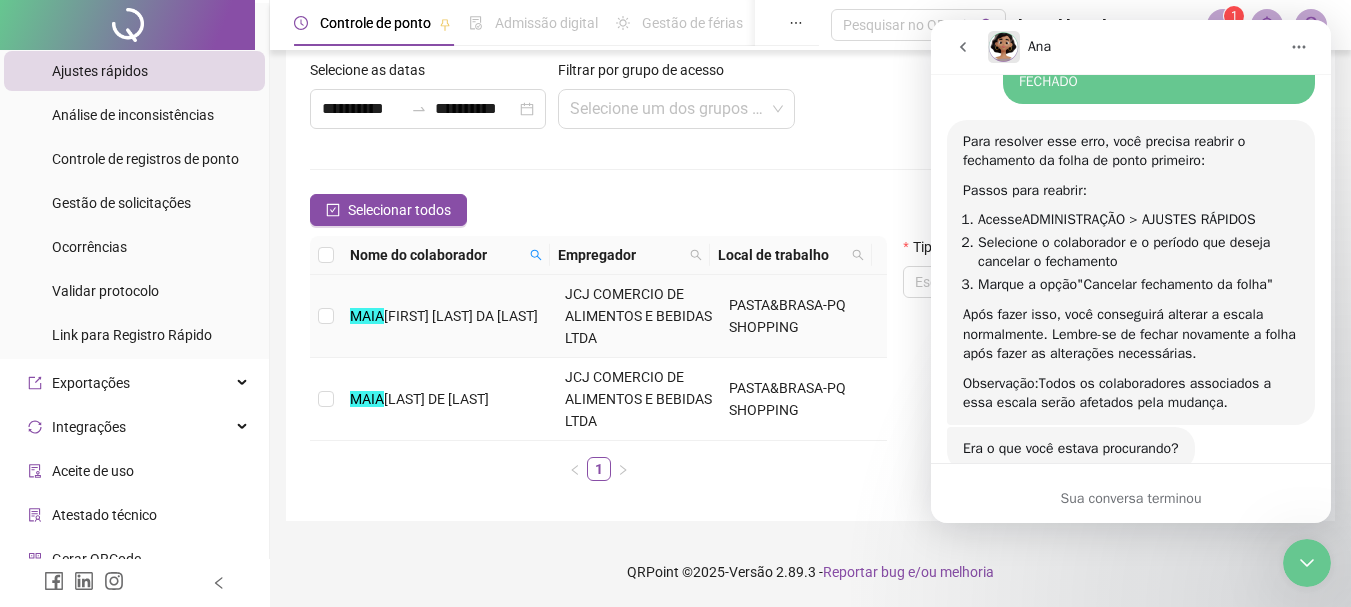 click on "[FIRST] [LAST] DA [LAST]" at bounding box center [461, 316] 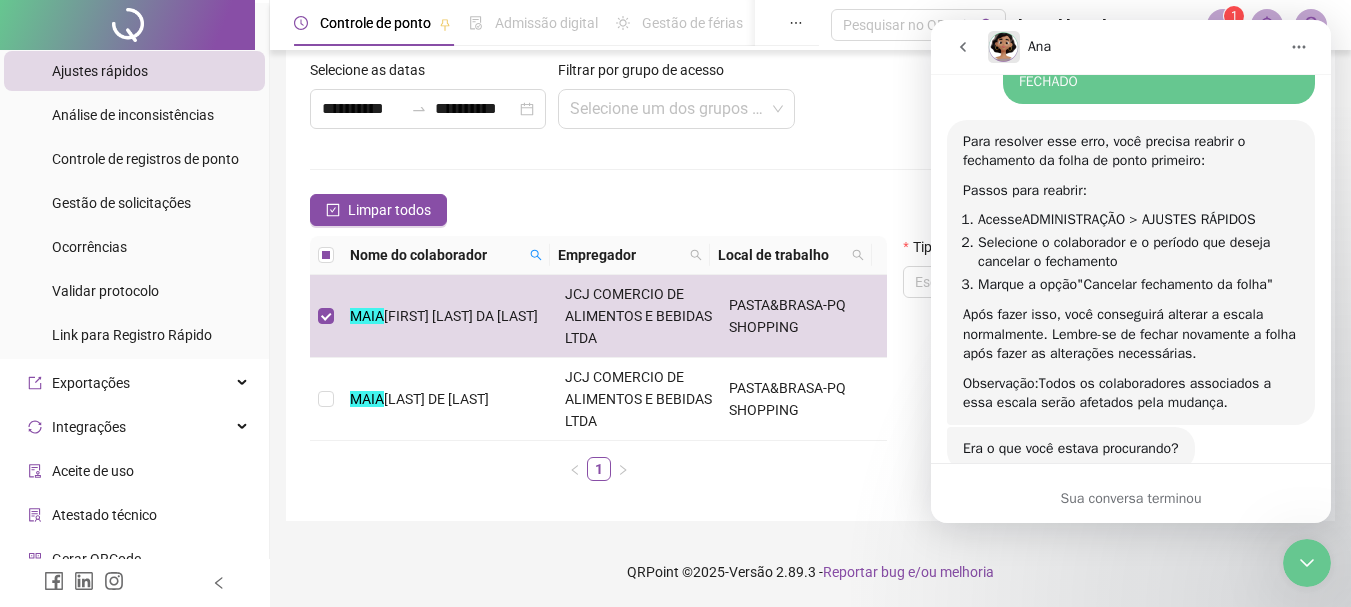 click 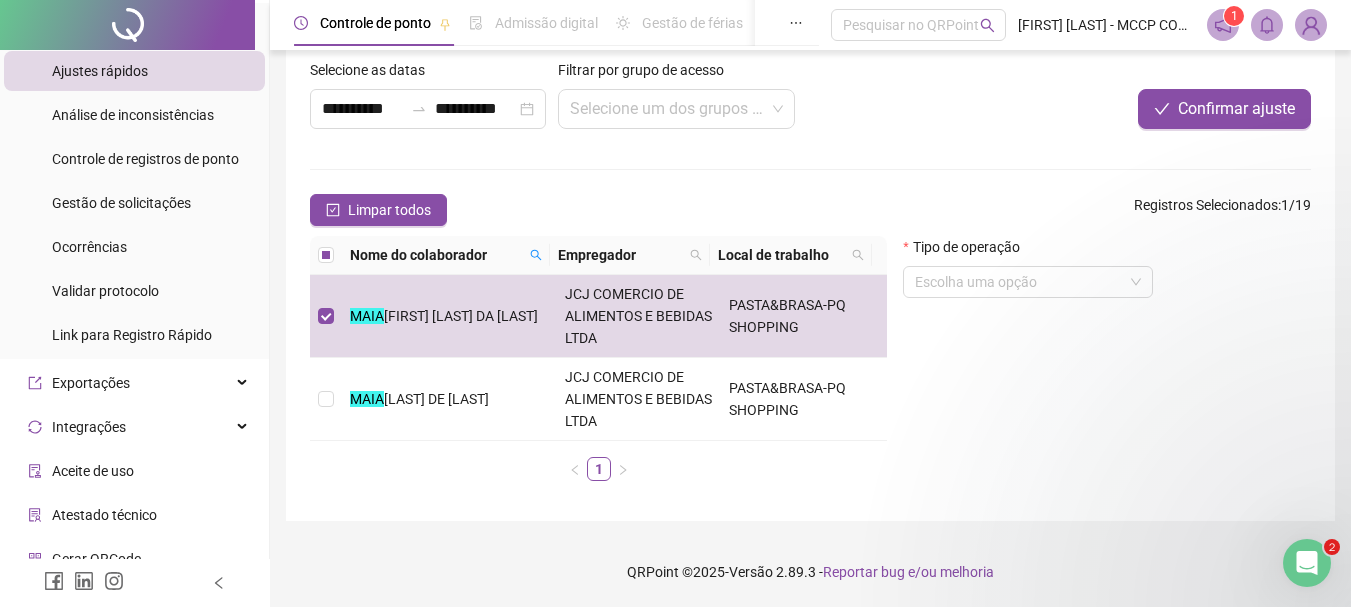 scroll, scrollTop: 0, scrollLeft: 0, axis: both 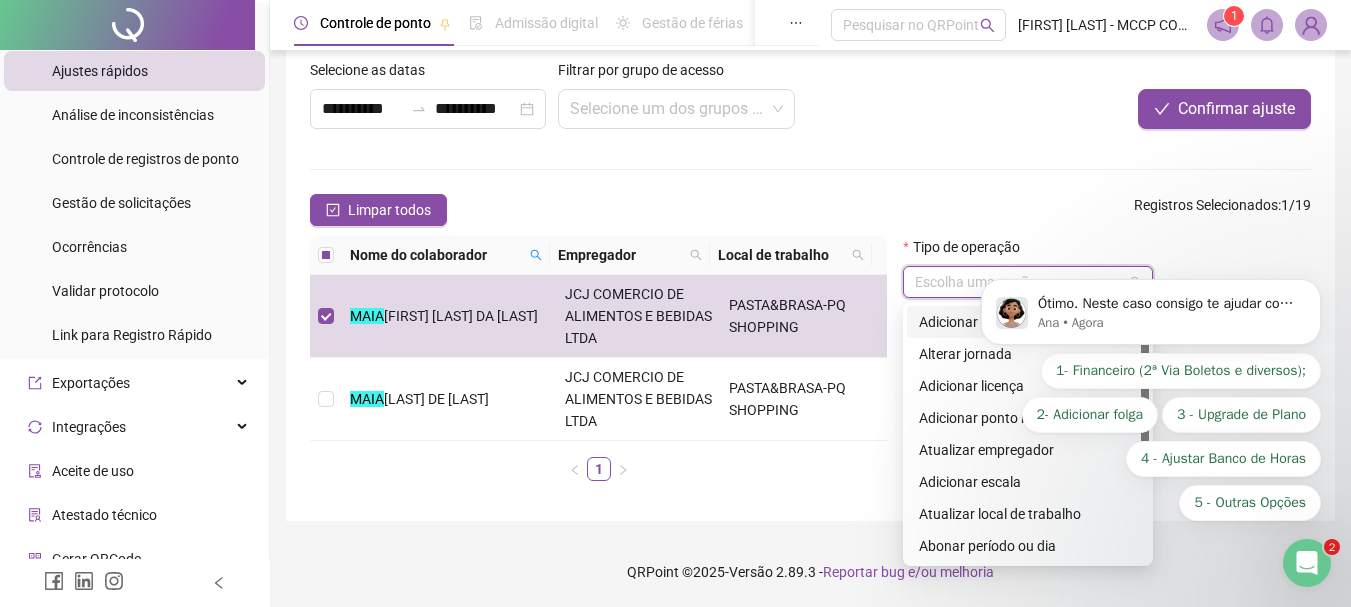 click at bounding box center (1019, 282) 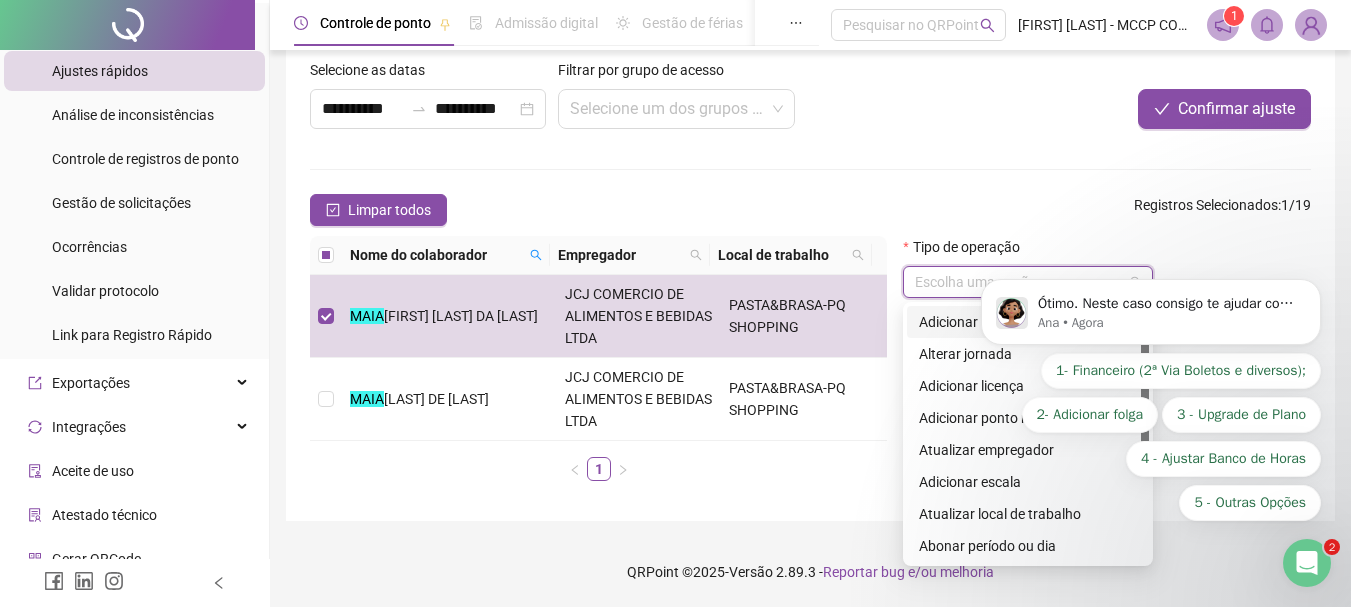 drag, startPoint x: 1012, startPoint y: 475, endPoint x: 1036, endPoint y: 466, distance: 25.632011 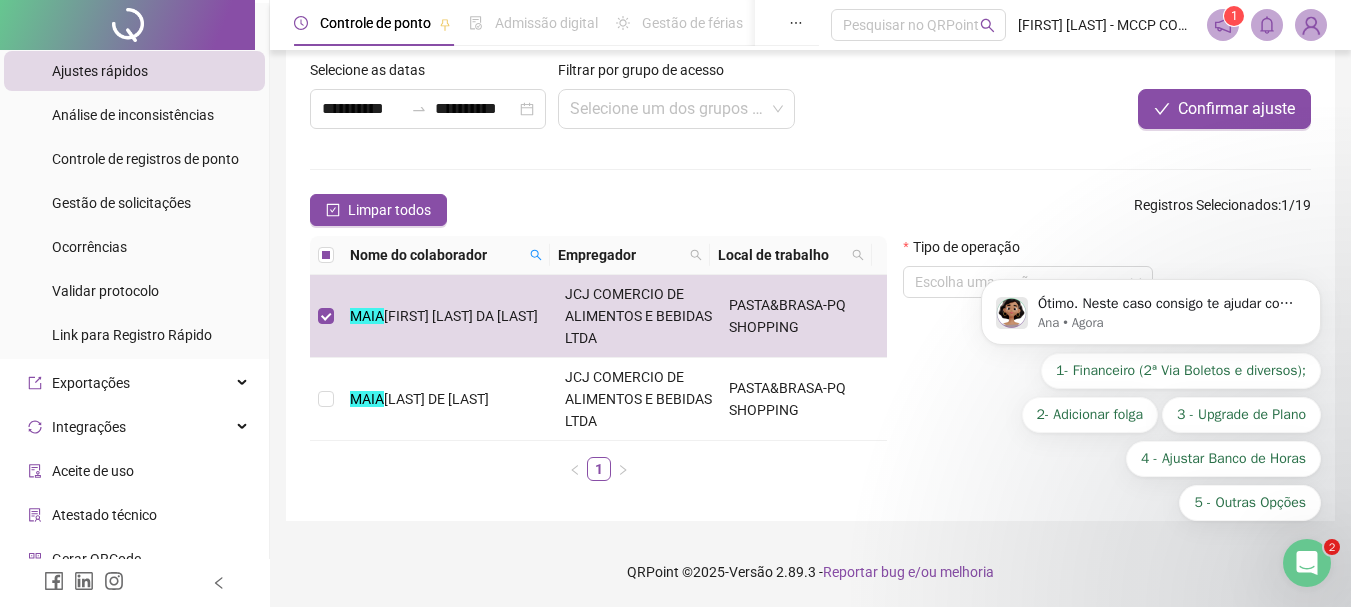click on "Registros Selecionados :  1 / 19" at bounding box center (1222, 210) 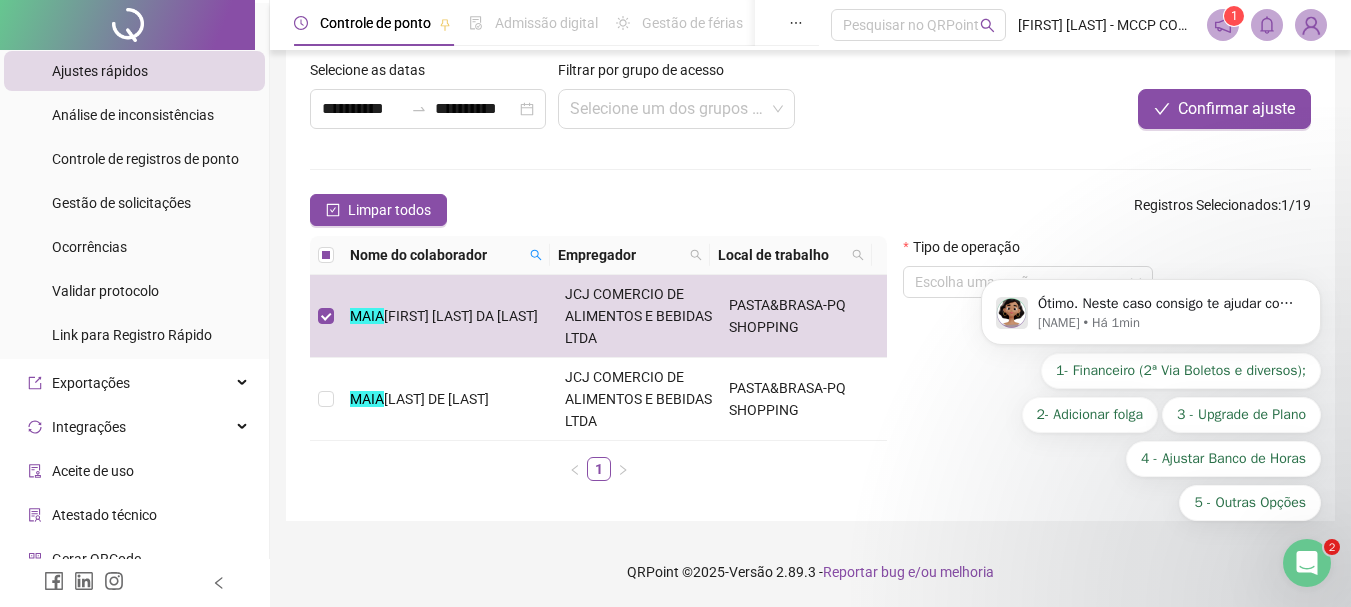click 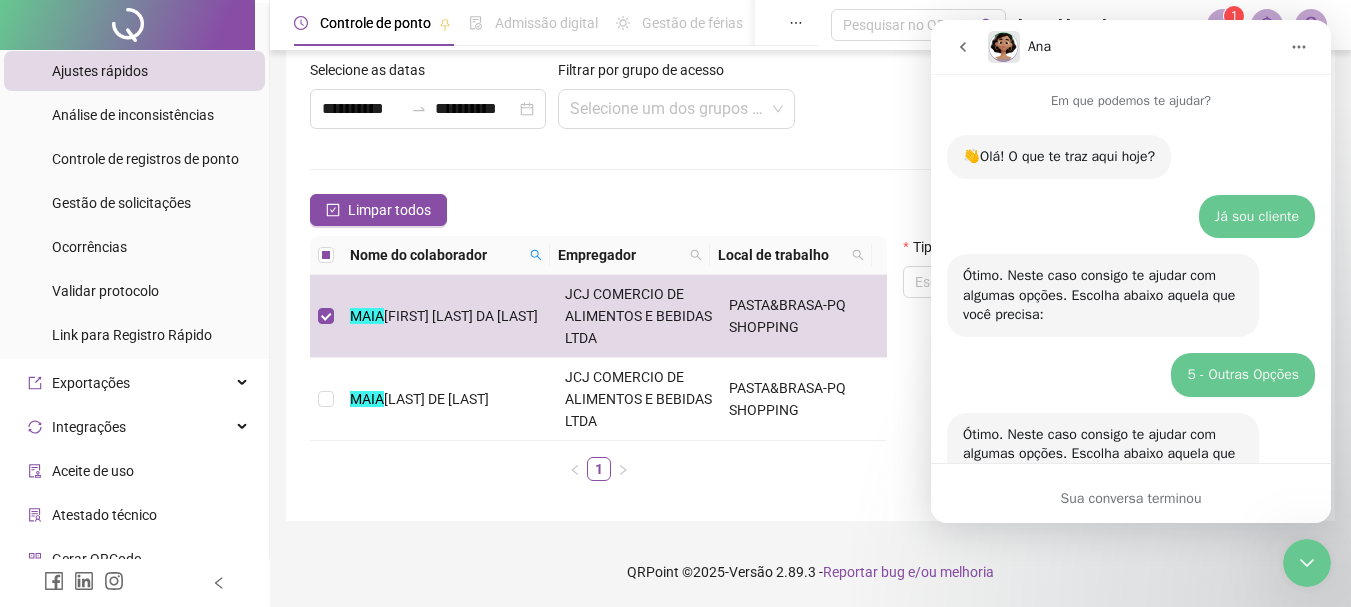click 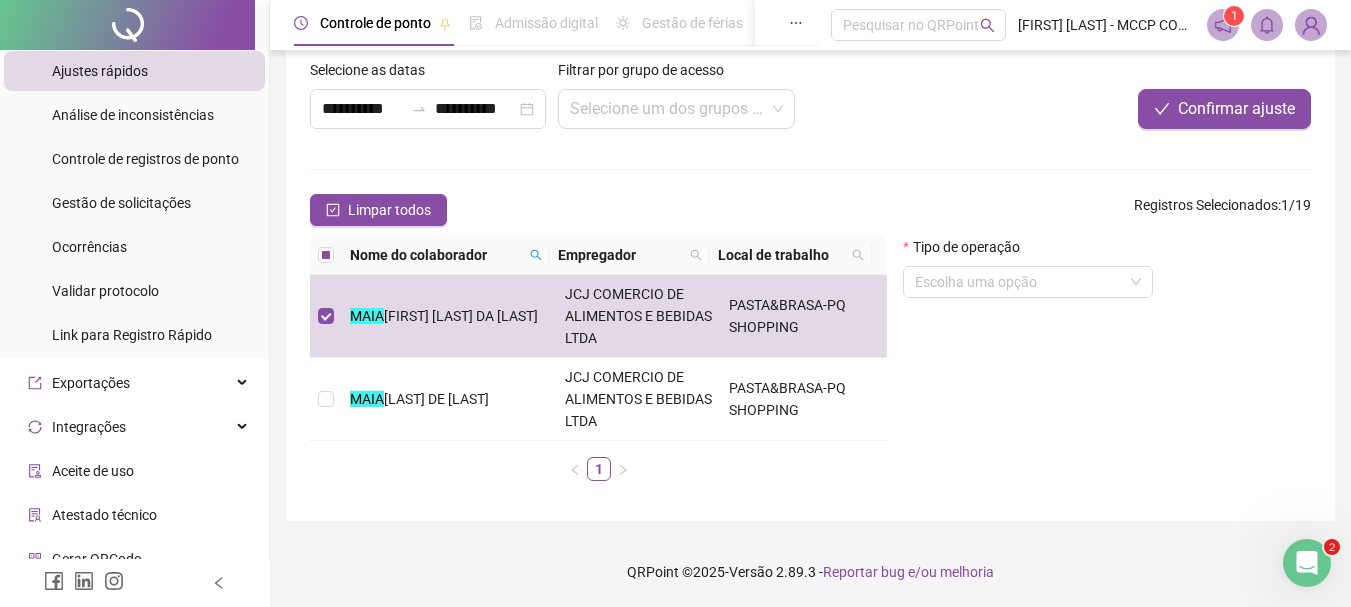 scroll, scrollTop: 1888, scrollLeft: 0, axis: vertical 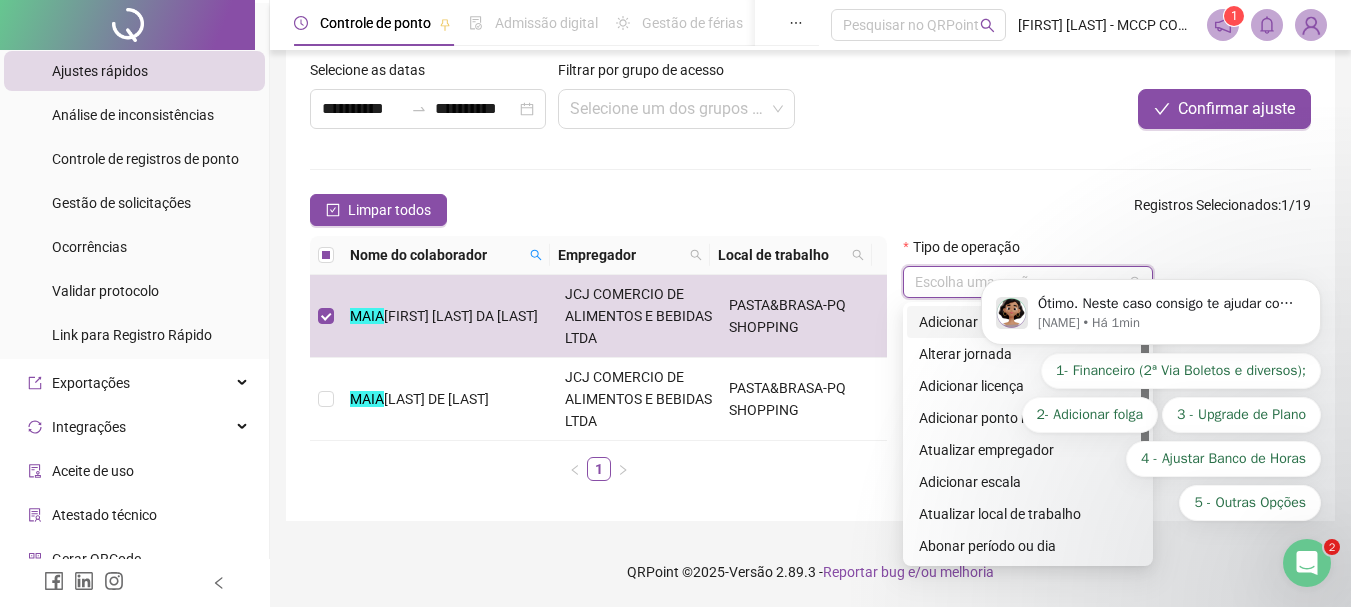 click at bounding box center [1019, 282] 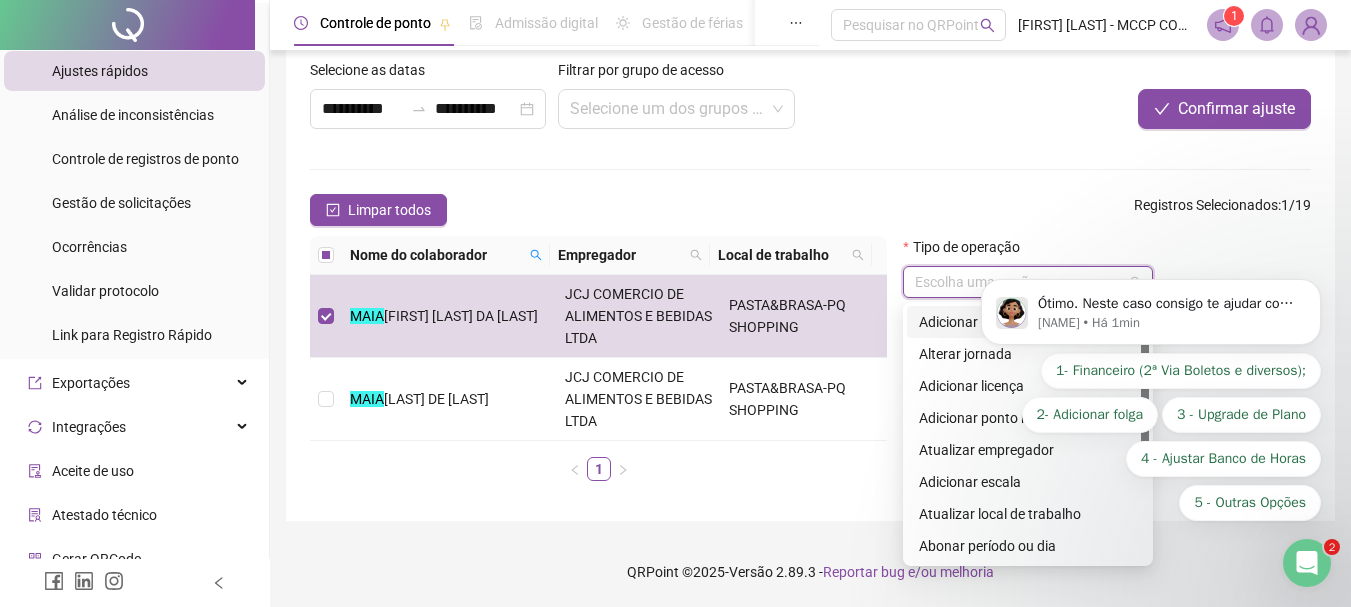 click 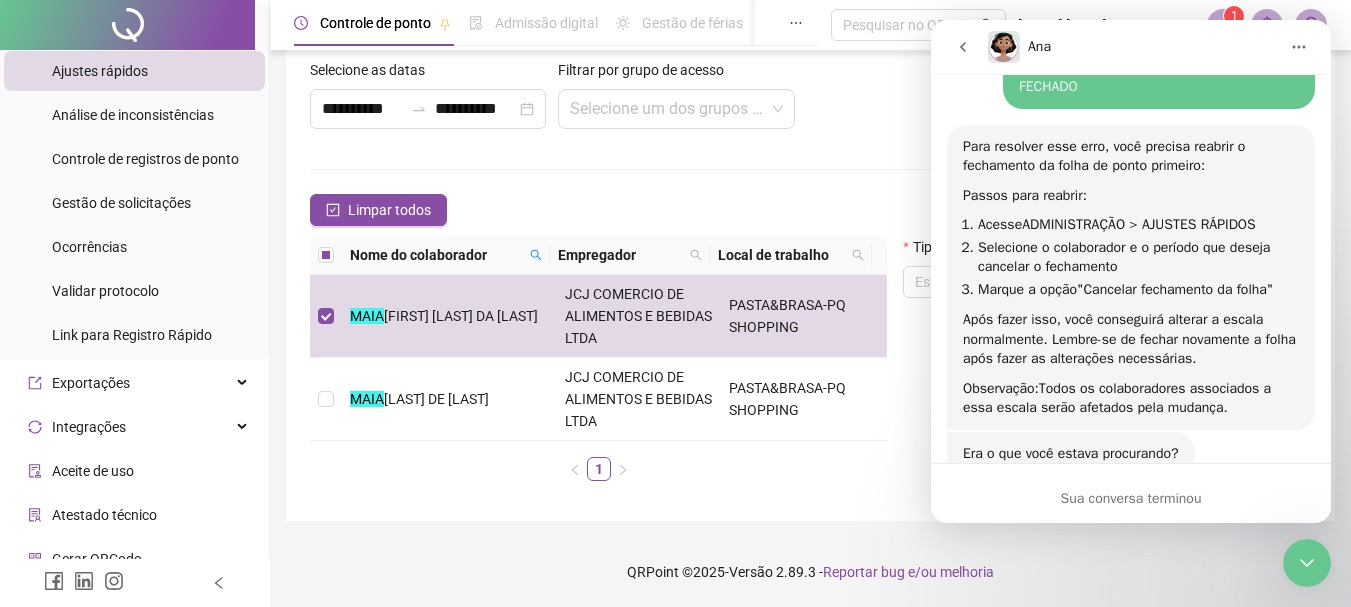 scroll, scrollTop: 1888, scrollLeft: 0, axis: vertical 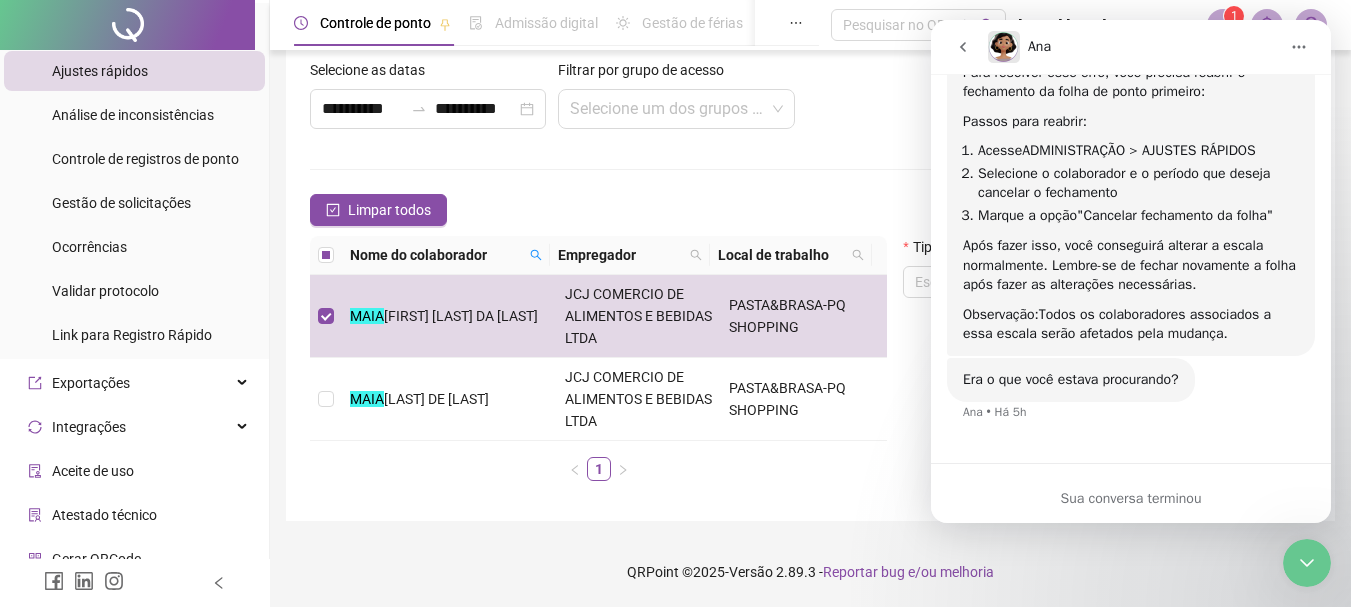 click on "Nome do colaborador Empregador Local de trabalho         [NAME] [COMPANY] [LOCATION] [NAME] [COMPANY] [LOCATION] 1" at bounding box center [598, 366] 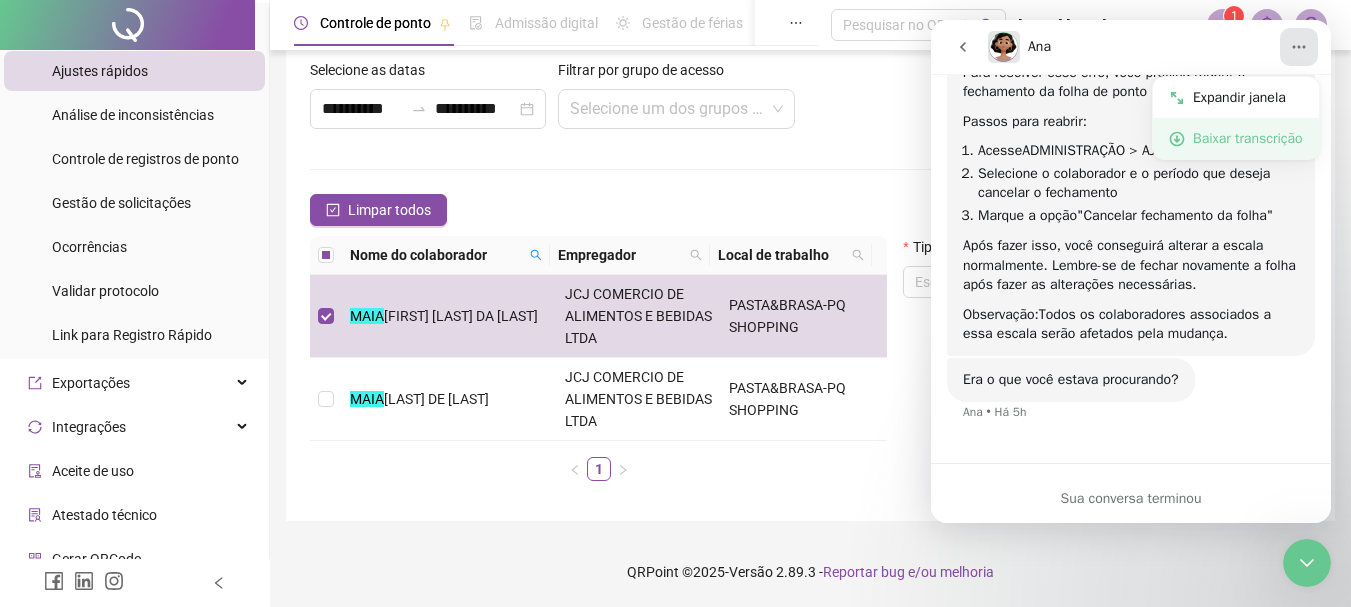 click on "Baixar transcrição" at bounding box center [1248, 138] 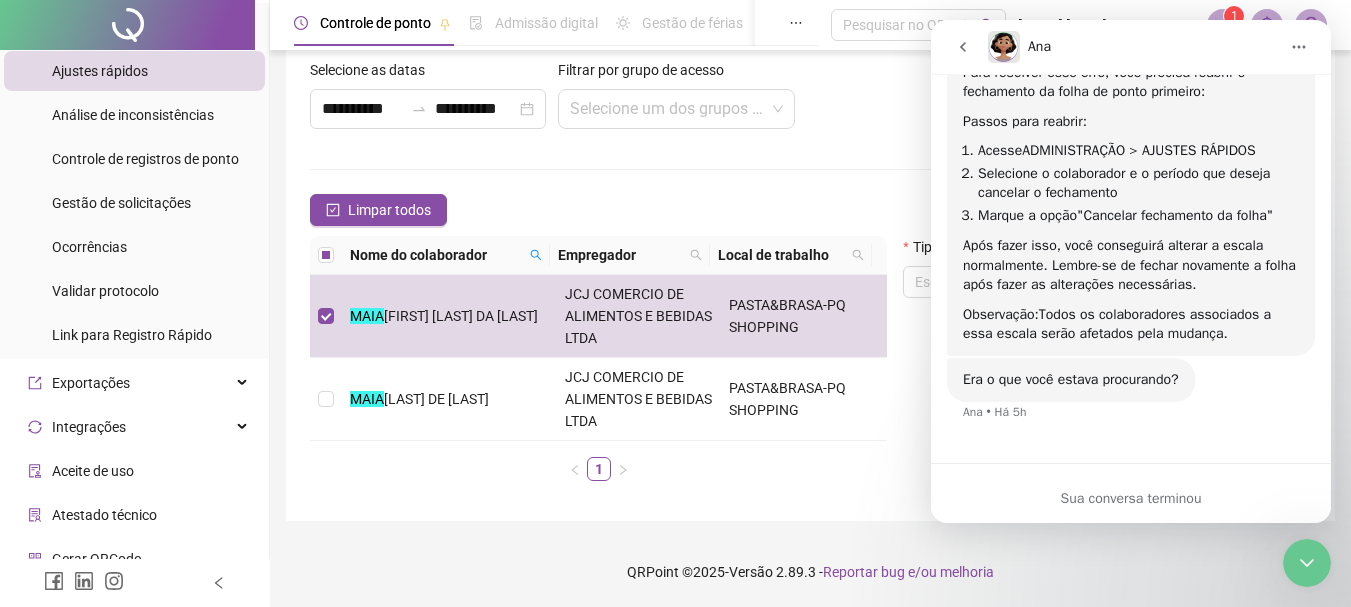 click at bounding box center (1307, 563) 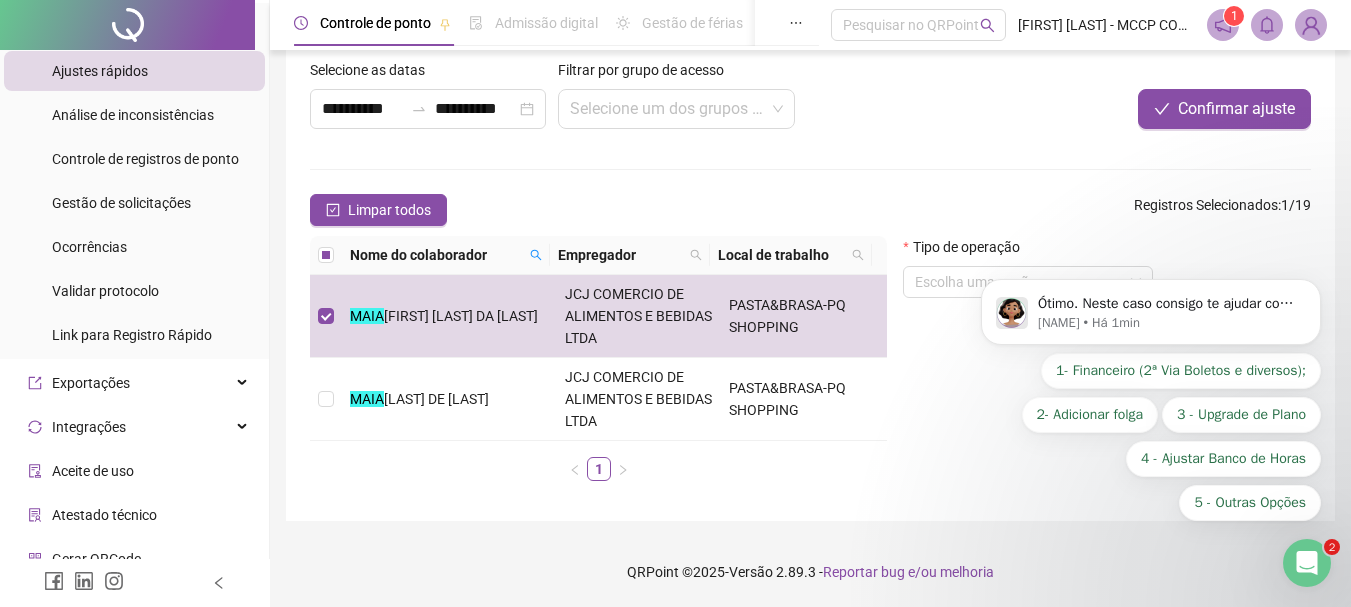 scroll, scrollTop: 0, scrollLeft: 0, axis: both 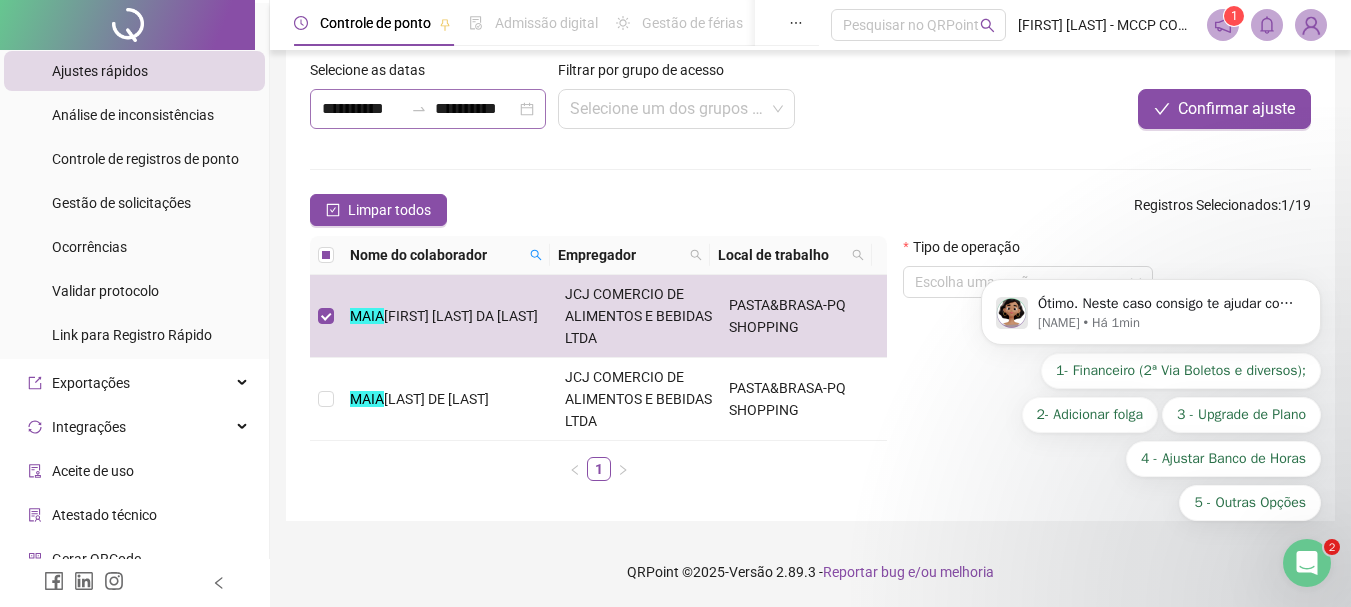click on "**********" at bounding box center [428, 109] 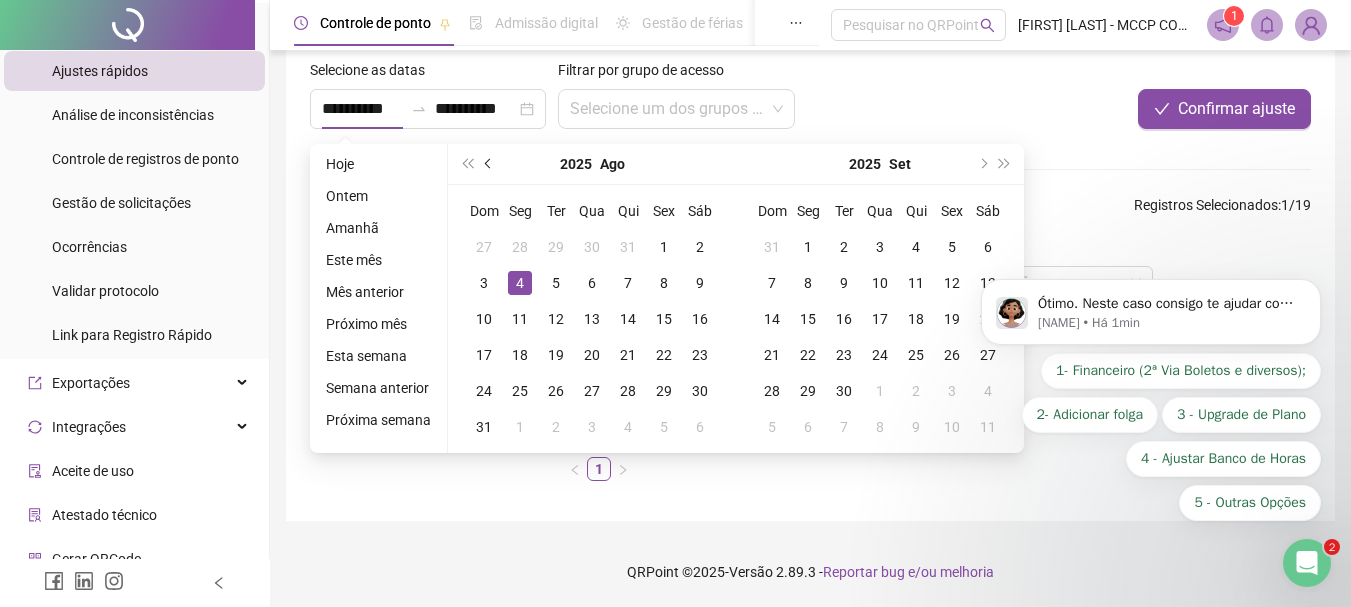 click at bounding box center [489, 164] 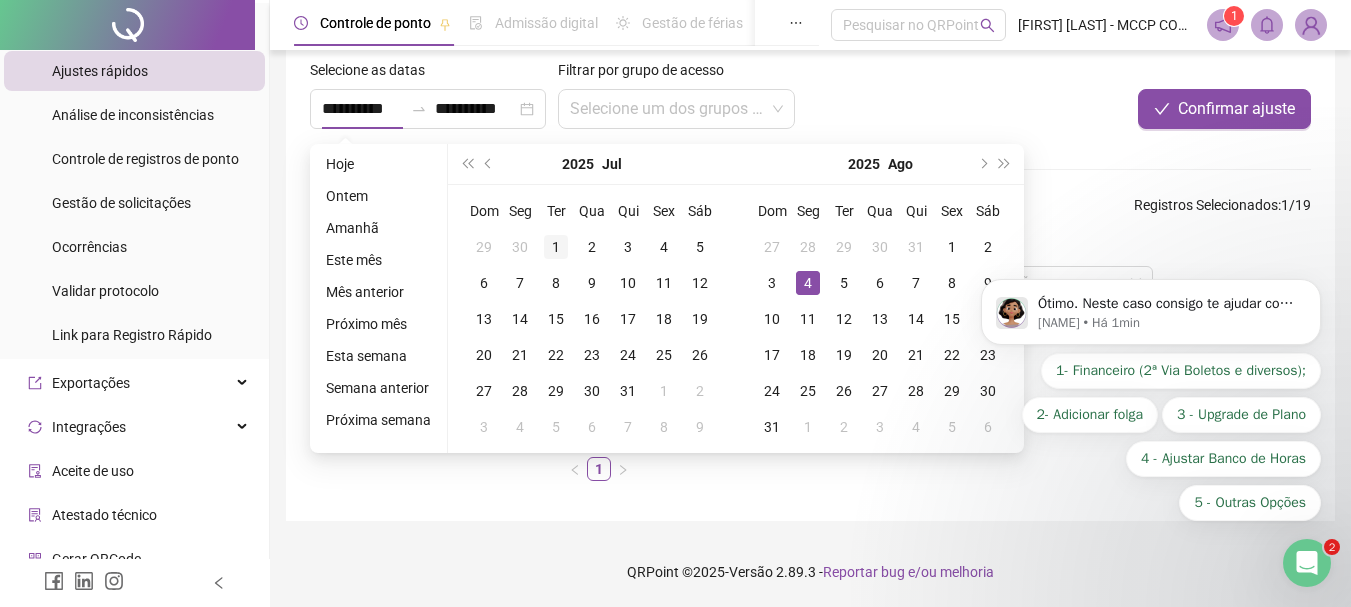 type on "**********" 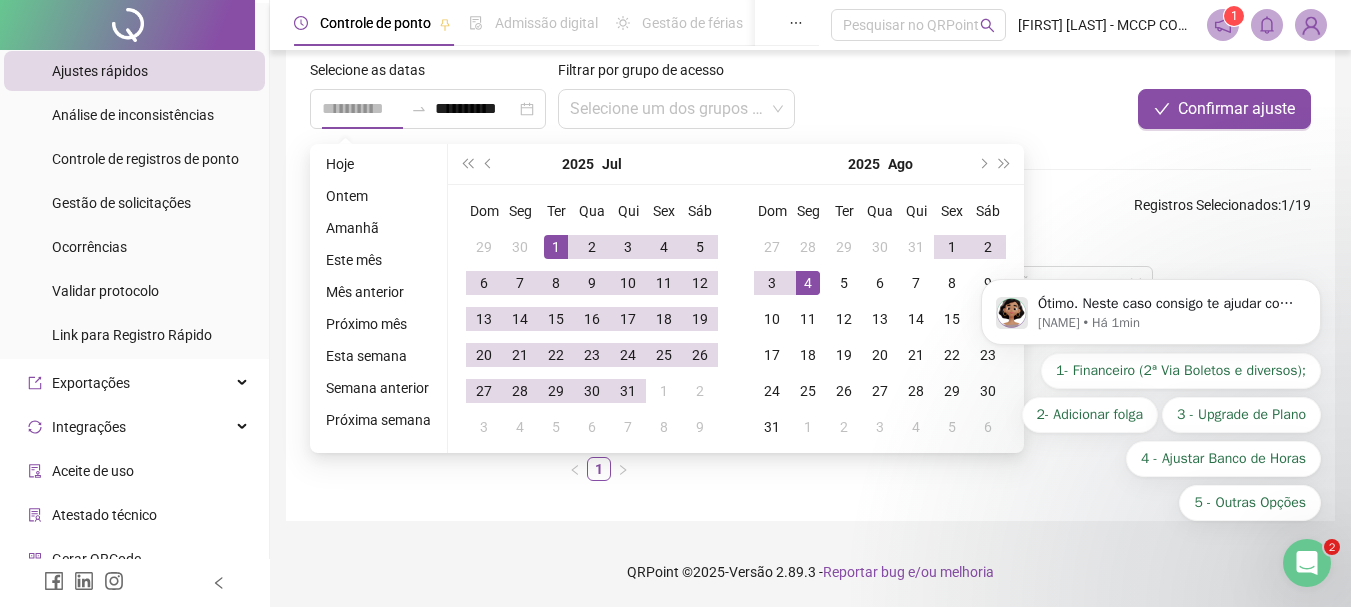 click on "1" at bounding box center (556, 247) 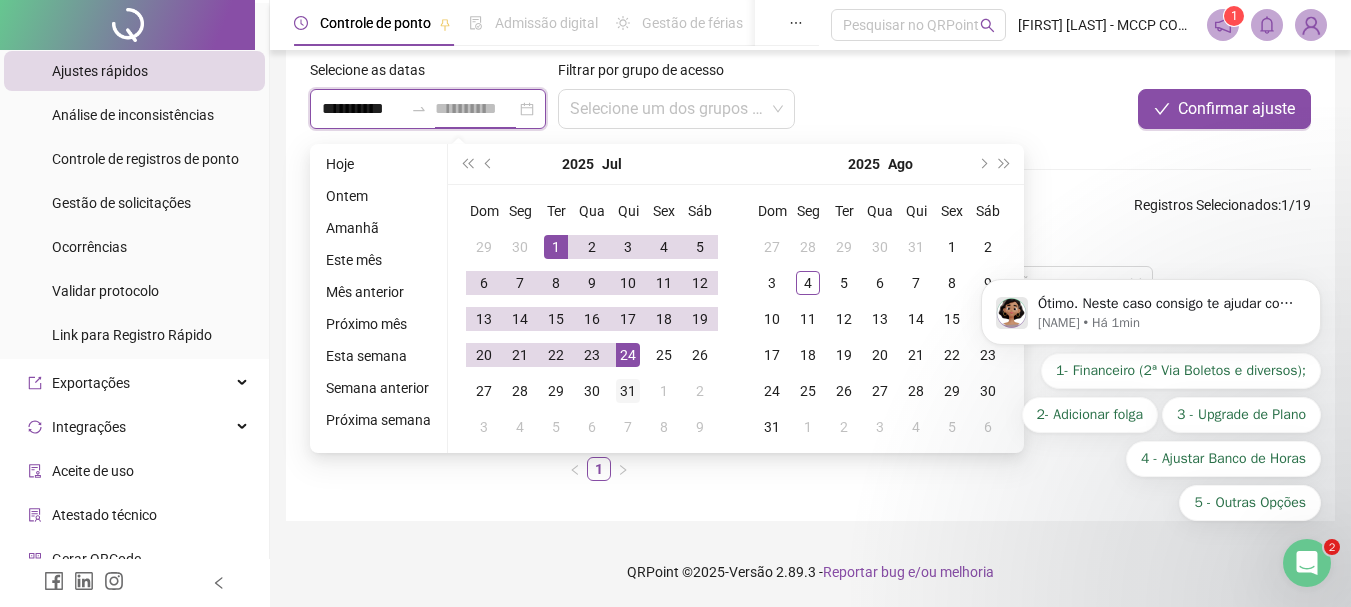 type on "**********" 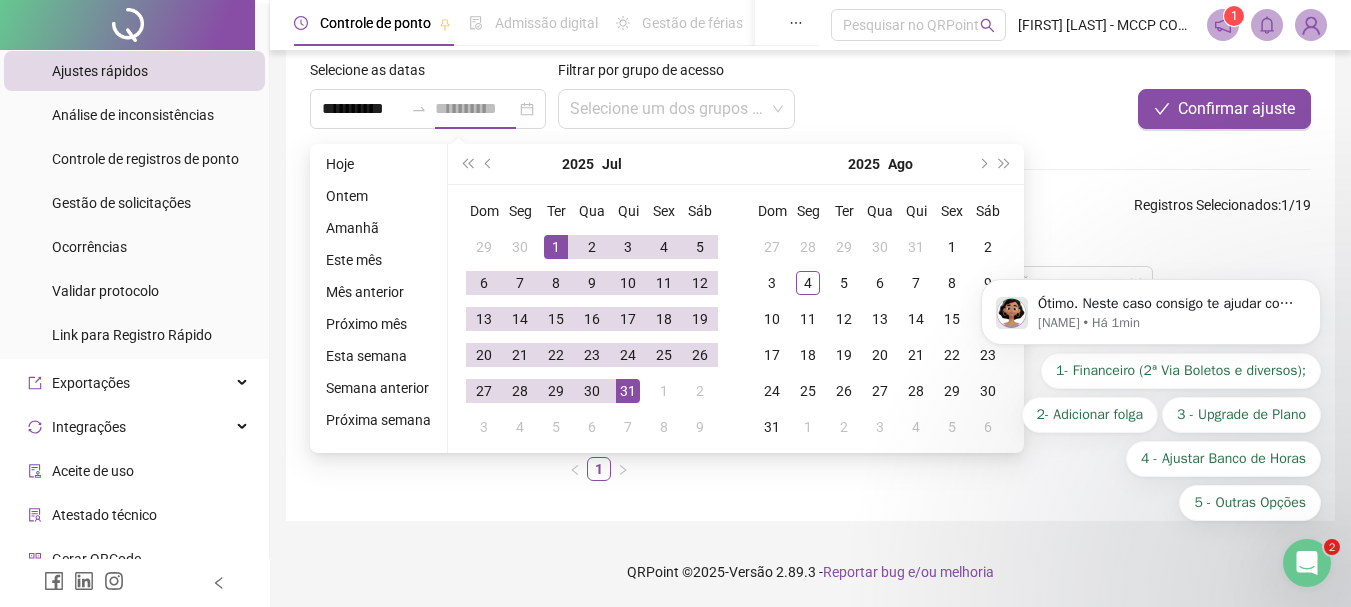 click on "31" at bounding box center (628, 391) 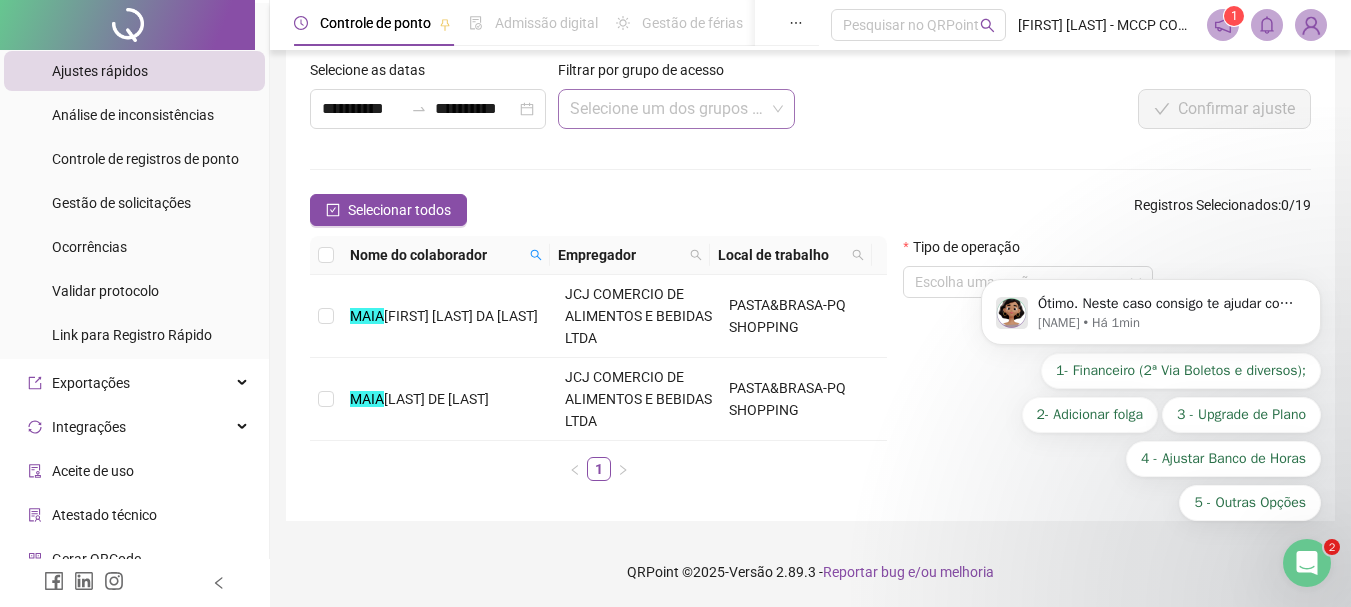 click at bounding box center (676, 109) 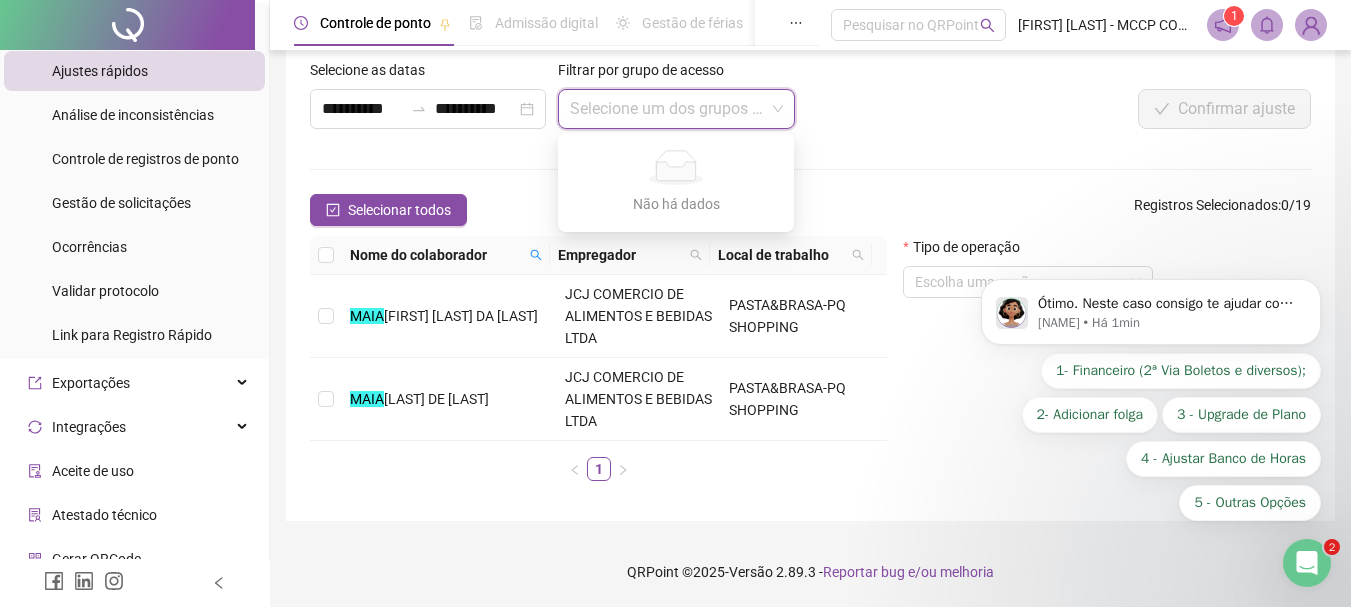 click at bounding box center (676, 109) 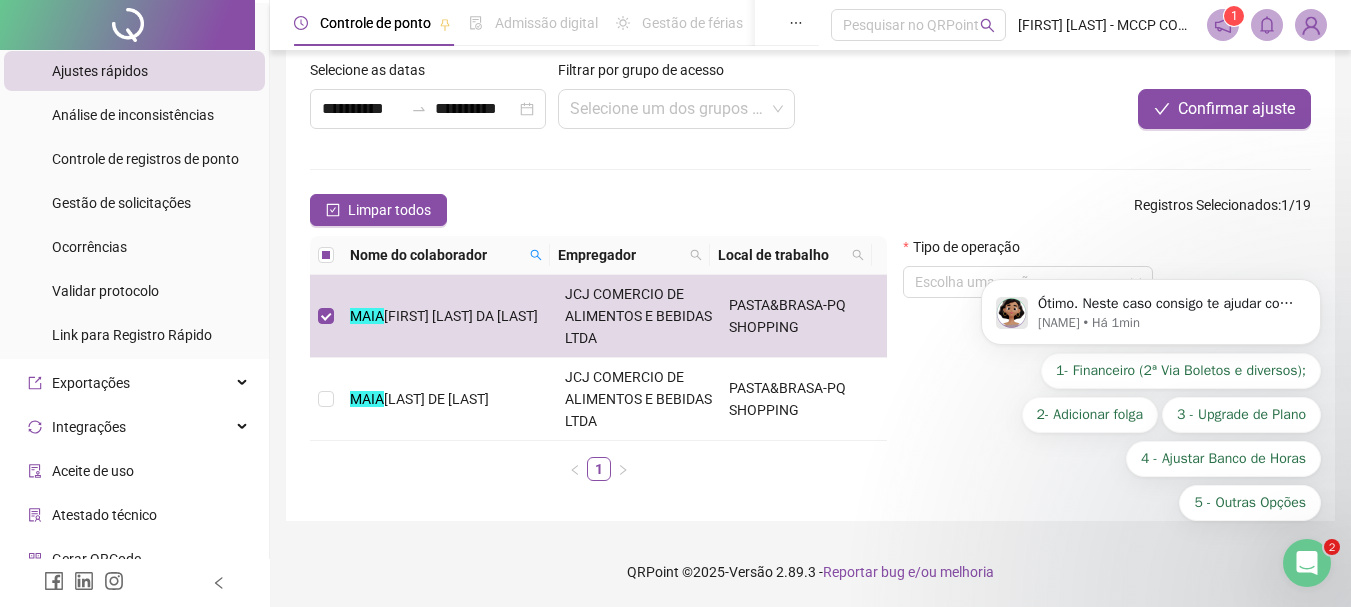 click on "Tipo de operação Escolha uma opção" at bounding box center [1028, 275] 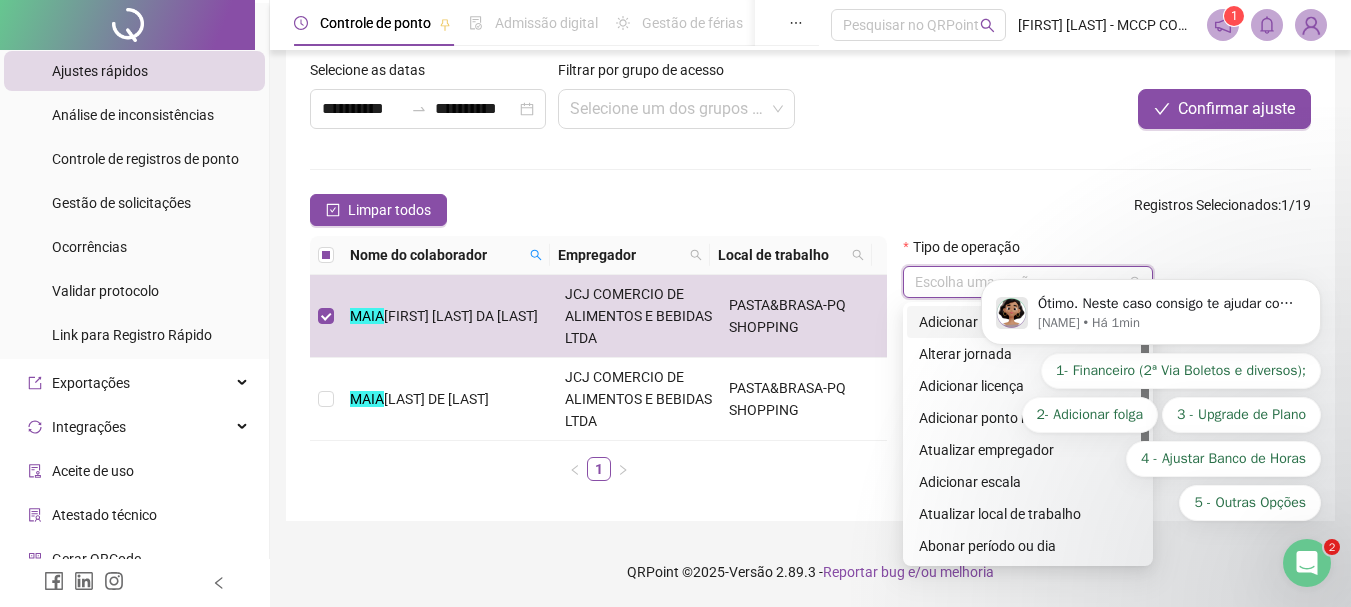 click at bounding box center (1019, 282) 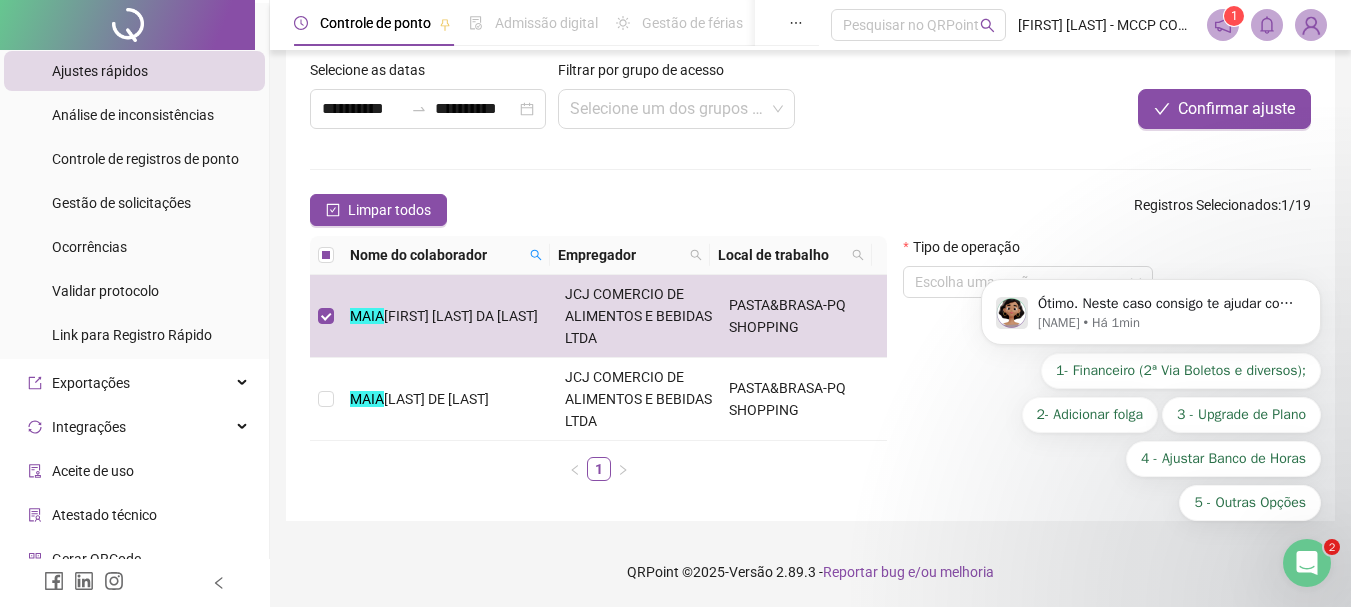 click on "Ótimo. Neste caso consigo te ajudar com algumas opções. Escolha abaixo aquela que você precisa: Ana • Há 1min 1- Financeiro (2ª Via Boletos e diversos); 2- Adicionar folga 3 - Upgrade de Plano 4 - Ajustar Banco de Horas 5 - Outras Opções" at bounding box center [1151, 401] 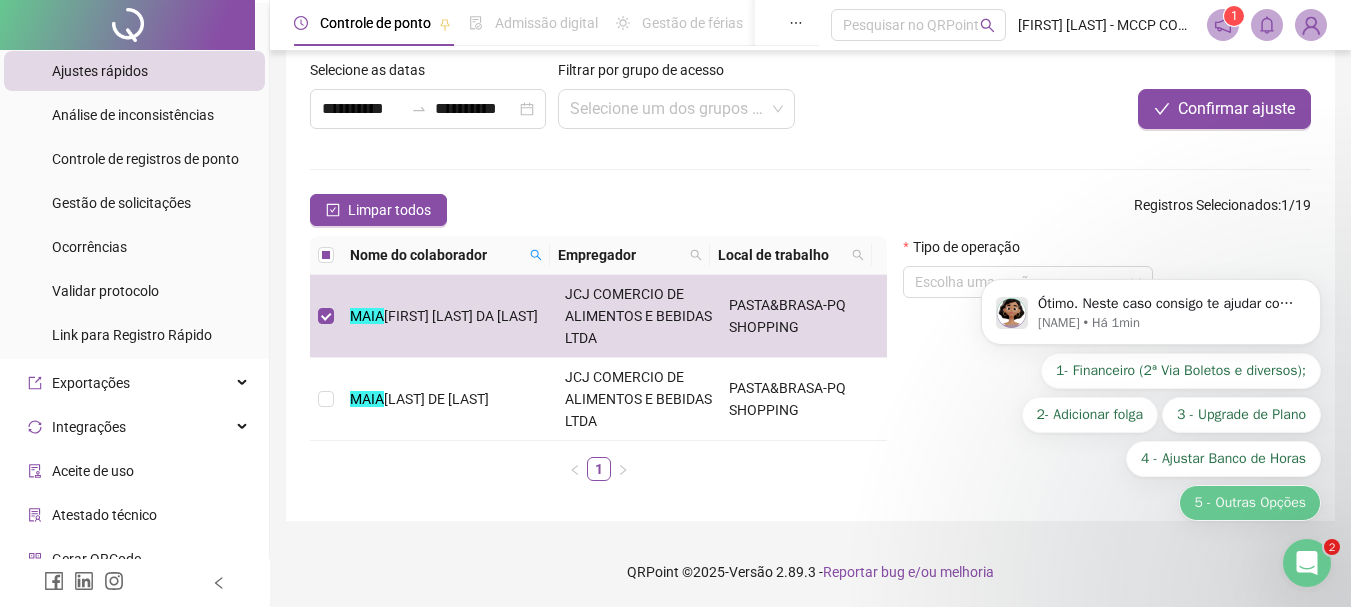 click on "5 - Outras Opções" at bounding box center (1250, 503) 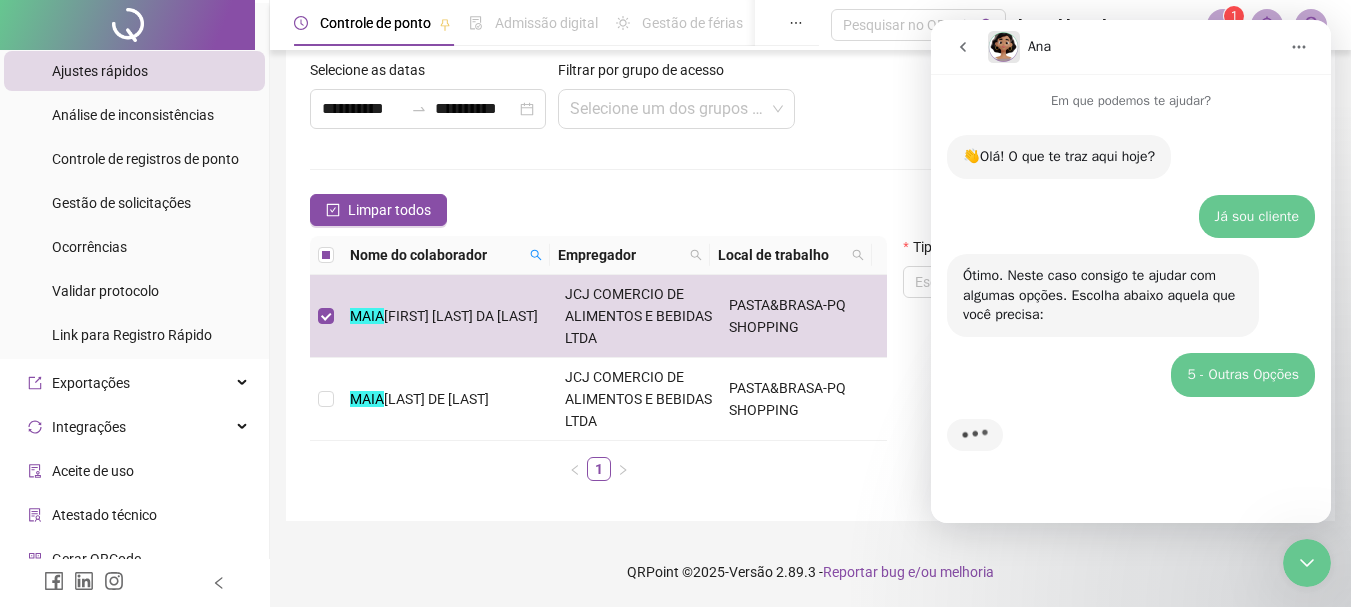 click at bounding box center [1307, 563] 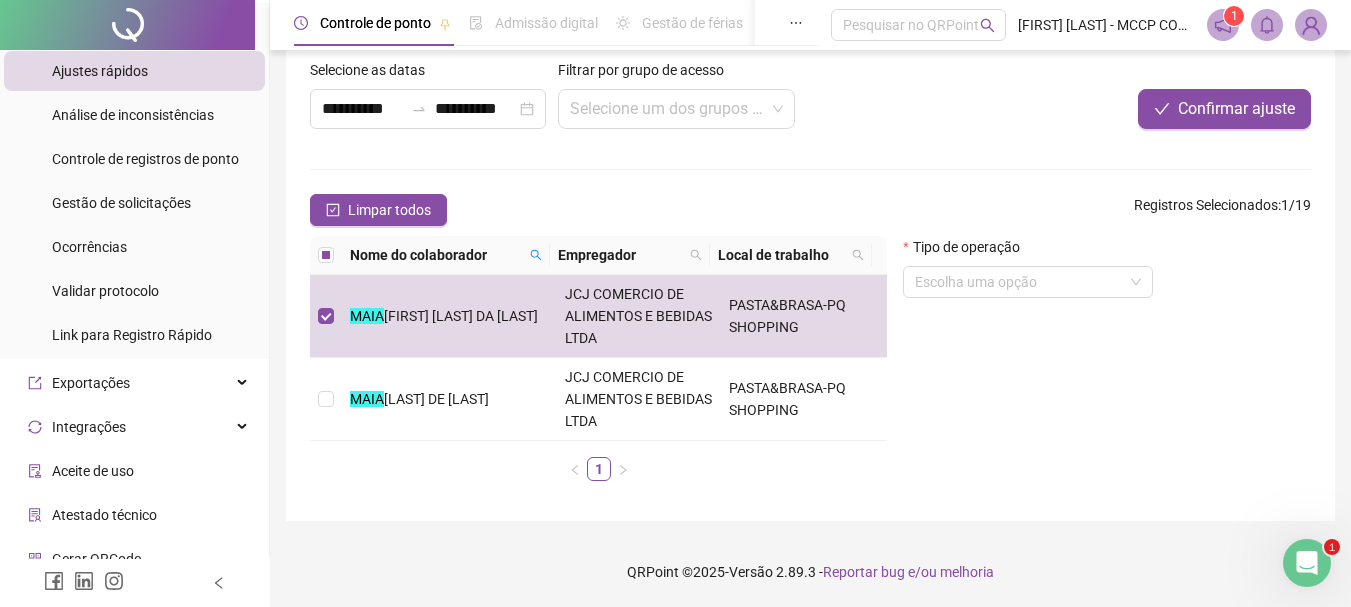 scroll, scrollTop: 350, scrollLeft: 0, axis: vertical 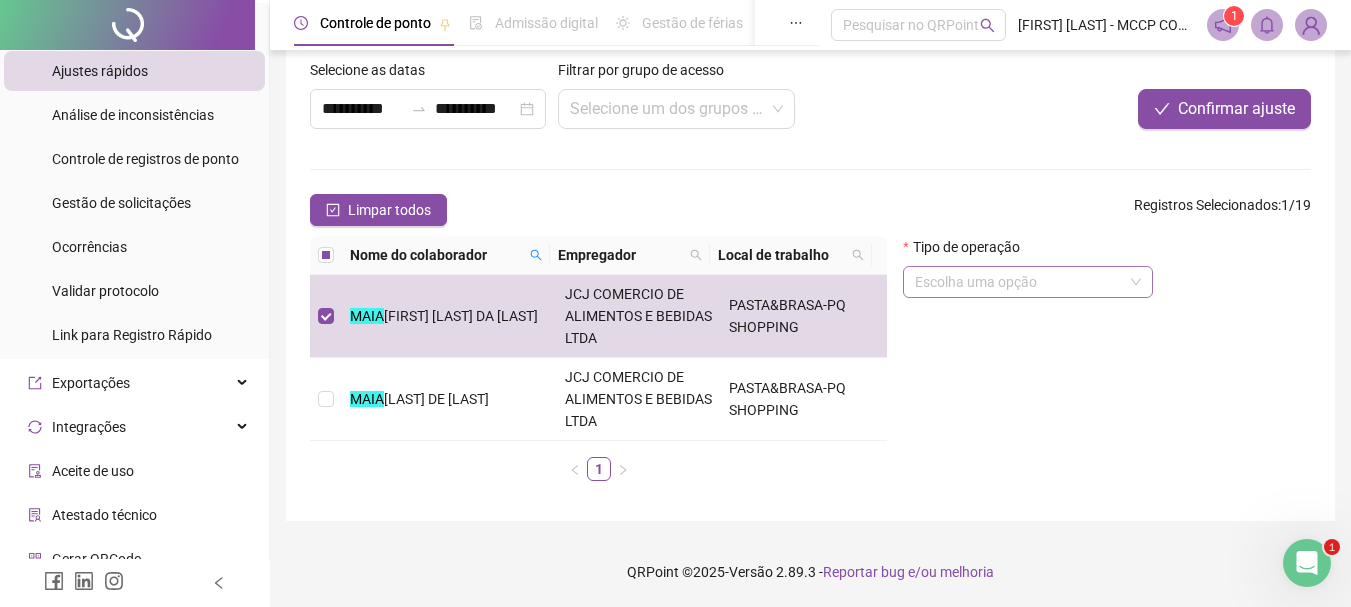click at bounding box center [1019, 282] 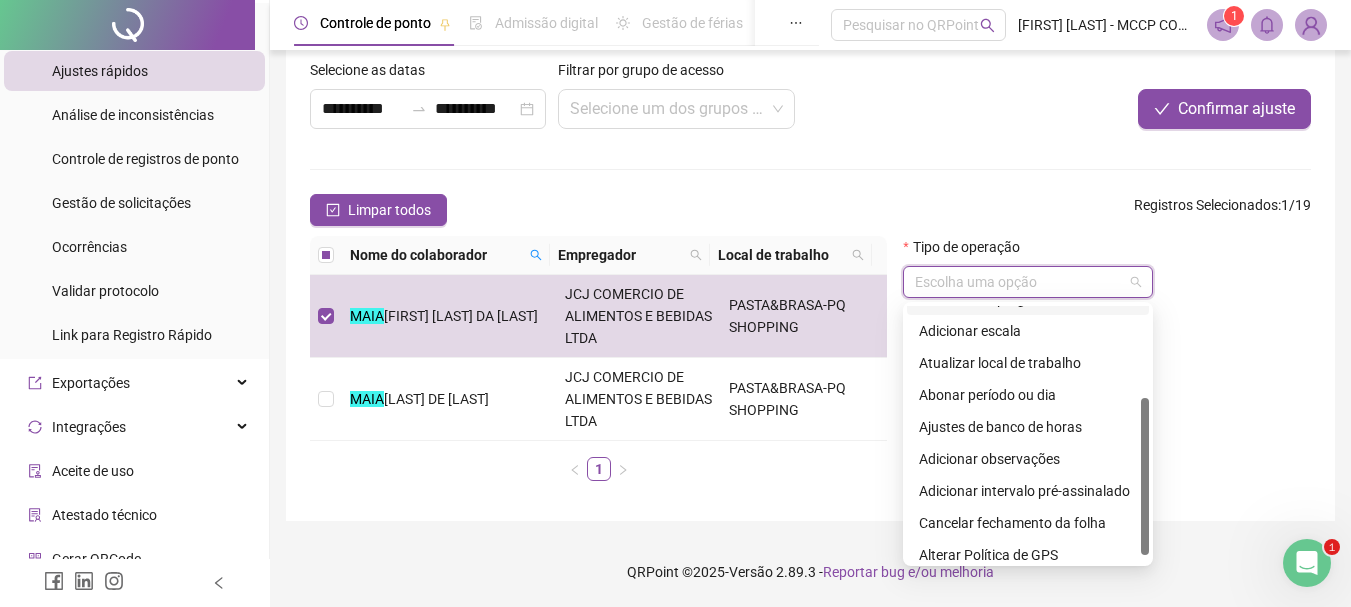 scroll, scrollTop: 160, scrollLeft: 0, axis: vertical 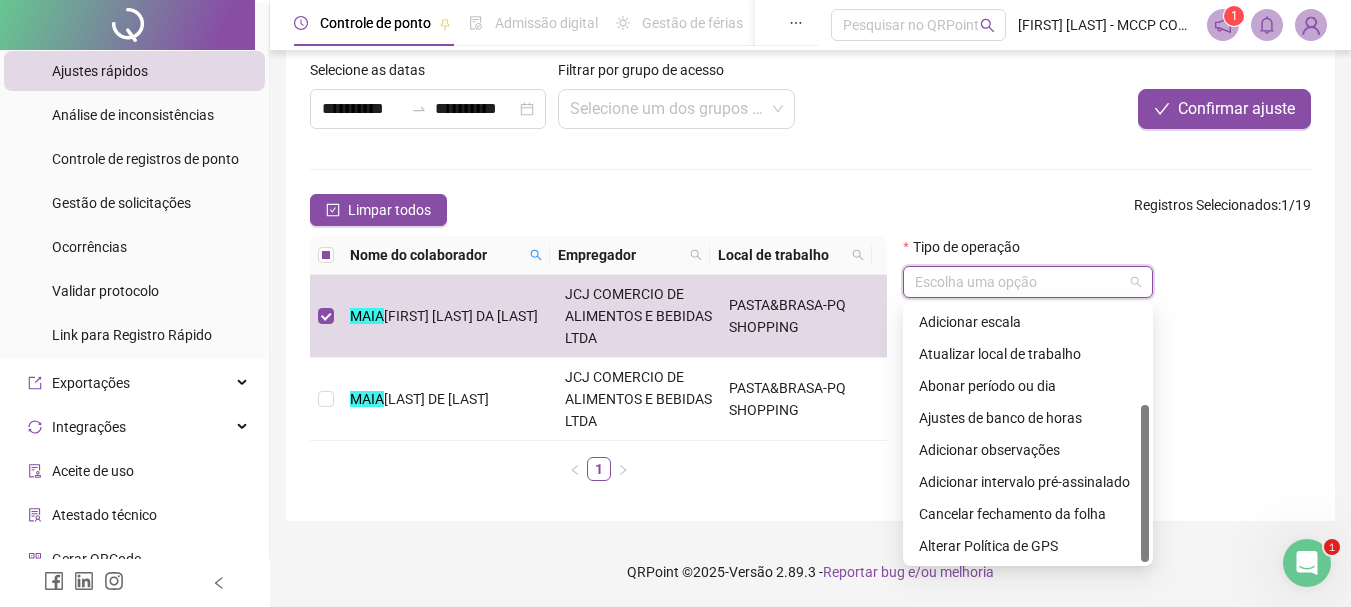 drag, startPoint x: 1144, startPoint y: 434, endPoint x: 1168, endPoint y: 555, distance: 123.35721 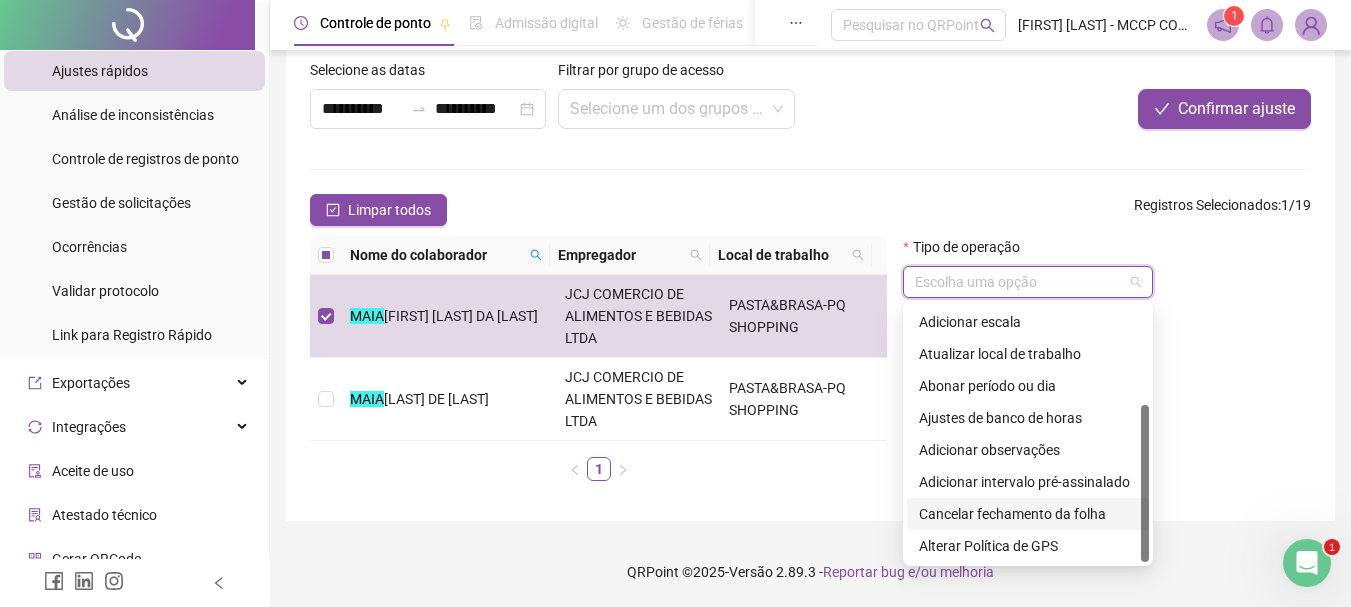 click on "Cancelar fechamento da folha" at bounding box center [1028, 514] 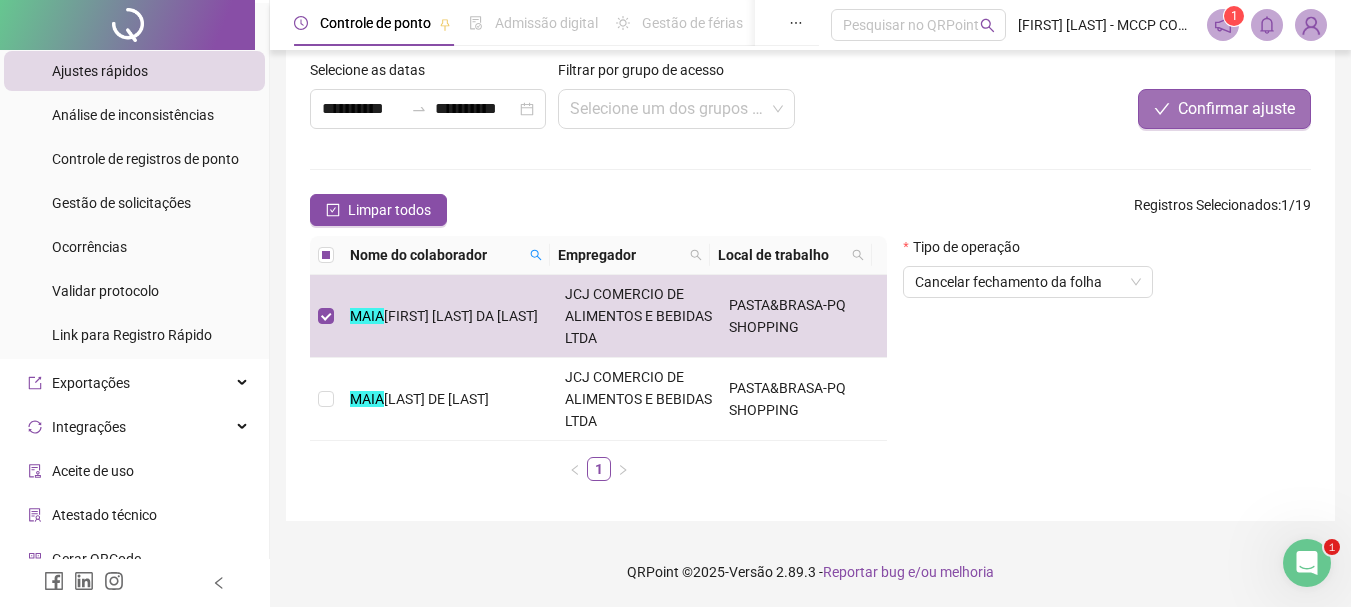 click on "Confirmar ajuste" at bounding box center [1236, 109] 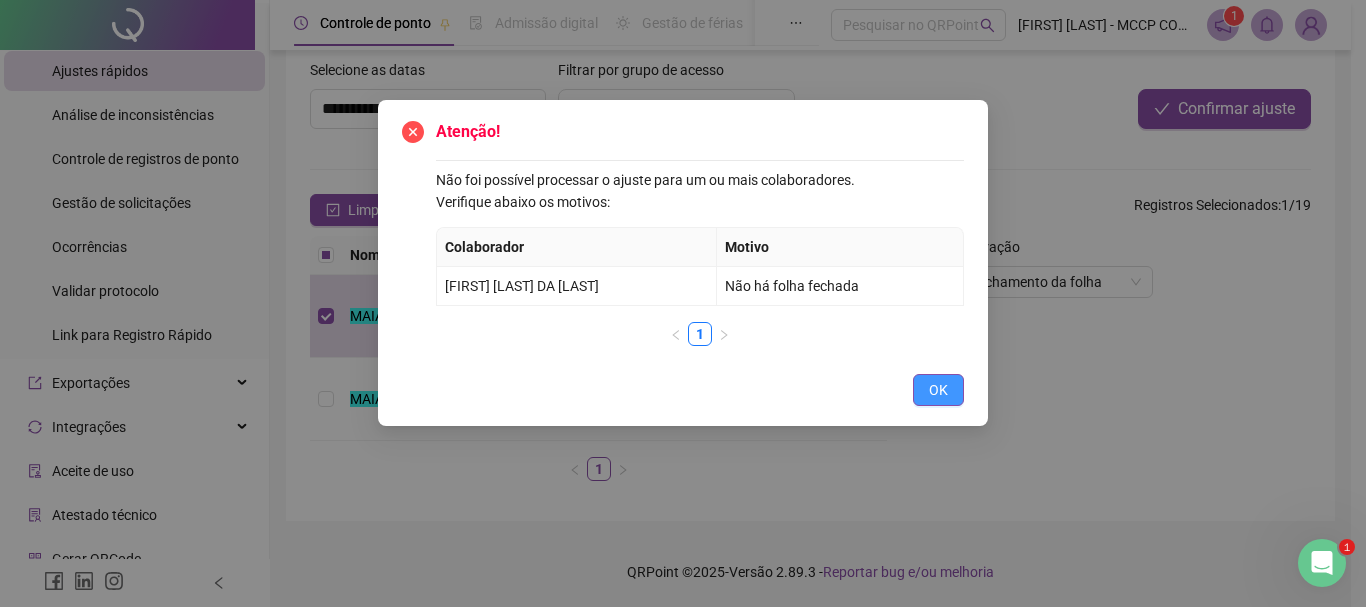 click on "OK" at bounding box center [938, 390] 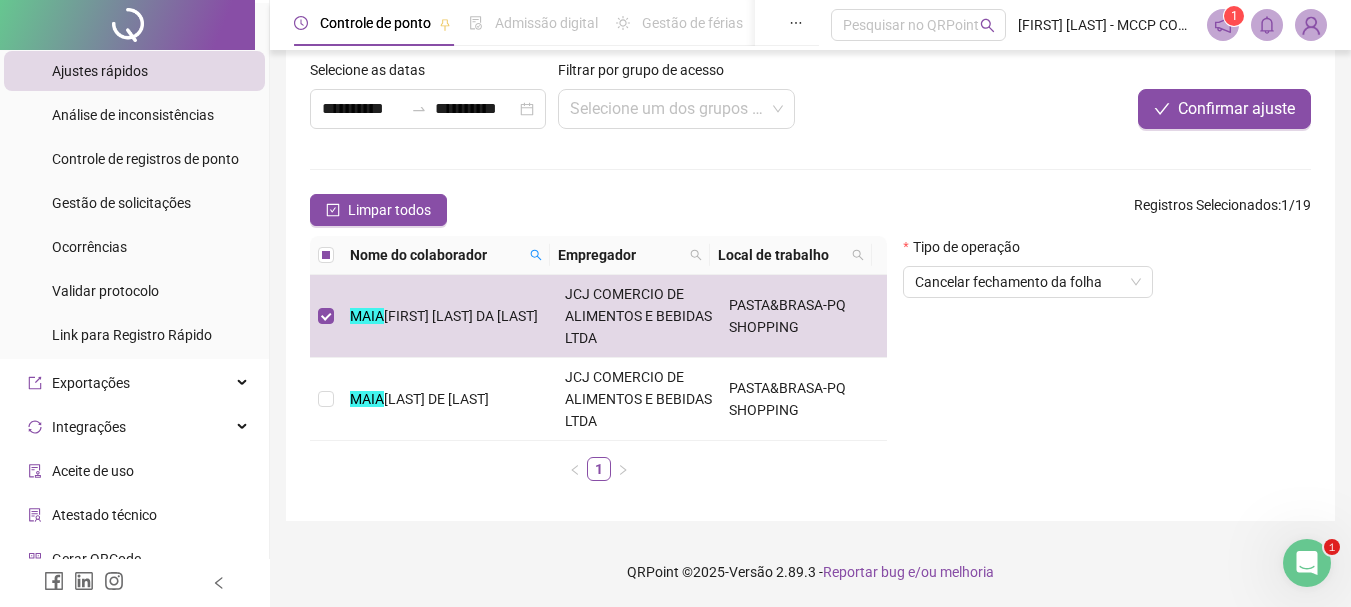 click 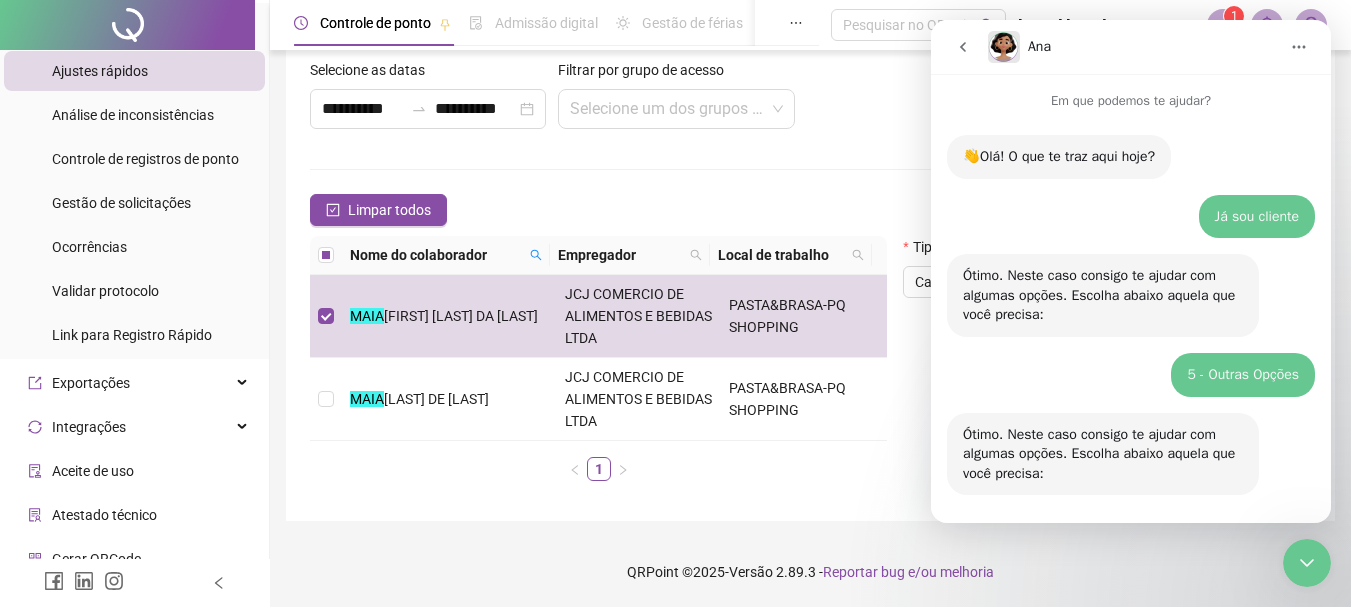scroll, scrollTop: 350, scrollLeft: 0, axis: vertical 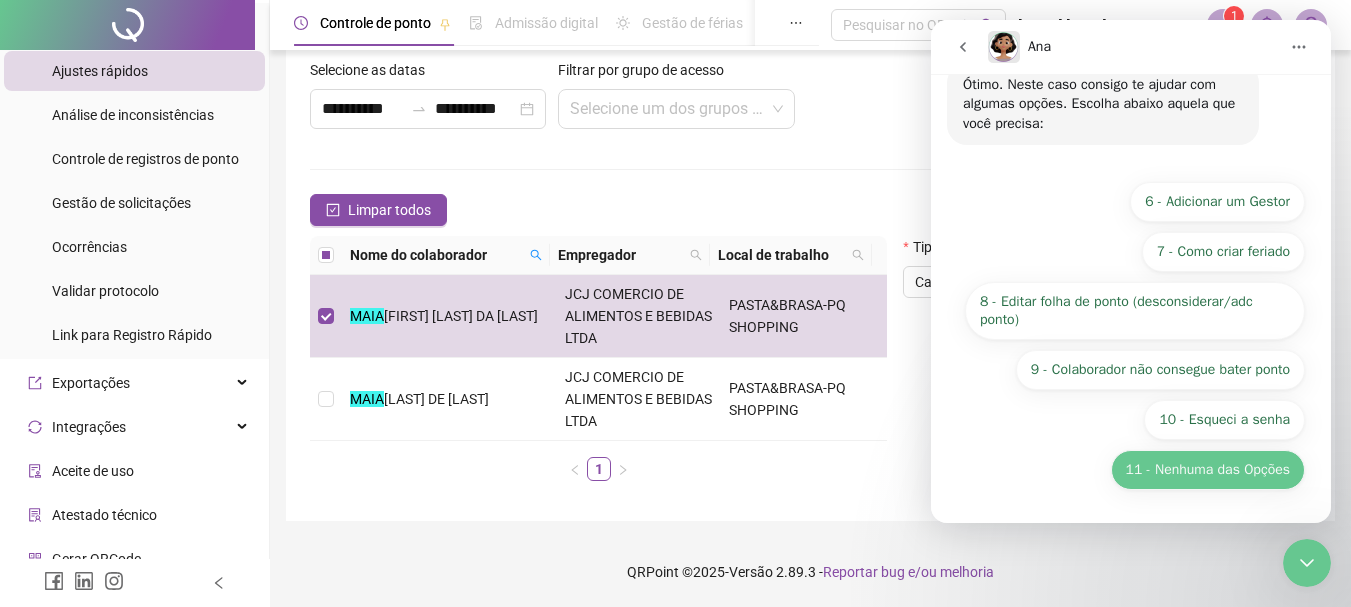click on "11 - Nenhuma das Opções" at bounding box center (1208, 470) 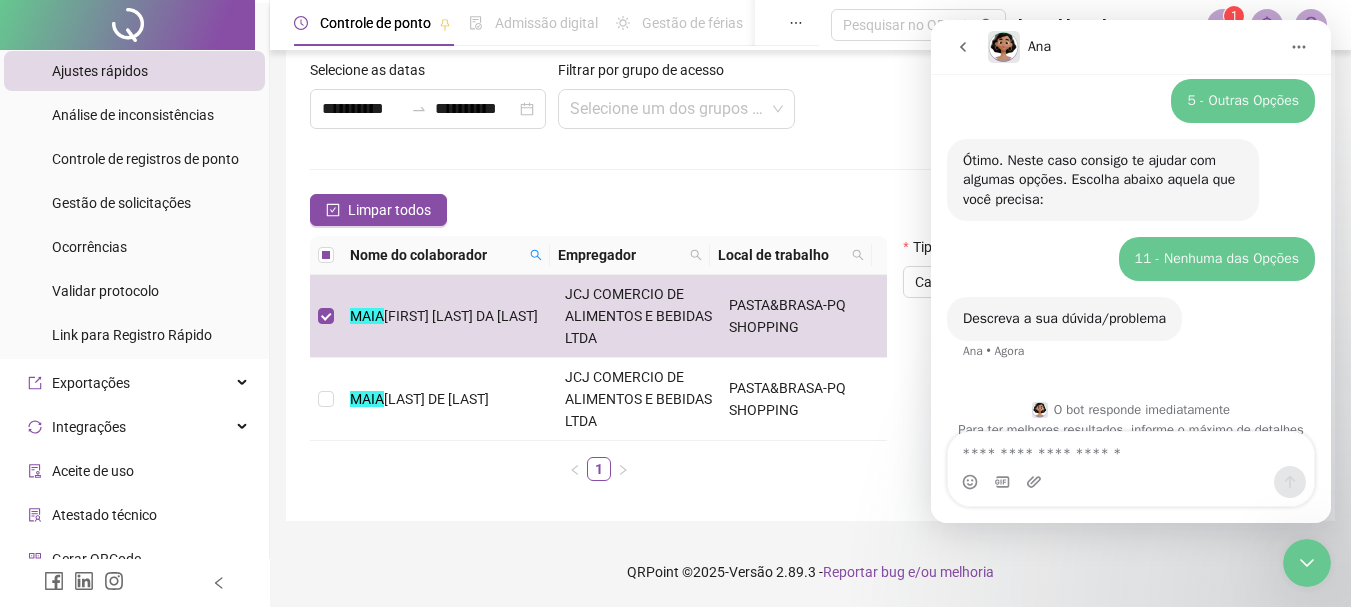 scroll, scrollTop: 315, scrollLeft: 0, axis: vertical 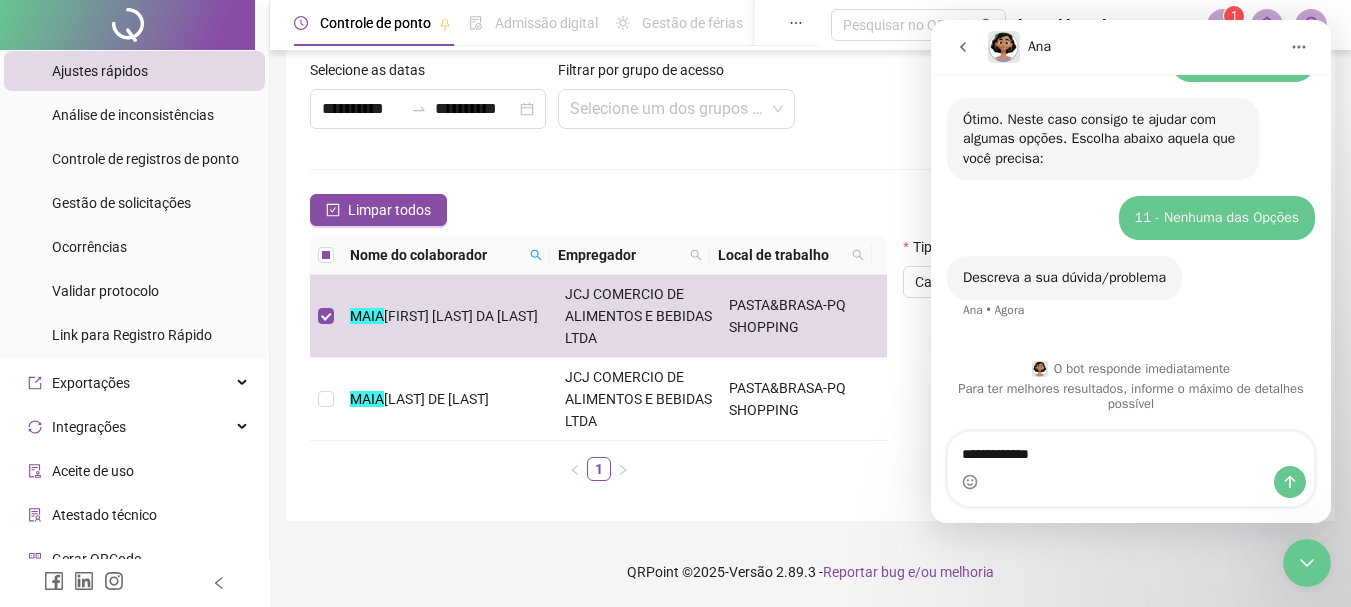 type on "**********" 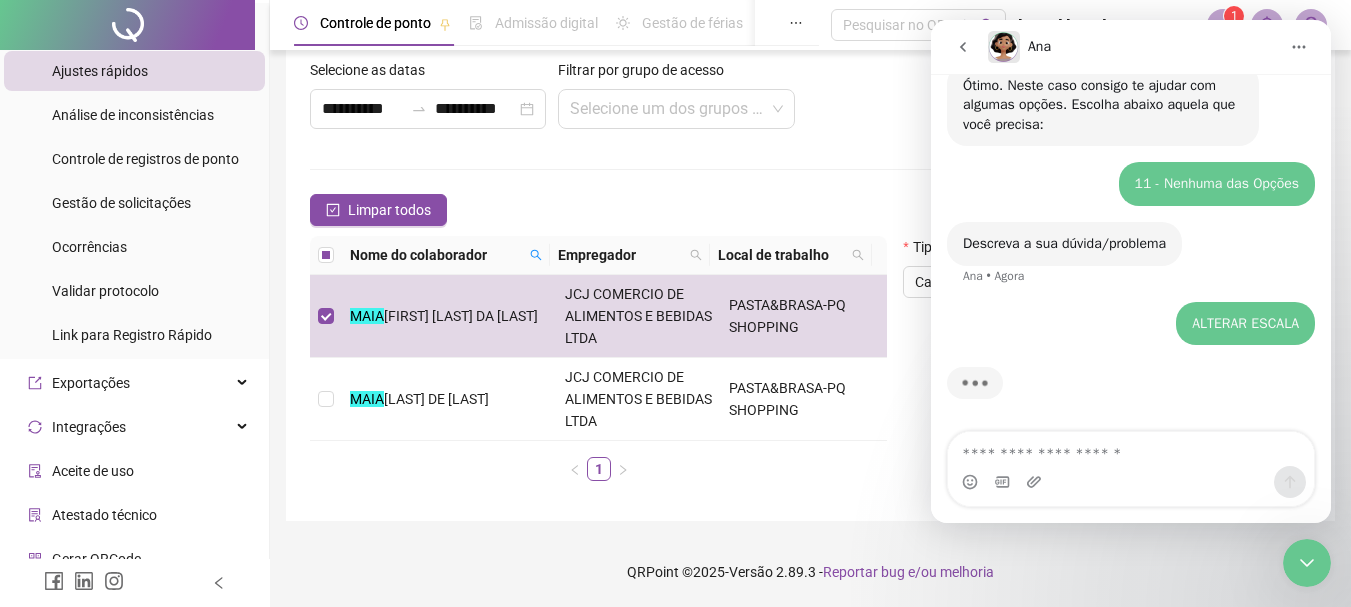 scroll, scrollTop: 374, scrollLeft: 0, axis: vertical 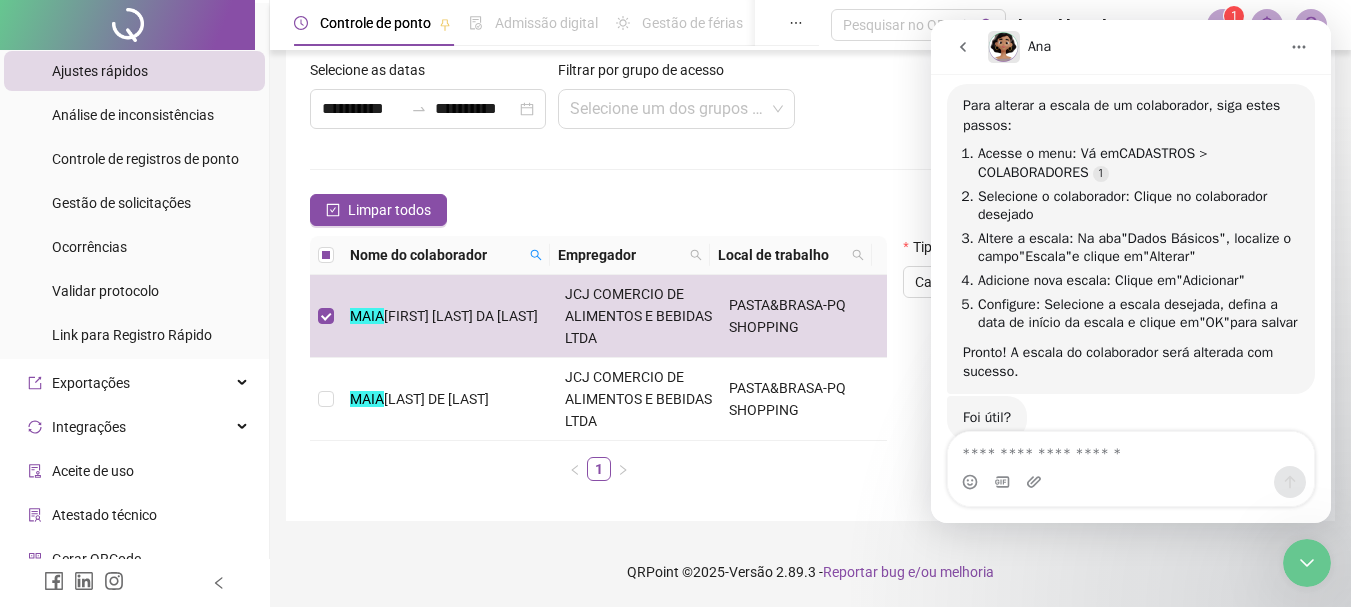 click on "Adicione nova escala : Clique em  "Adicionar"" at bounding box center [1138, 281] 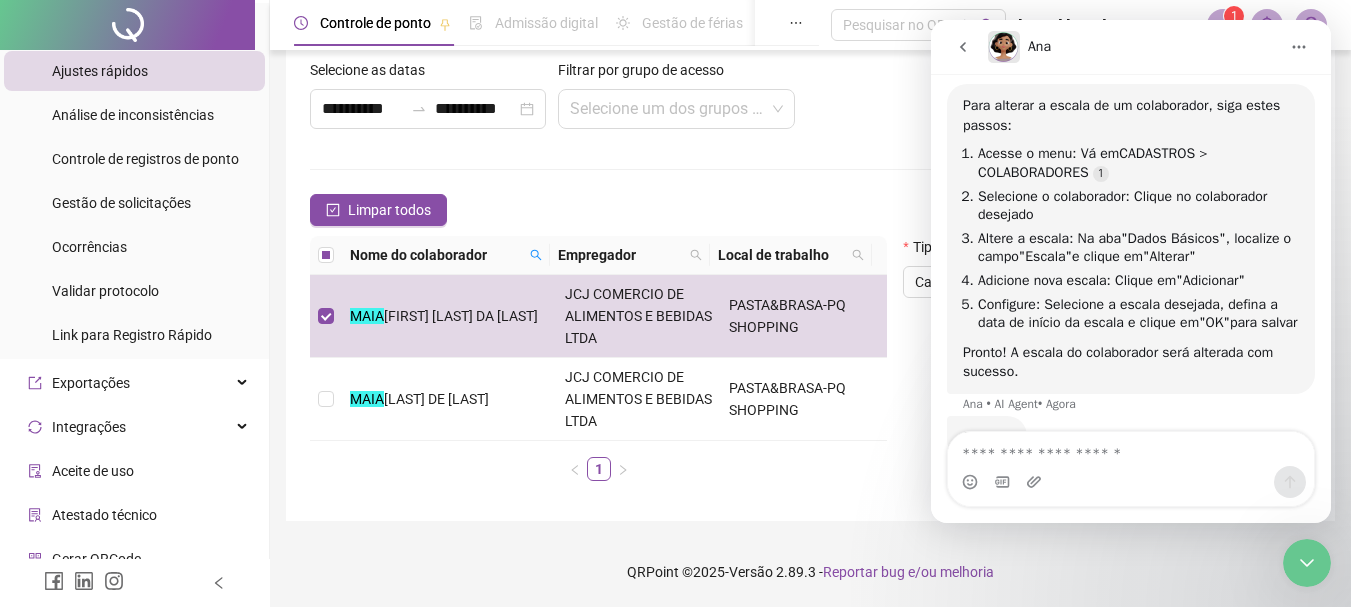 click at bounding box center (1131, 482) 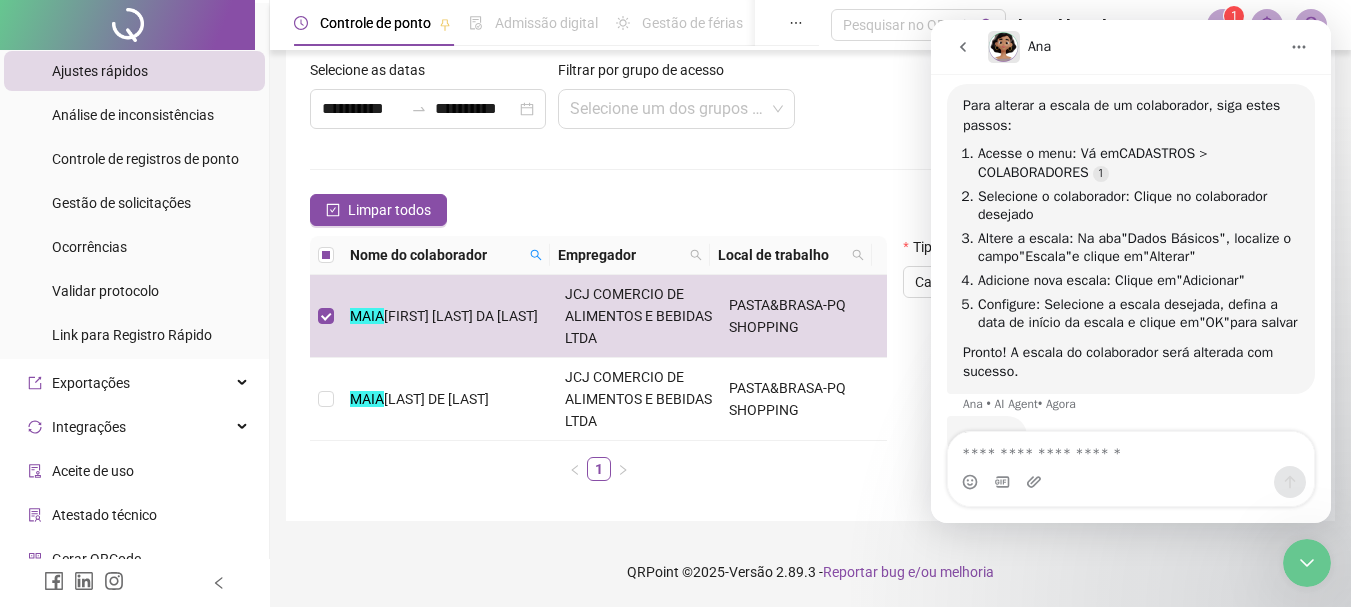 click at bounding box center (1131, 482) 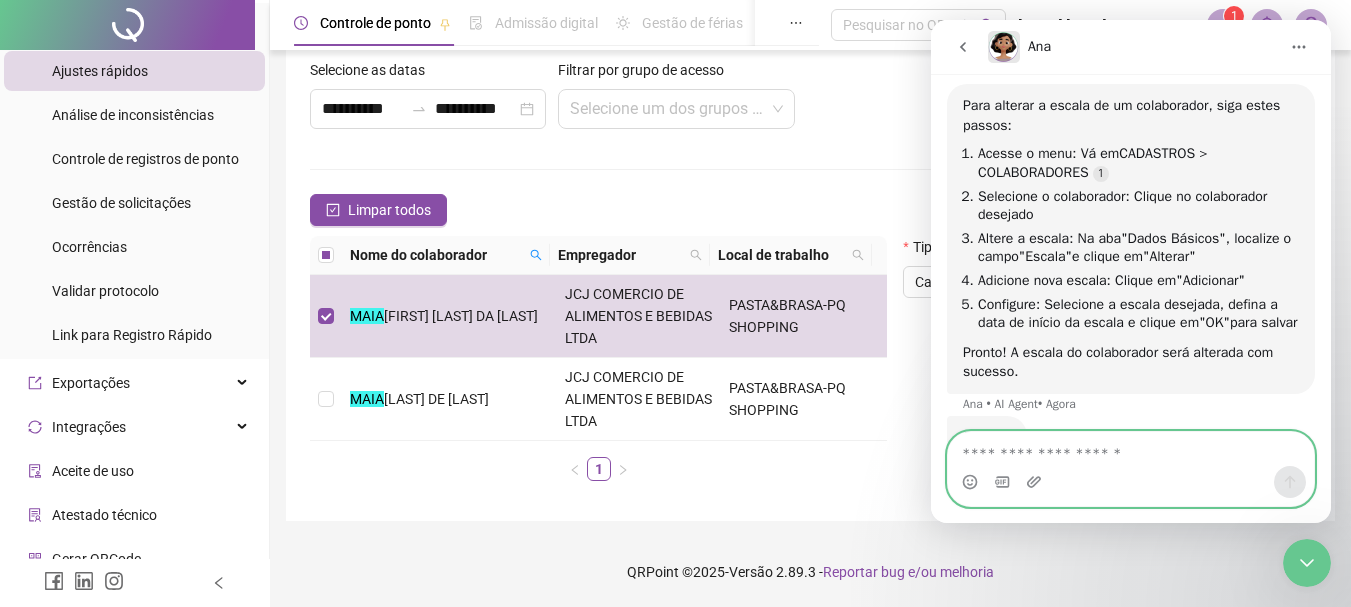 click at bounding box center (1131, 449) 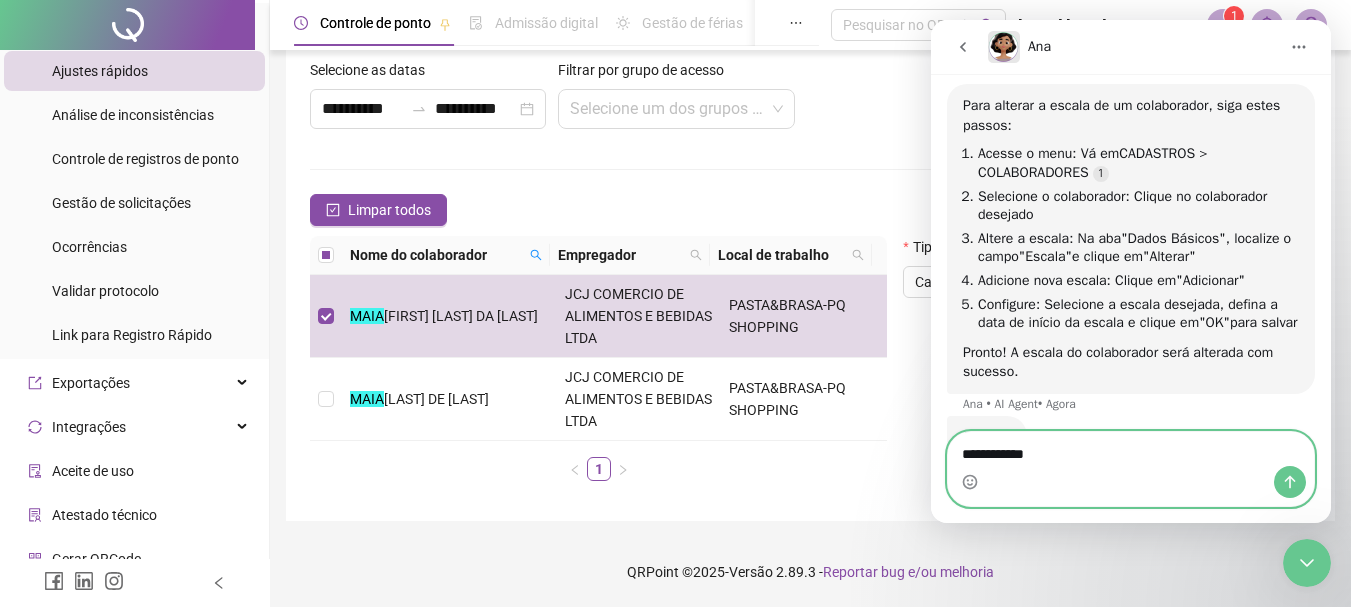 type on "**********" 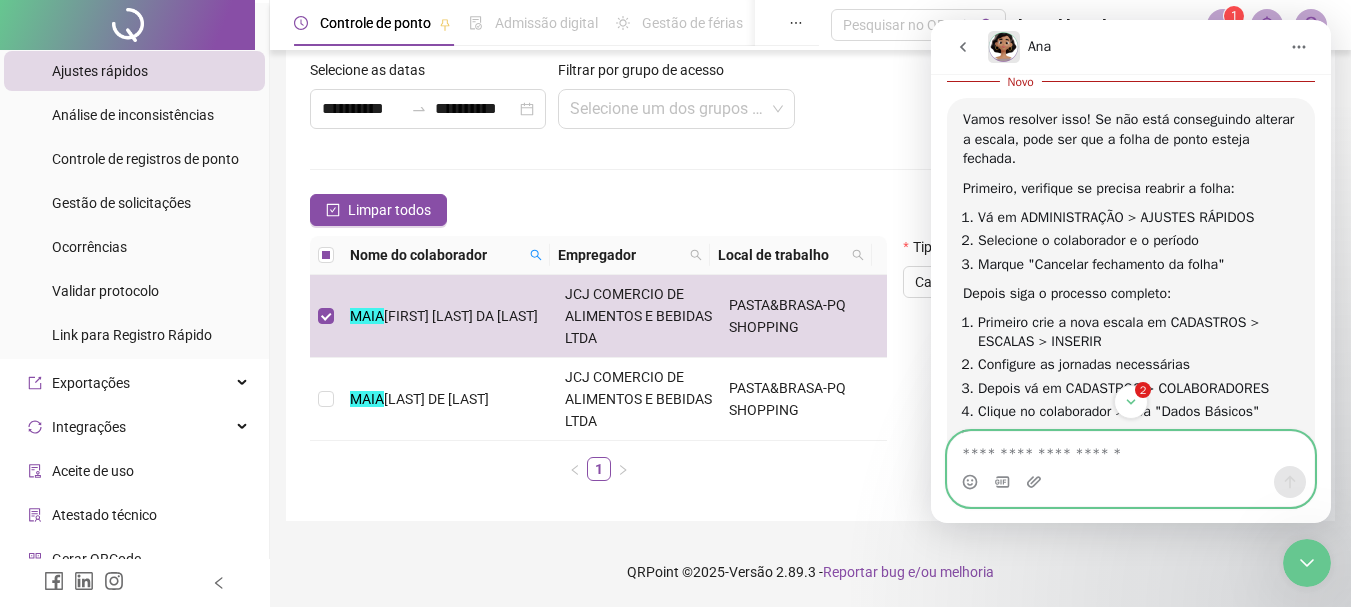 scroll, scrollTop: 1106, scrollLeft: 0, axis: vertical 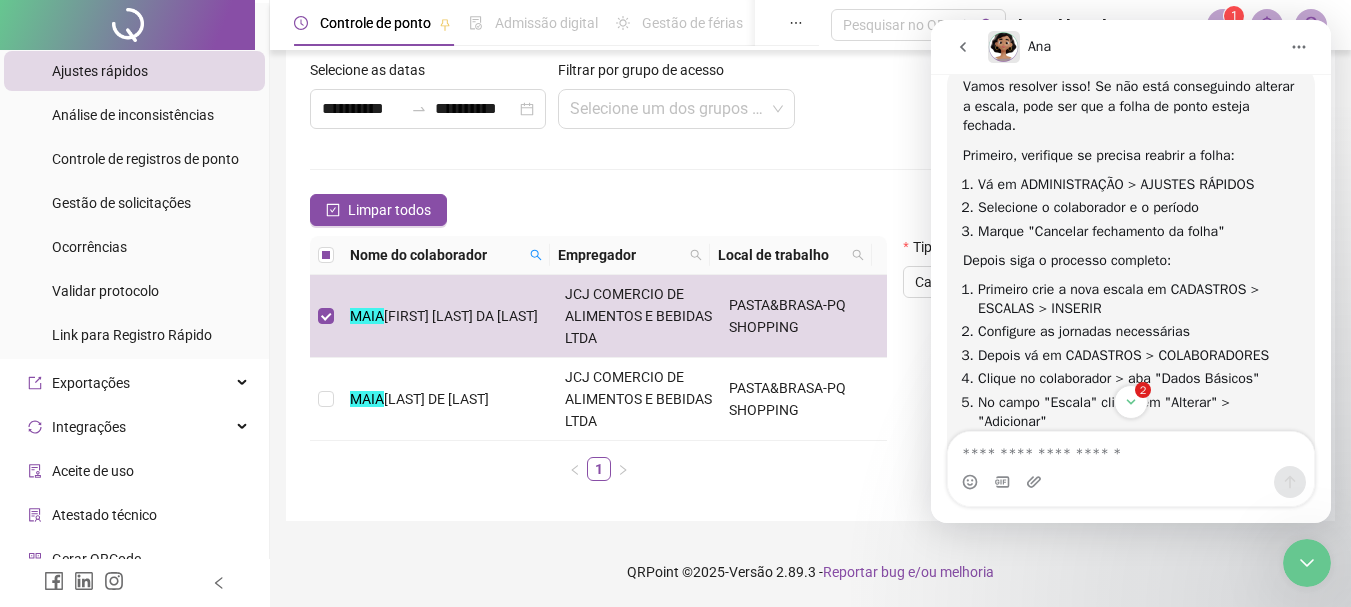 click on "2" at bounding box center (1131, 402) 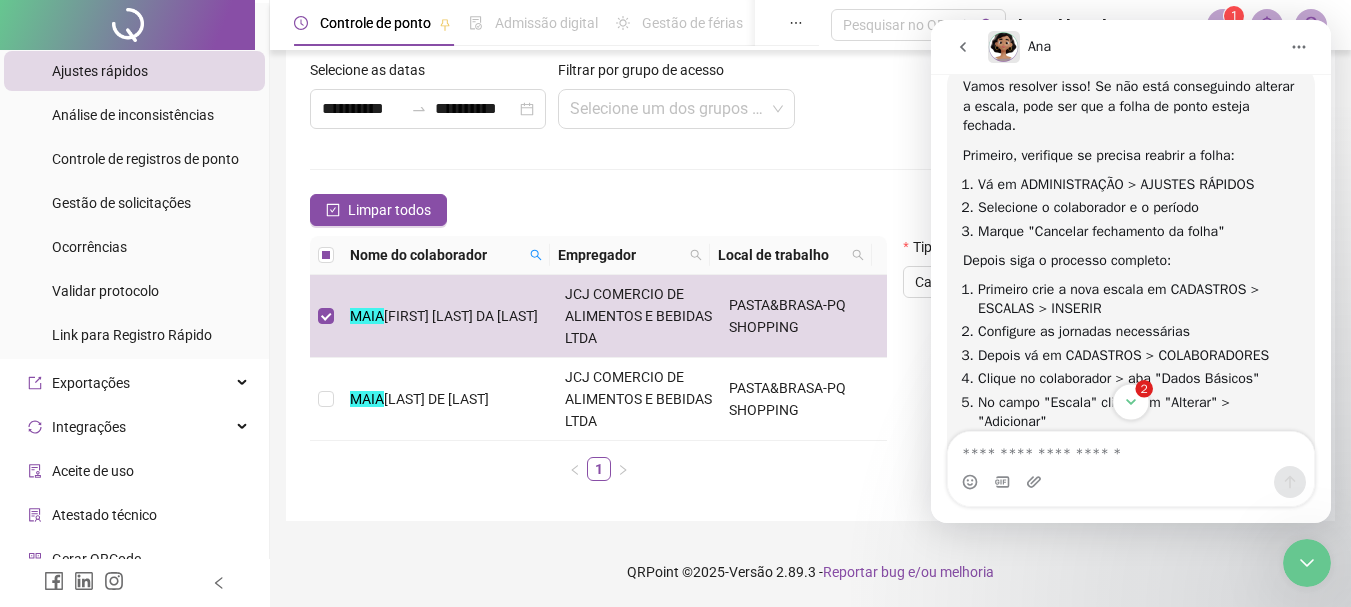 click 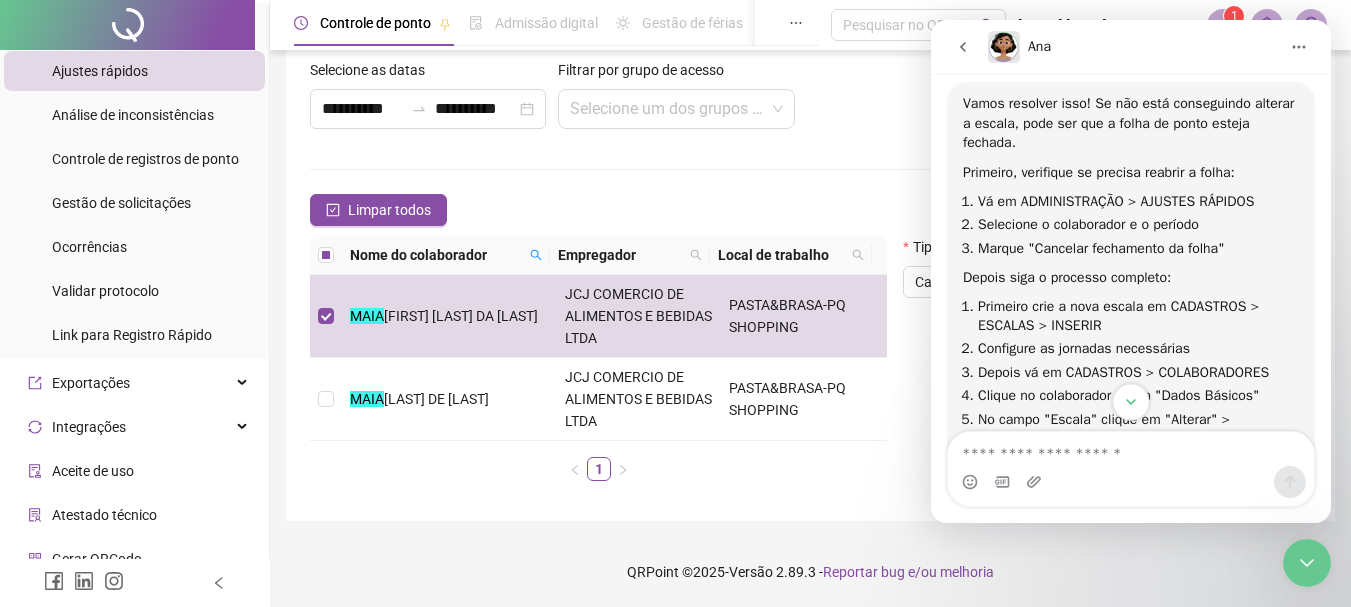click 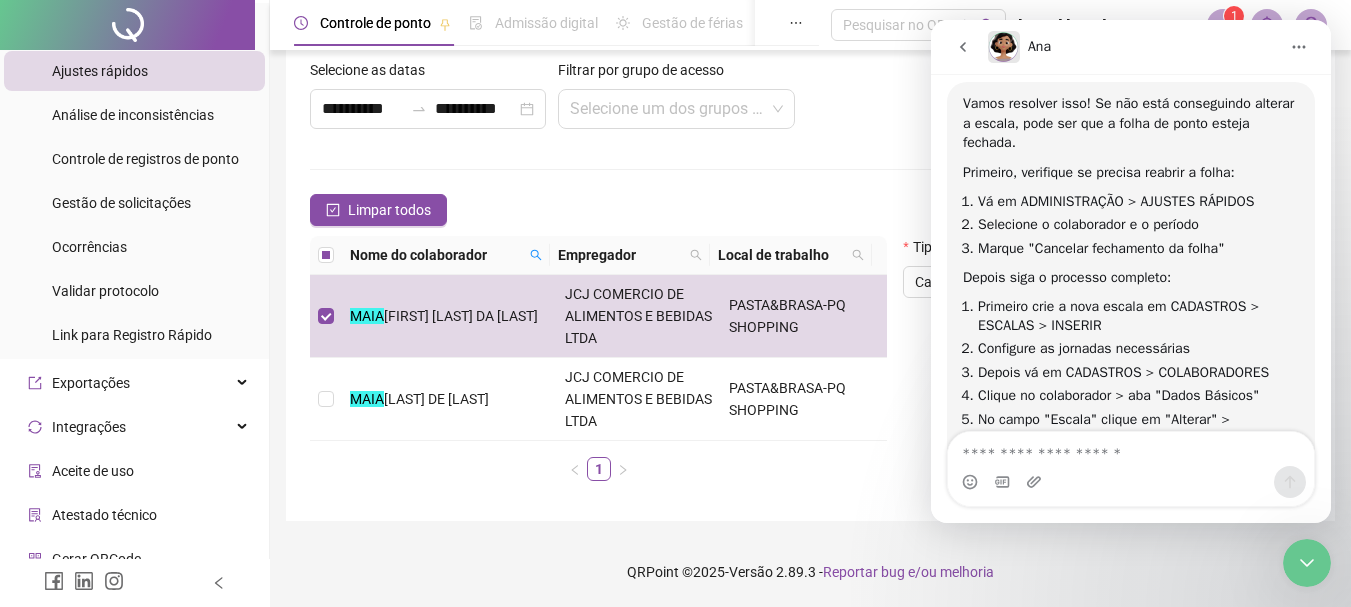 scroll, scrollTop: 1280, scrollLeft: 0, axis: vertical 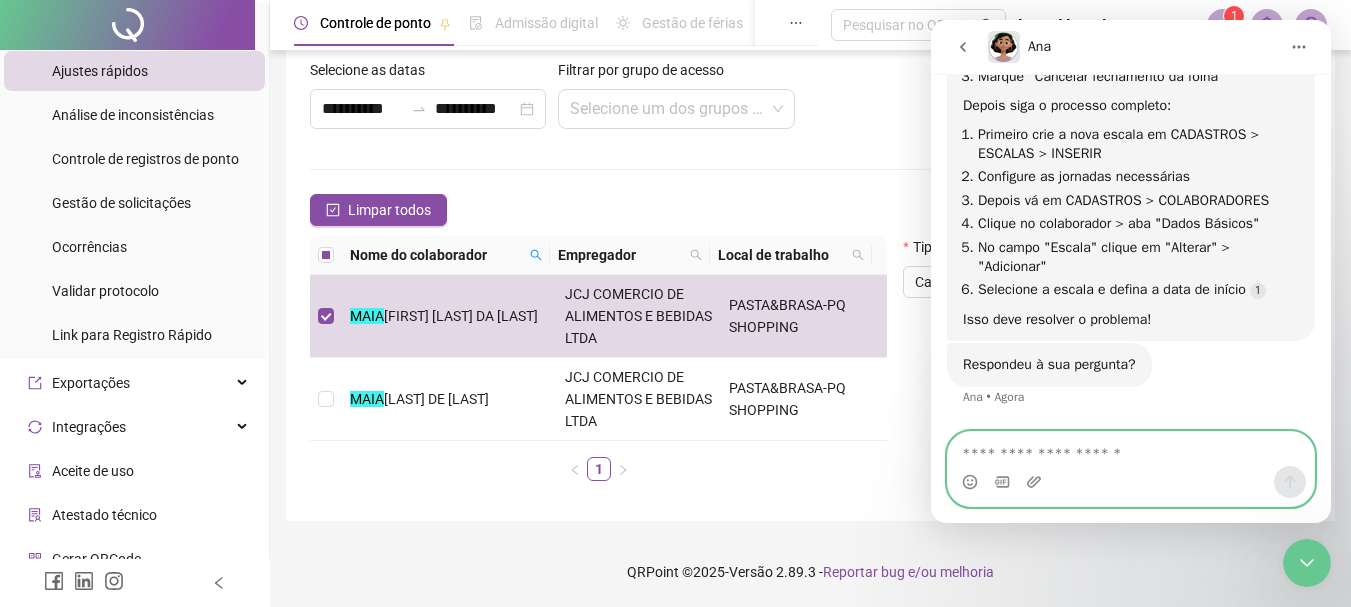 click at bounding box center (1131, 449) 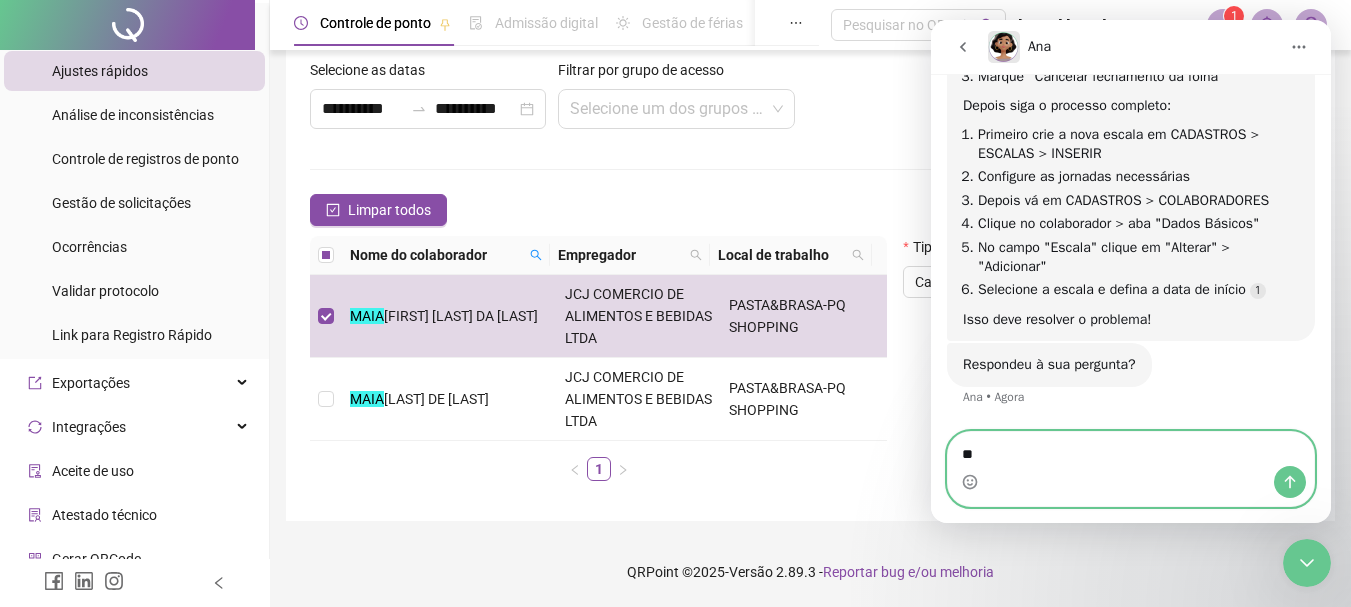 type on "***" 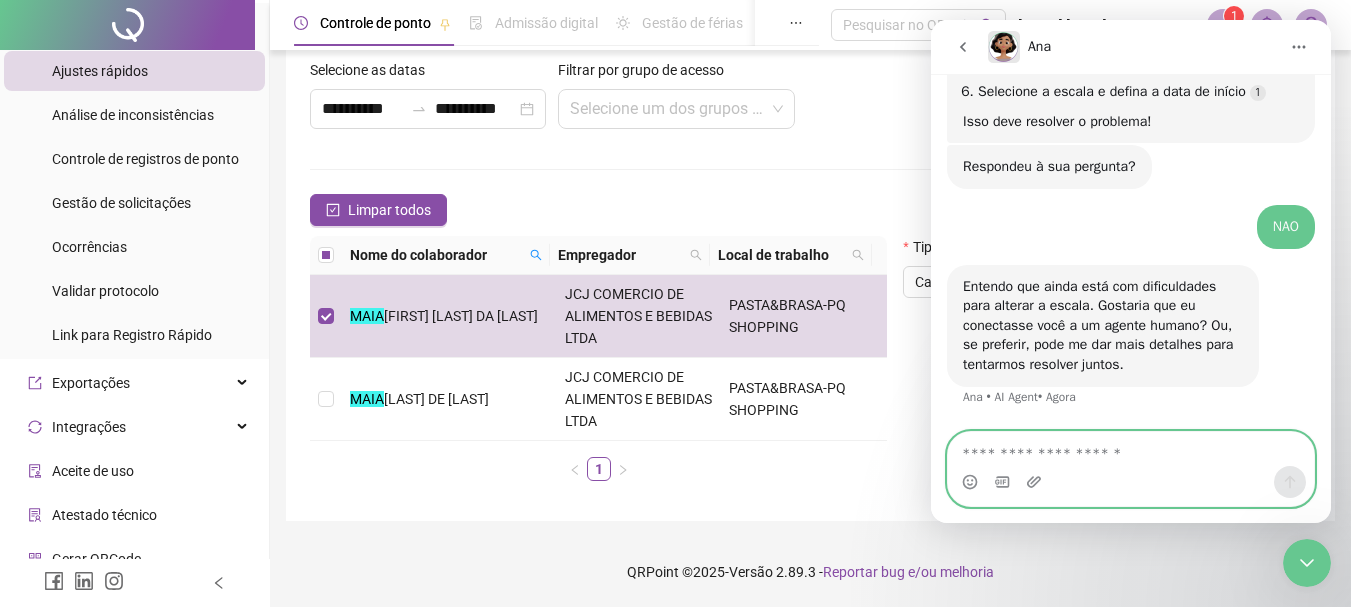 scroll, scrollTop: 1444, scrollLeft: 0, axis: vertical 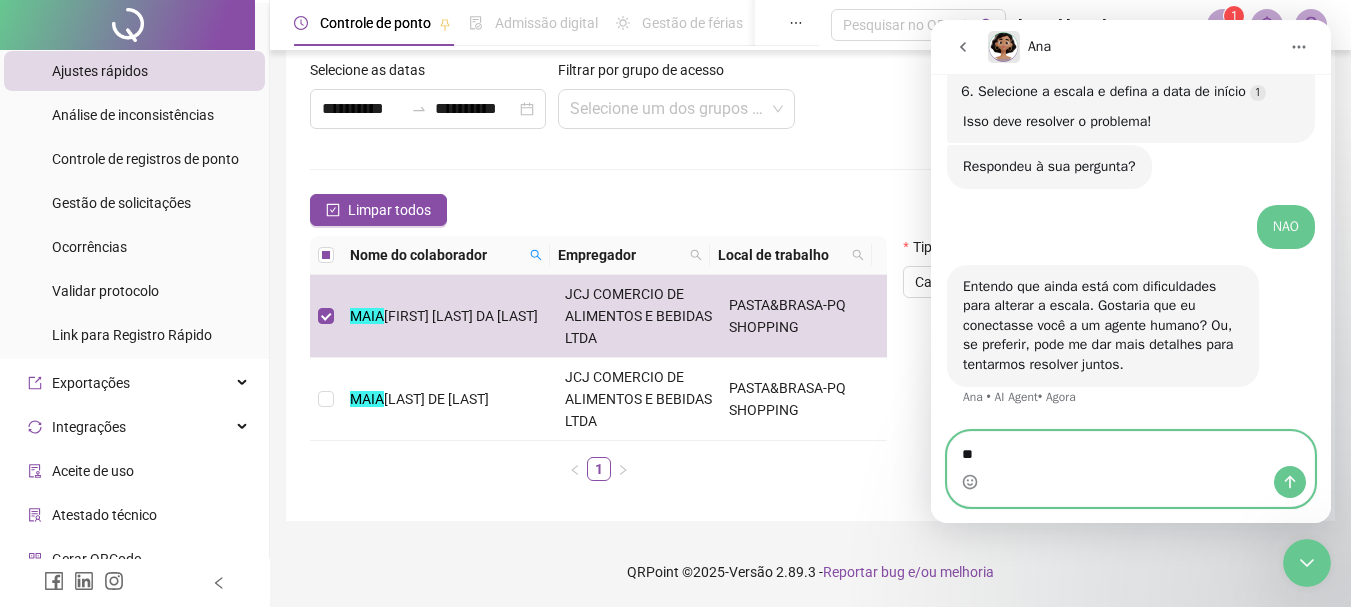 type on "***" 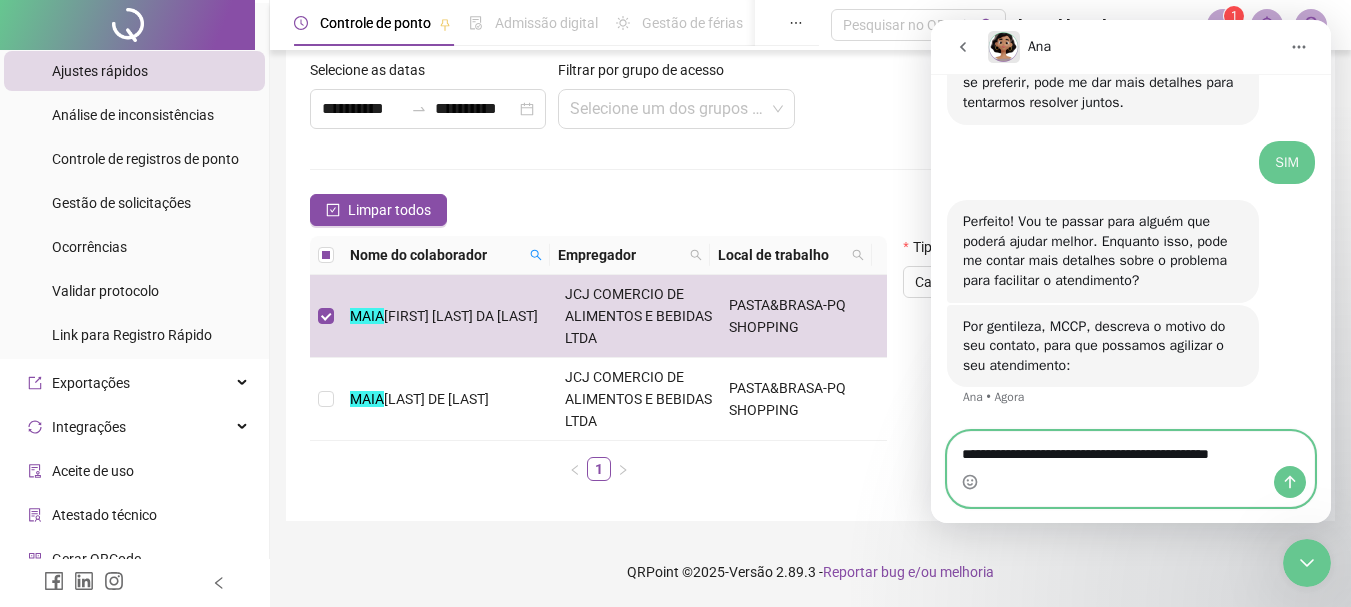 scroll, scrollTop: 1727, scrollLeft: 0, axis: vertical 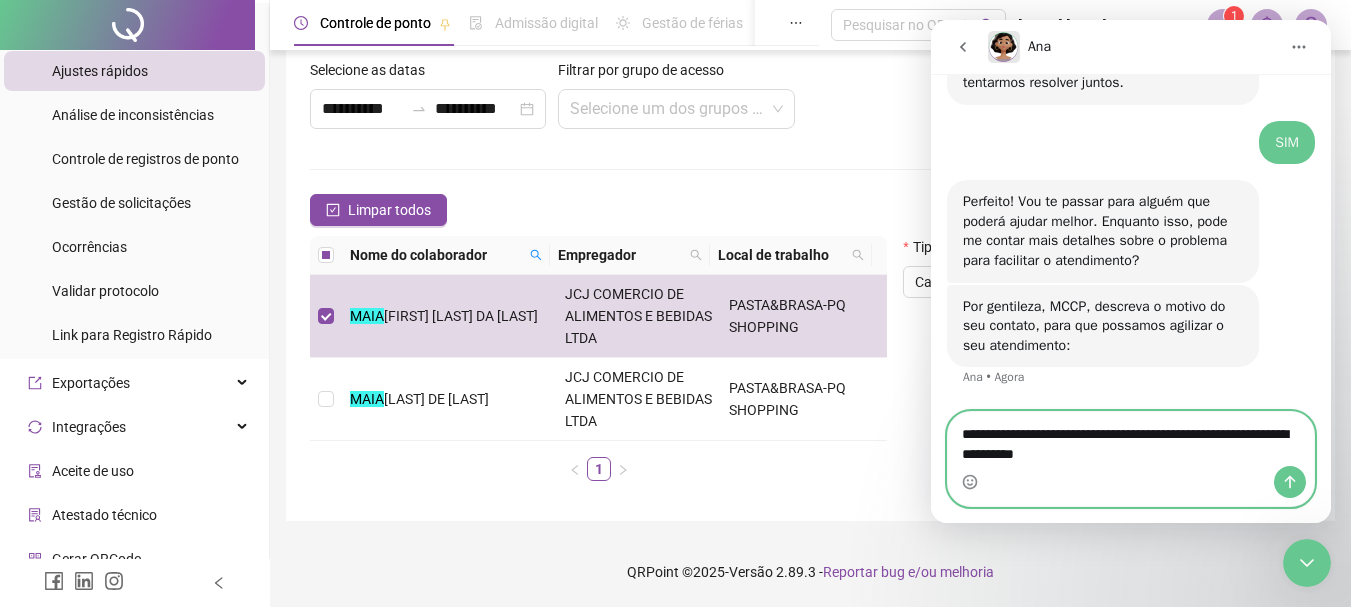 type on "**********" 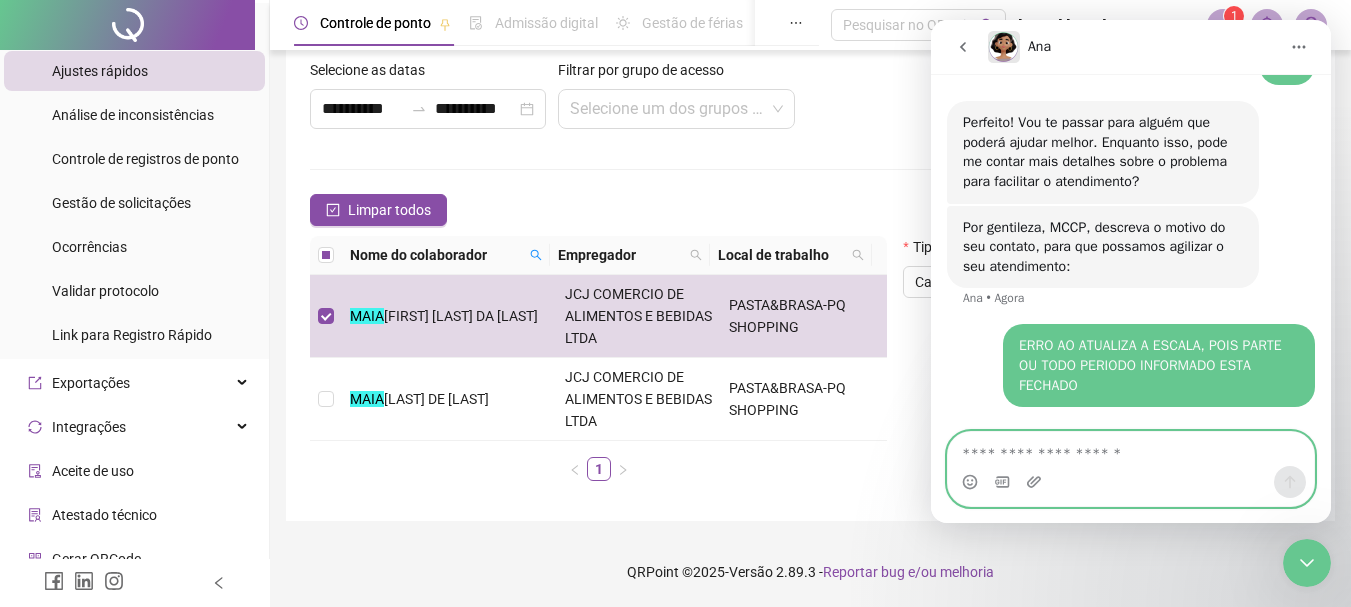 type on "*" 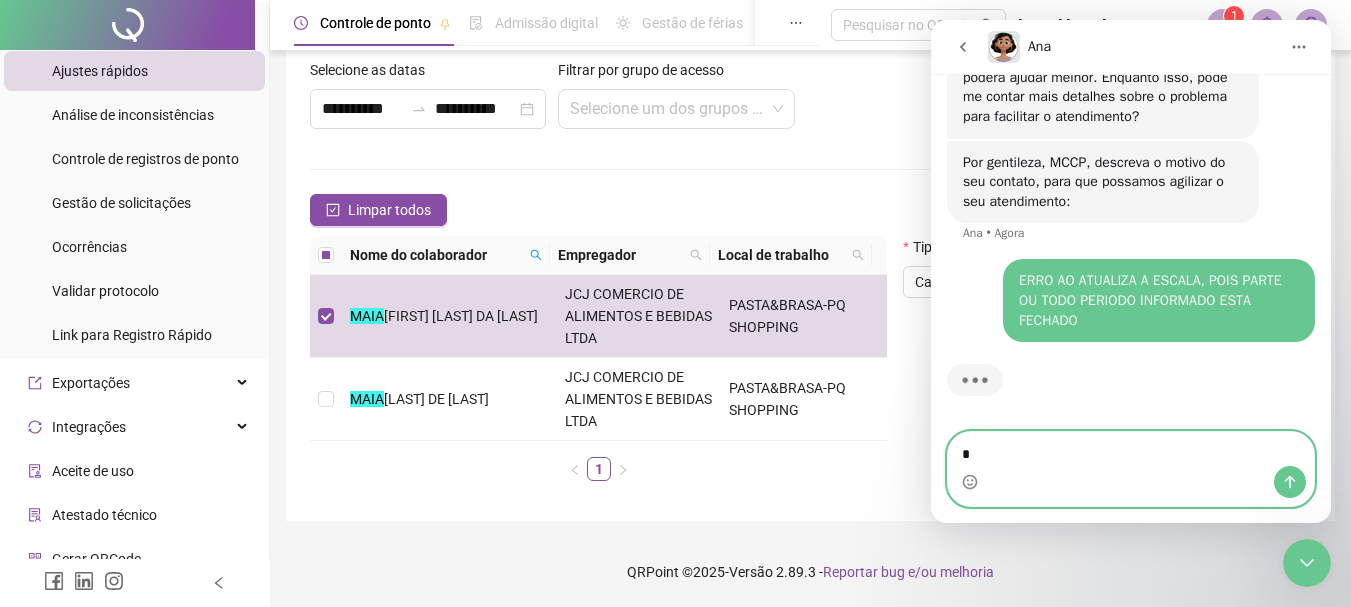 scroll, scrollTop: 1871, scrollLeft: 0, axis: vertical 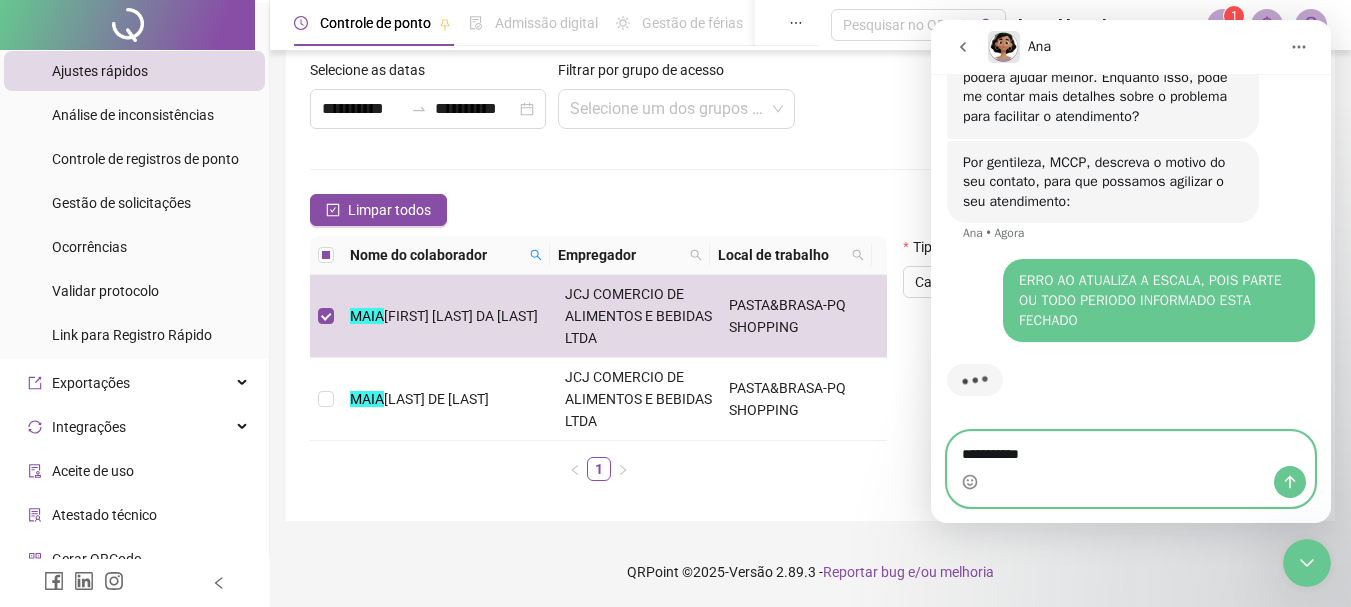 type on "**********" 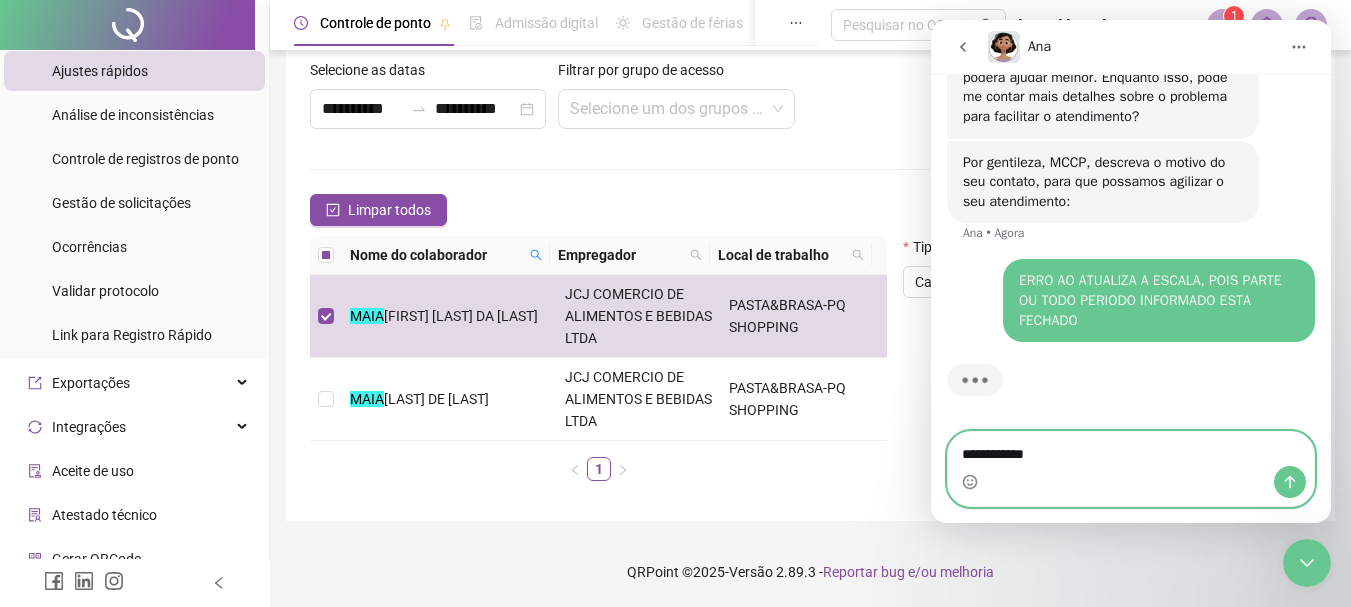 type 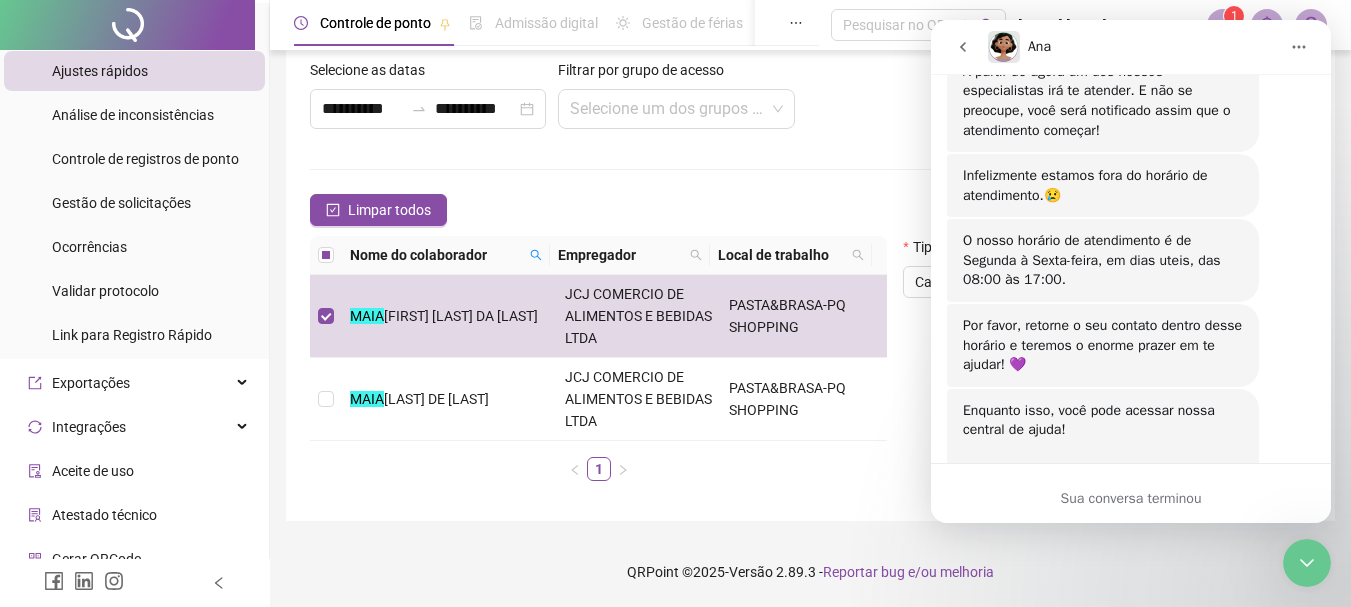 scroll, scrollTop: 2330, scrollLeft: 0, axis: vertical 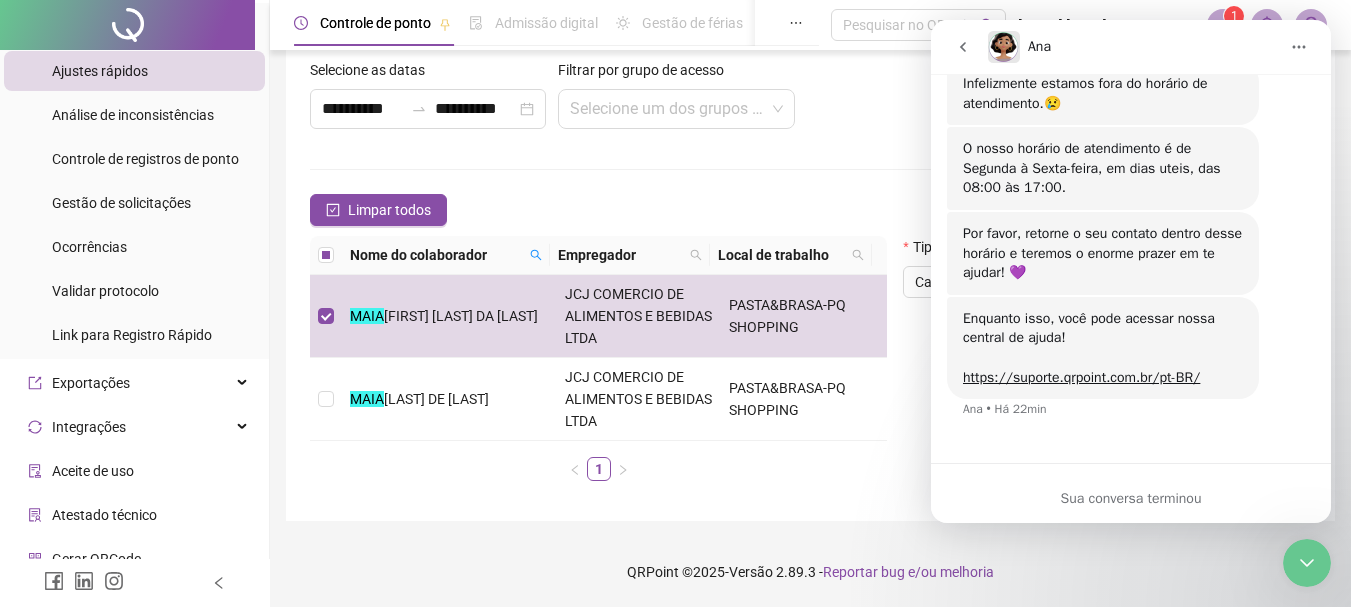 click on "**********" at bounding box center (602, 102) 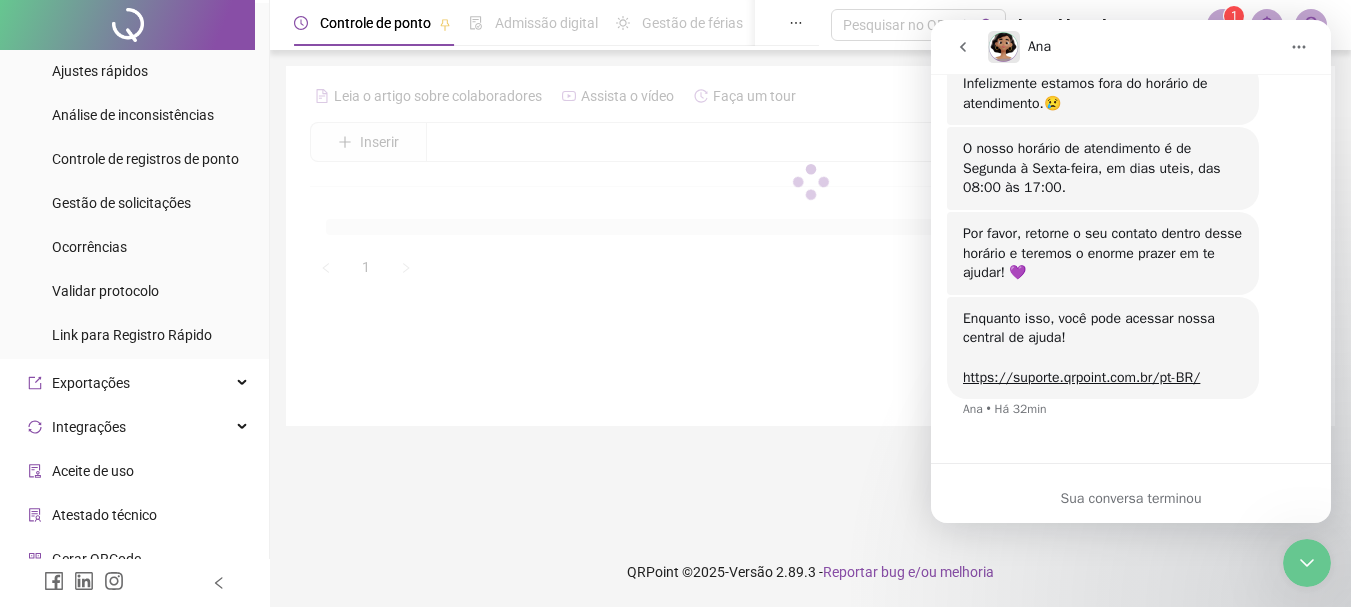 scroll, scrollTop: 0, scrollLeft: 0, axis: both 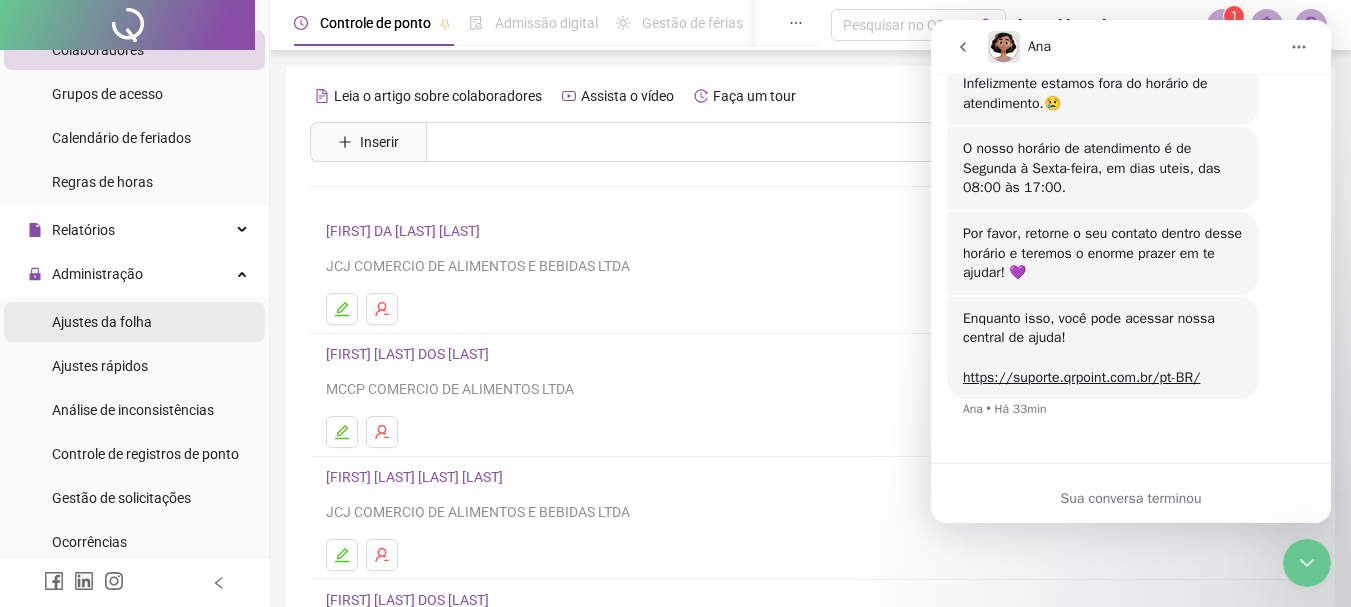 click on "Ajustes da folha" at bounding box center [102, 322] 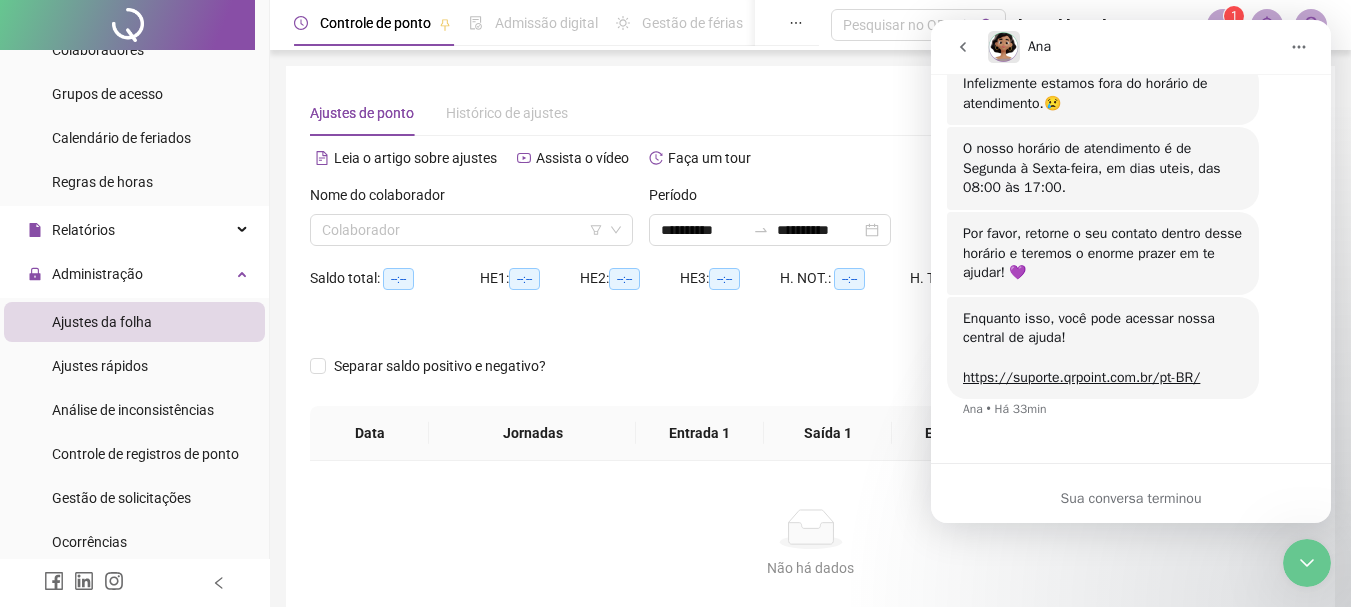 click 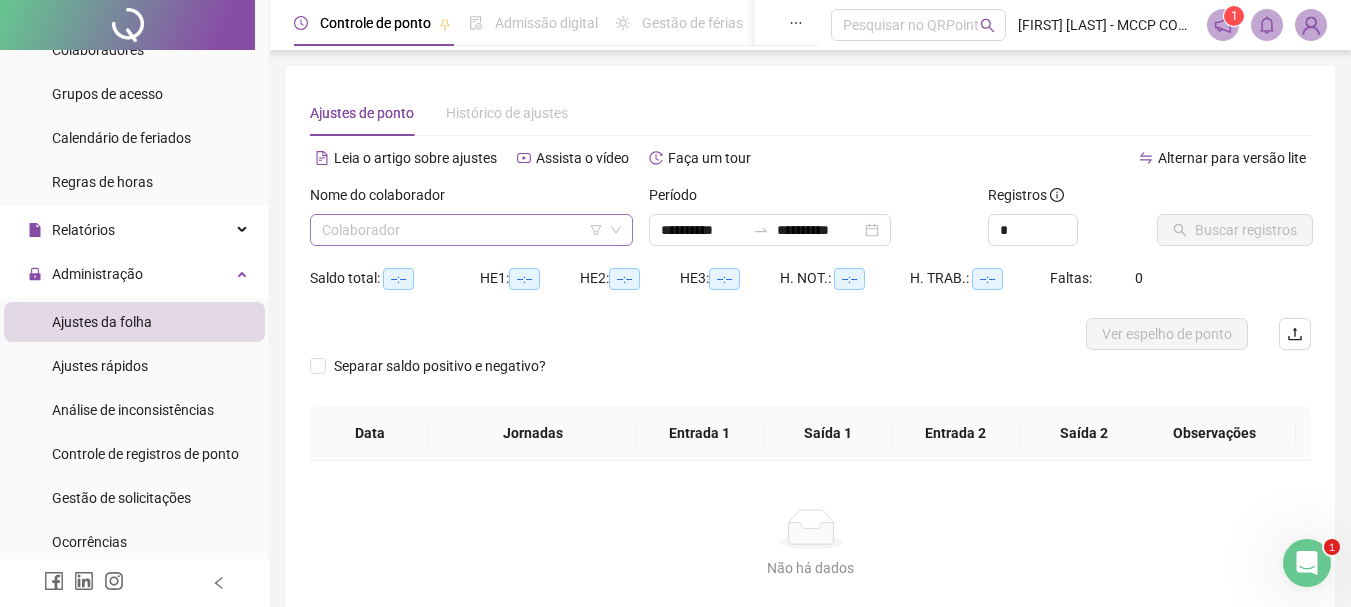 click at bounding box center [462, 230] 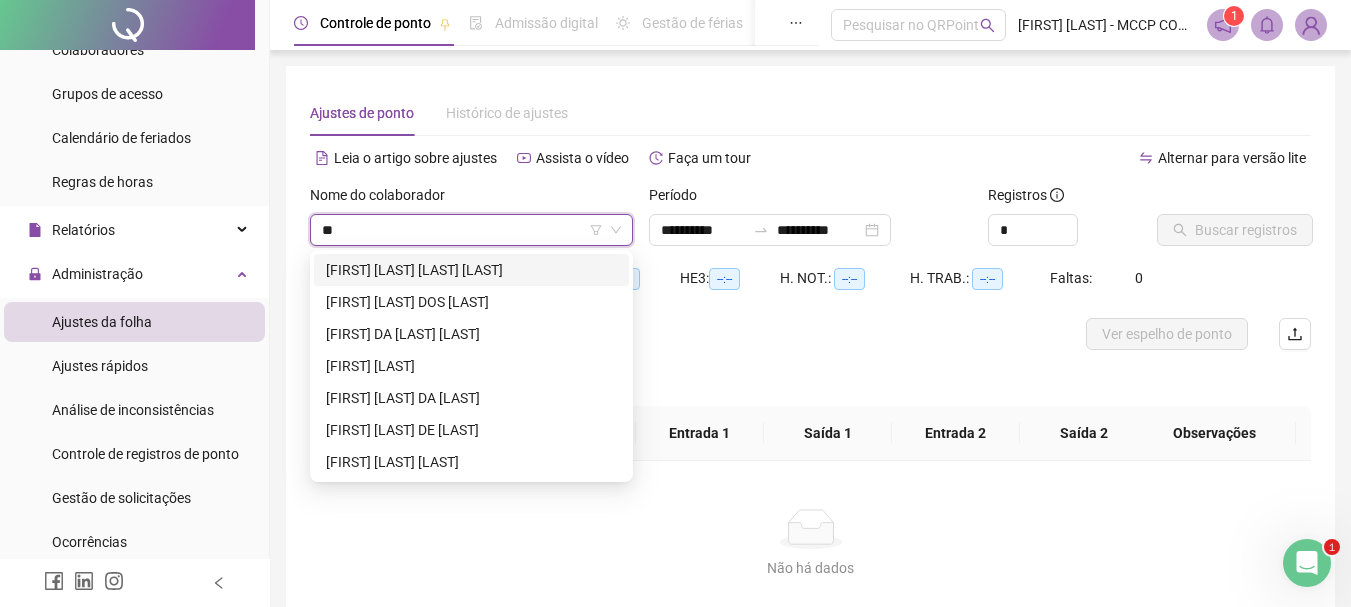 type on "***" 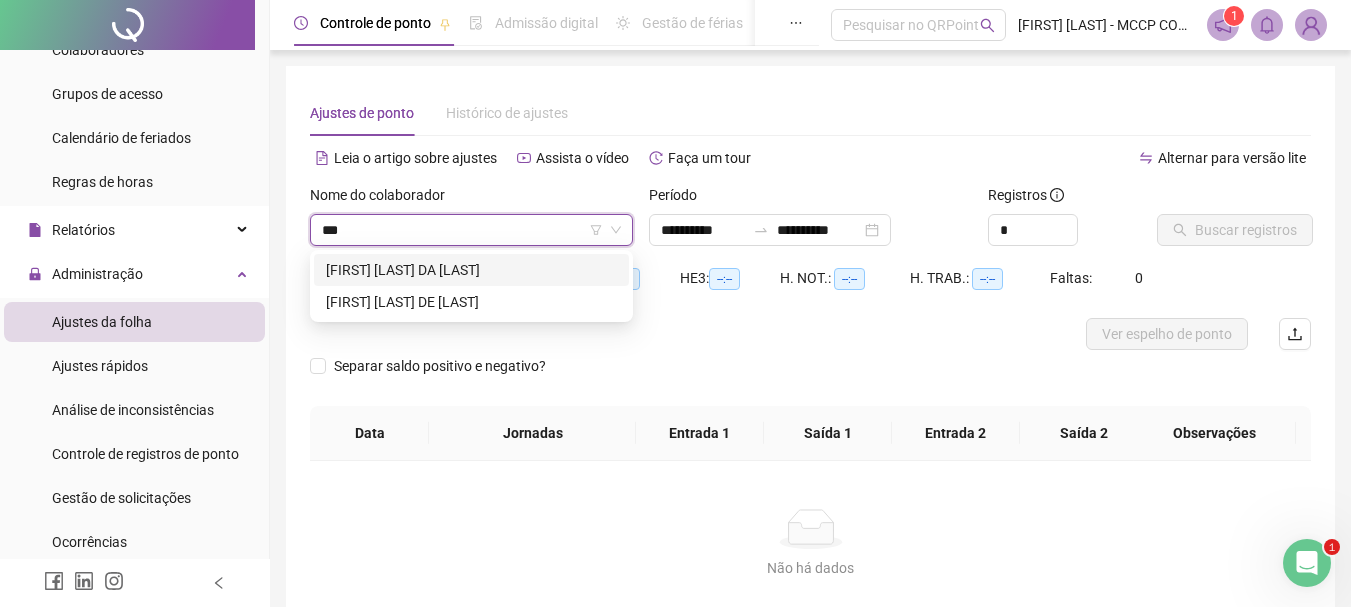 click on "[FIRST] [LAST] DA [LAST]" at bounding box center (471, 270) 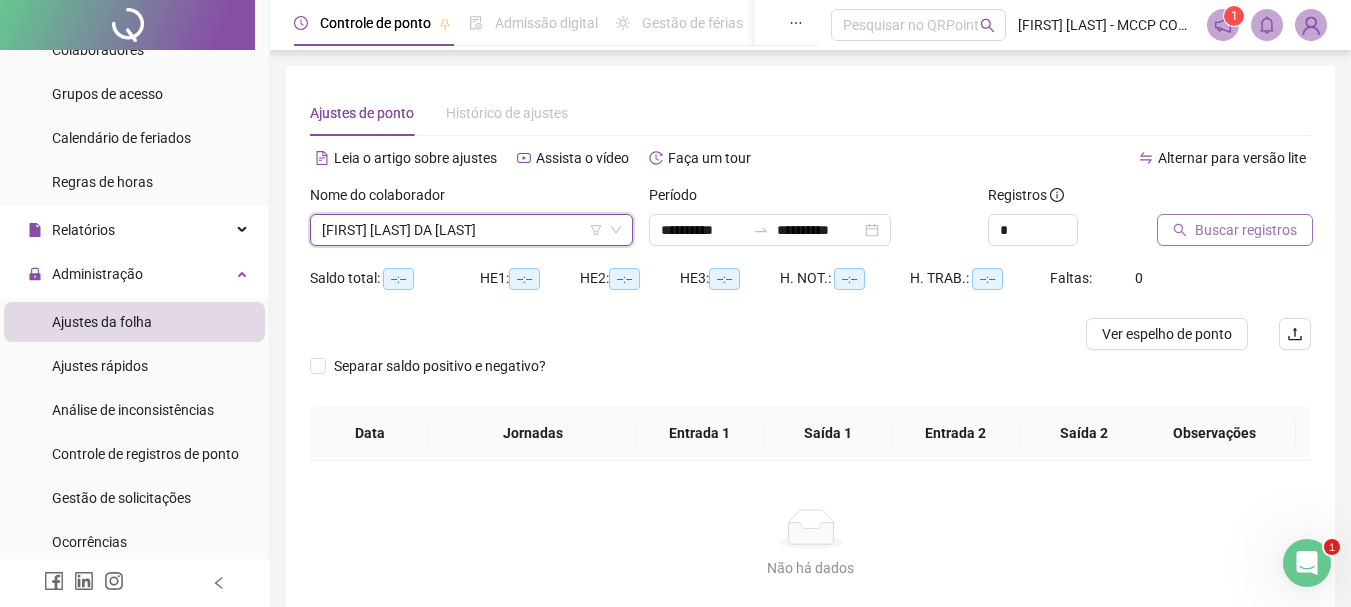 click on "Buscar registros" at bounding box center (1246, 230) 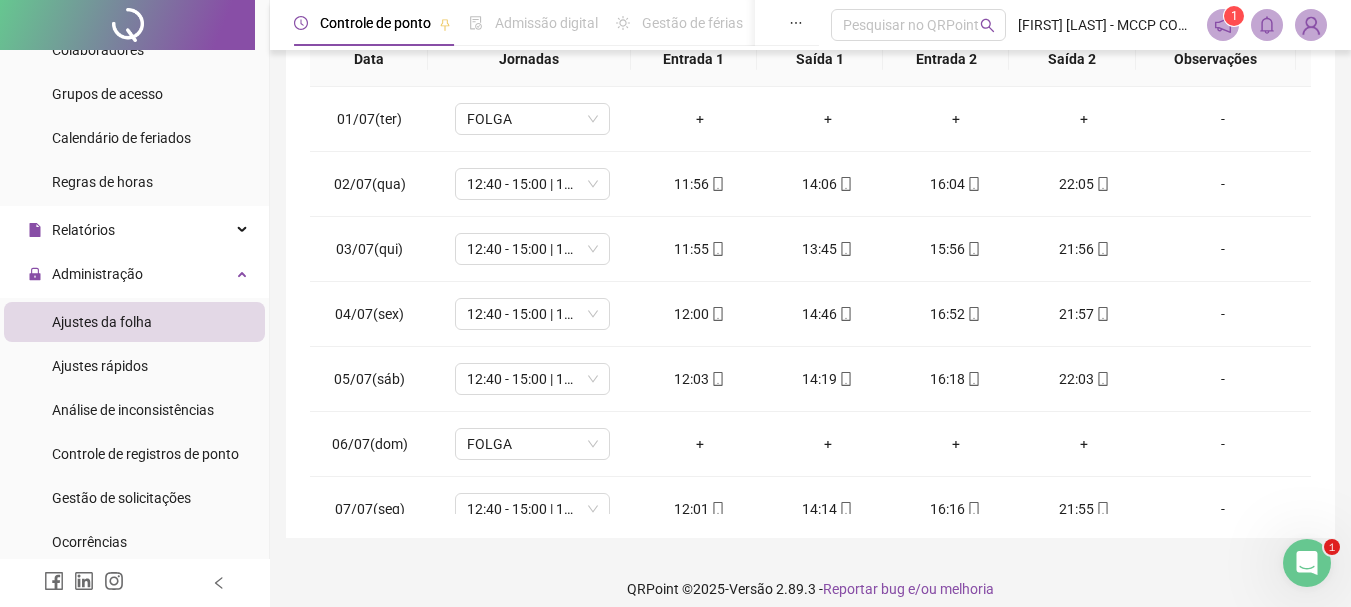 scroll, scrollTop: 391, scrollLeft: 0, axis: vertical 